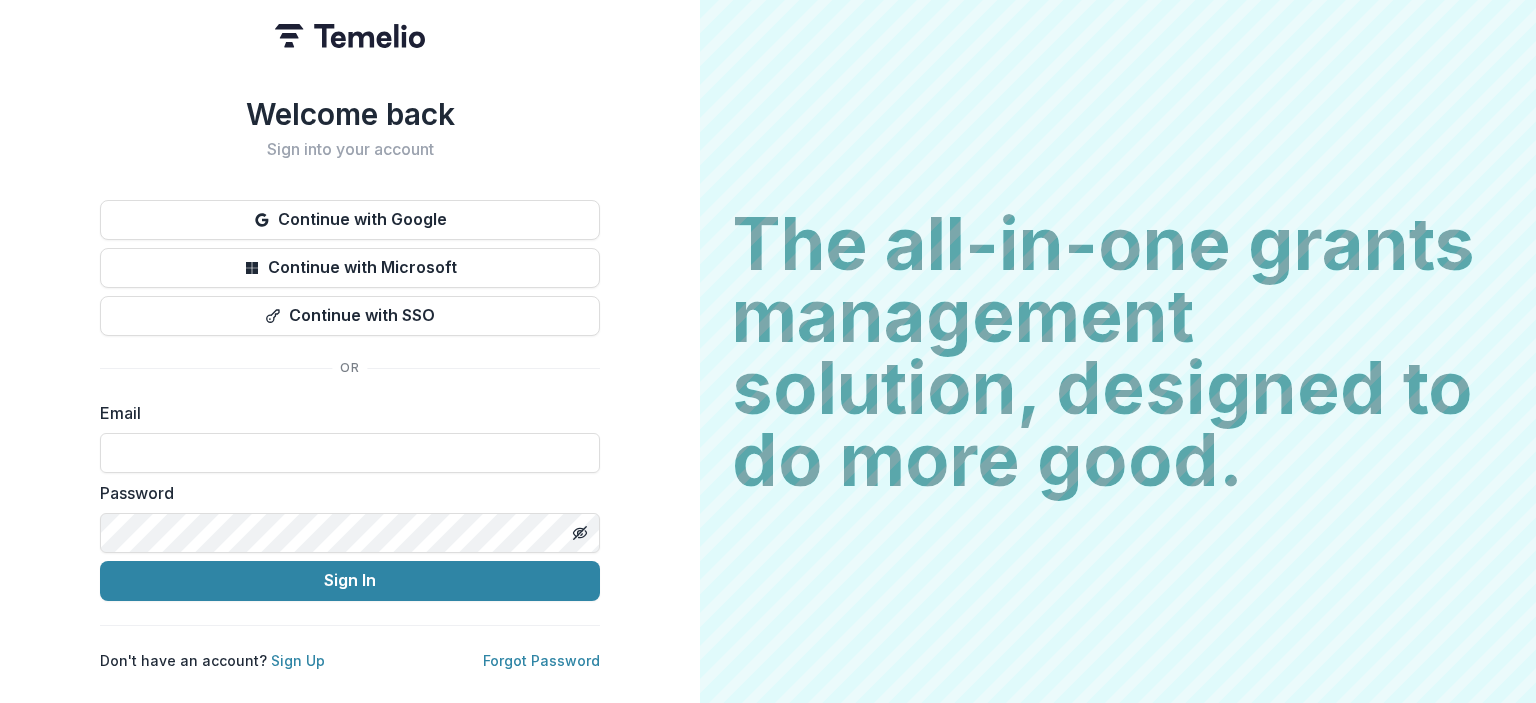 scroll, scrollTop: 0, scrollLeft: 0, axis: both 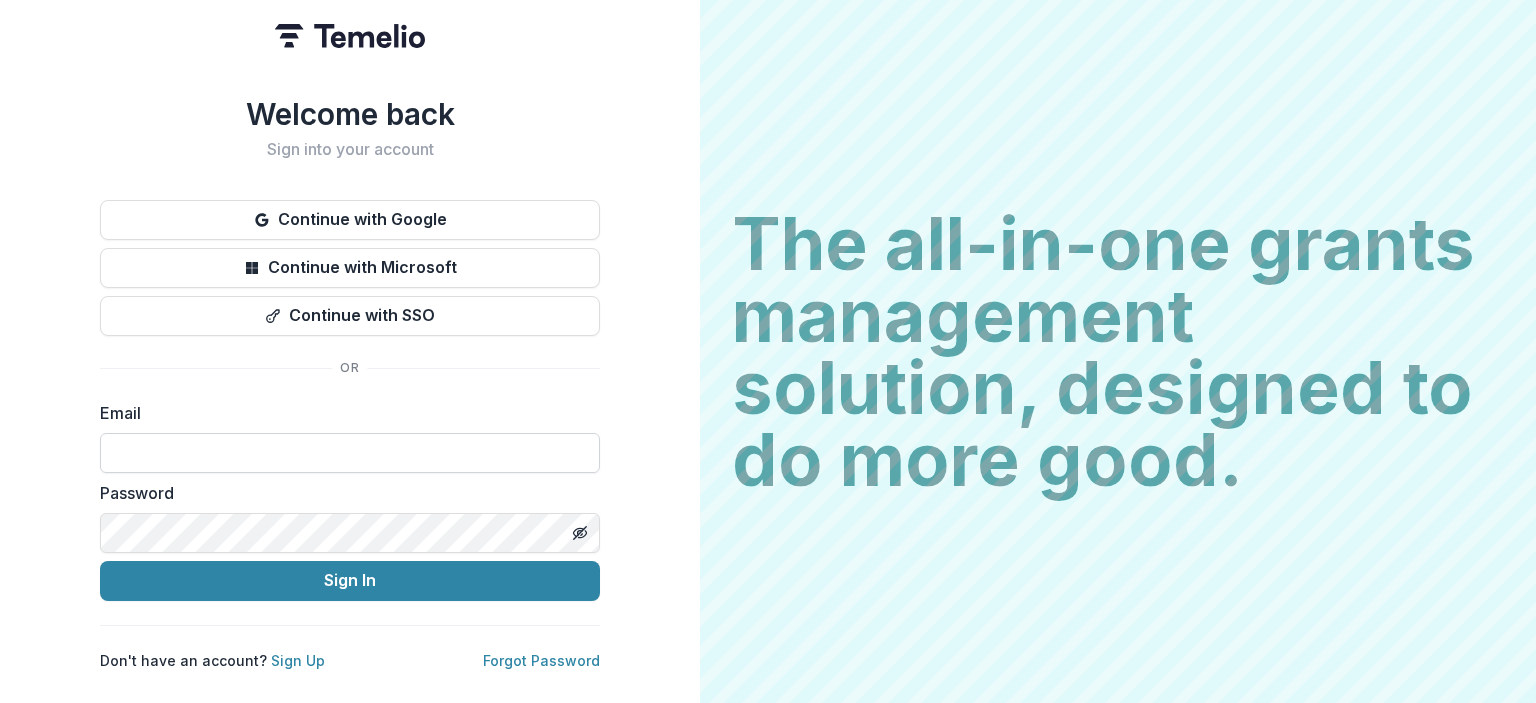 click at bounding box center [350, 453] 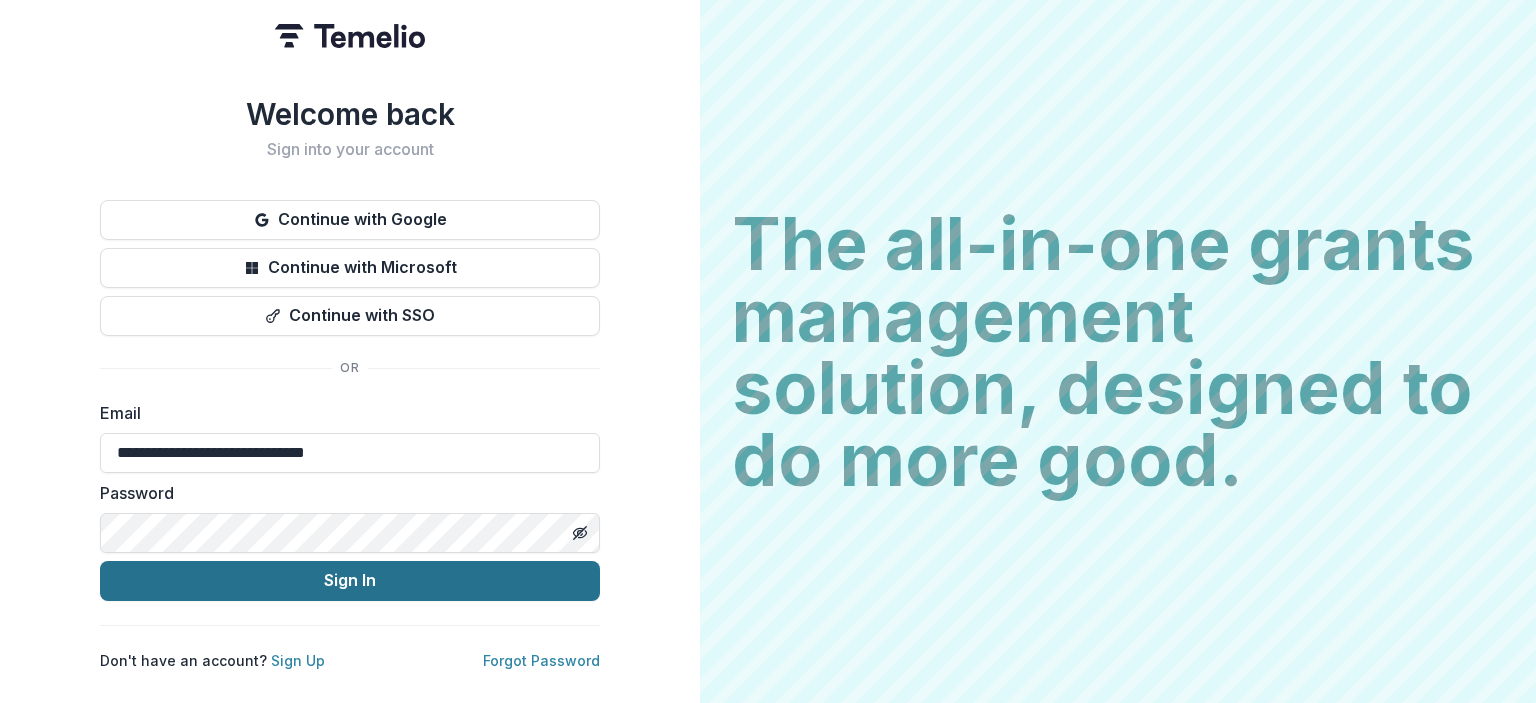 click on "Sign In" at bounding box center (350, 581) 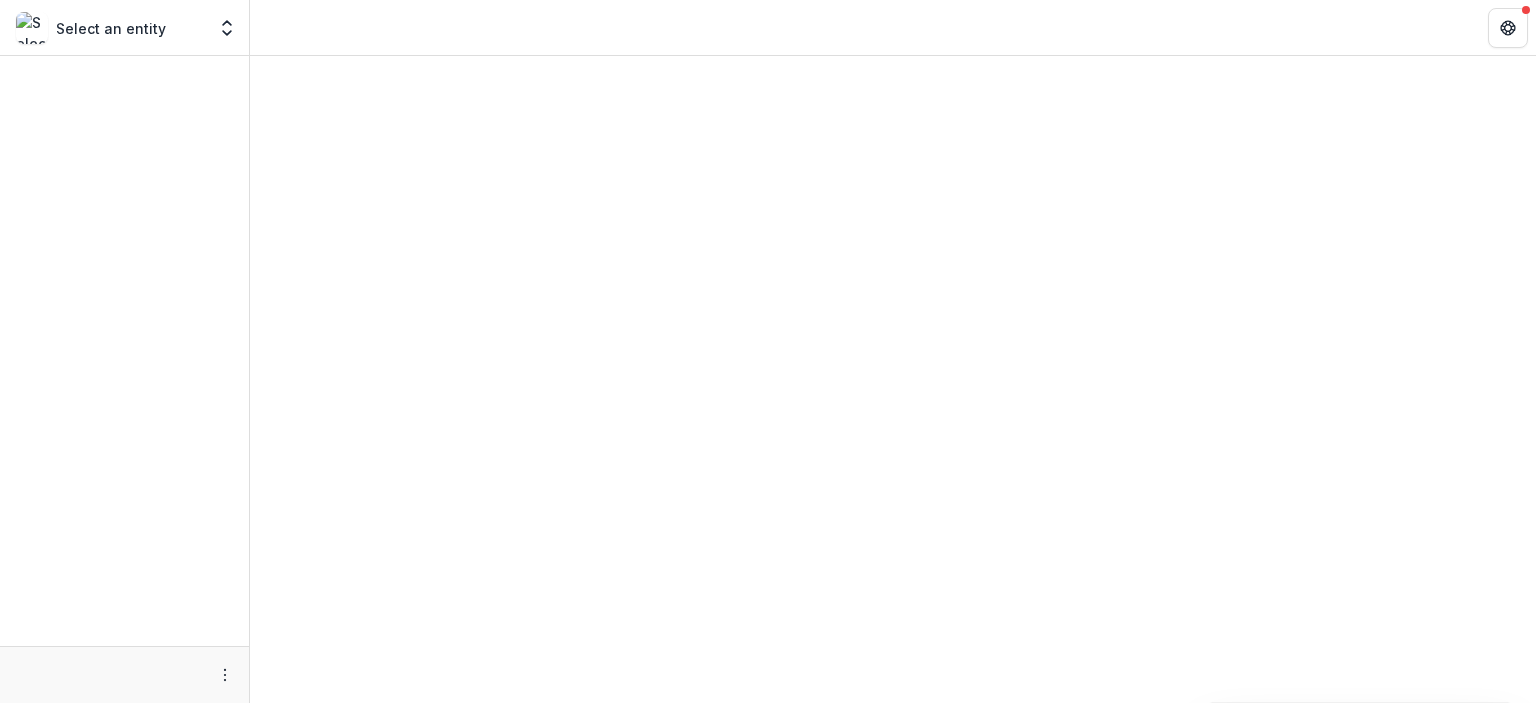 scroll, scrollTop: 0, scrollLeft: 0, axis: both 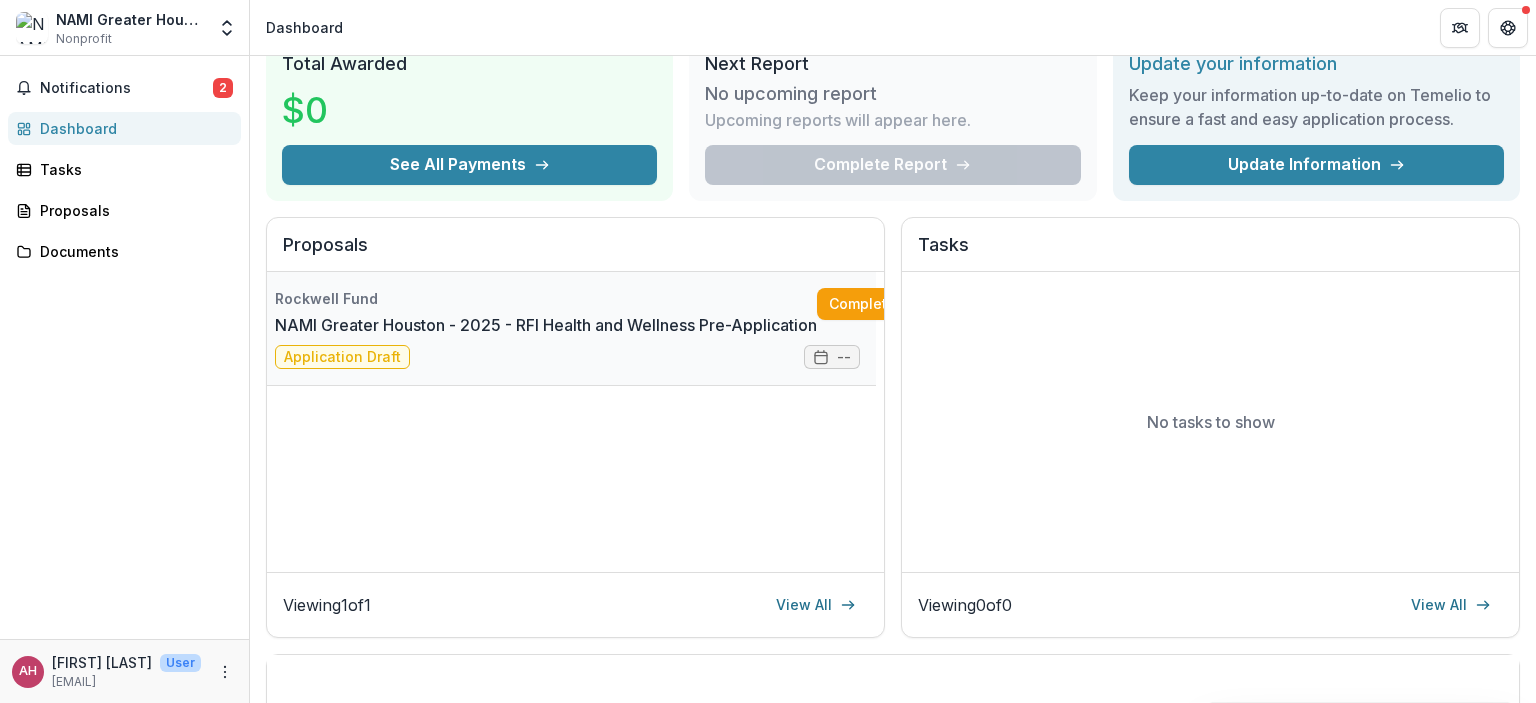 click on "NAMI Greater Houston - 2025 - RFI Health and Wellness Pre-Application" at bounding box center [546, 325] 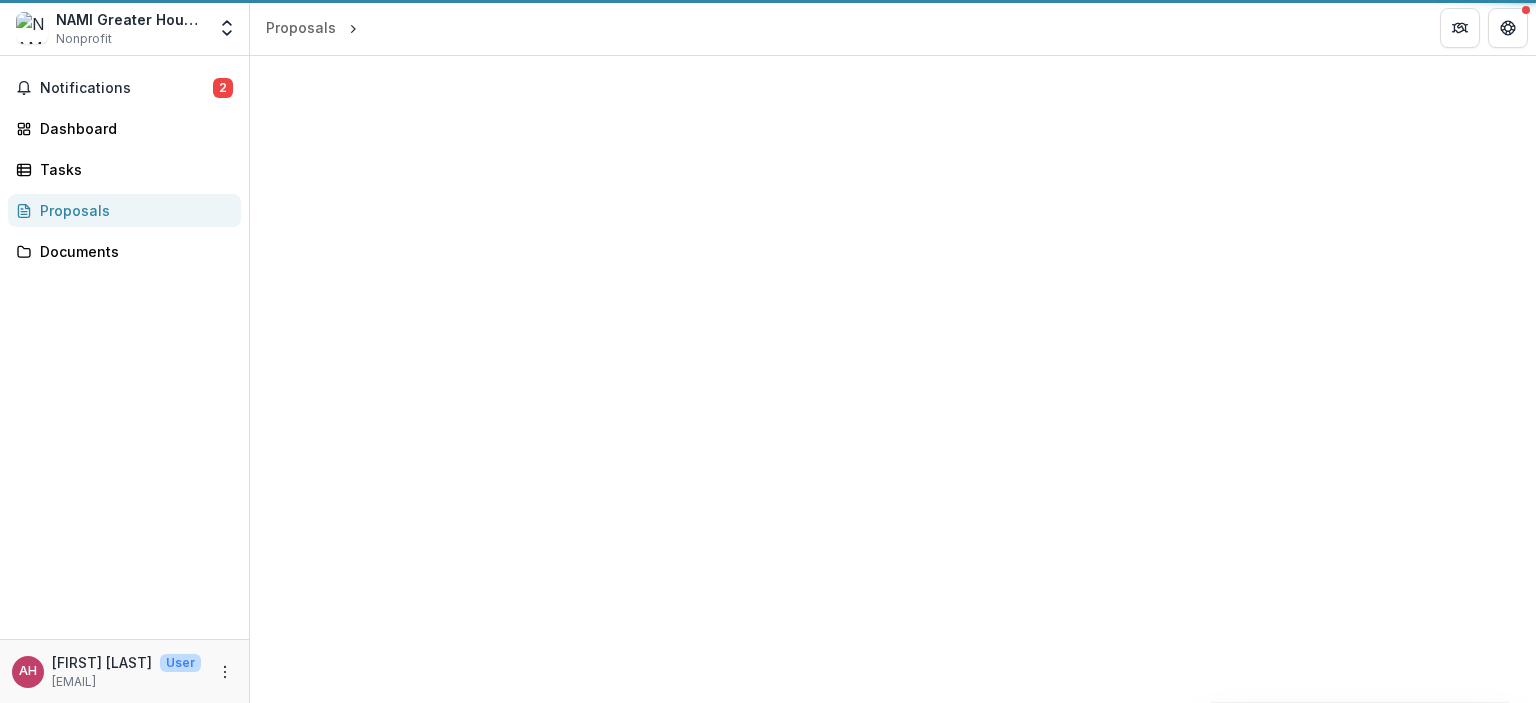 scroll, scrollTop: 0, scrollLeft: 0, axis: both 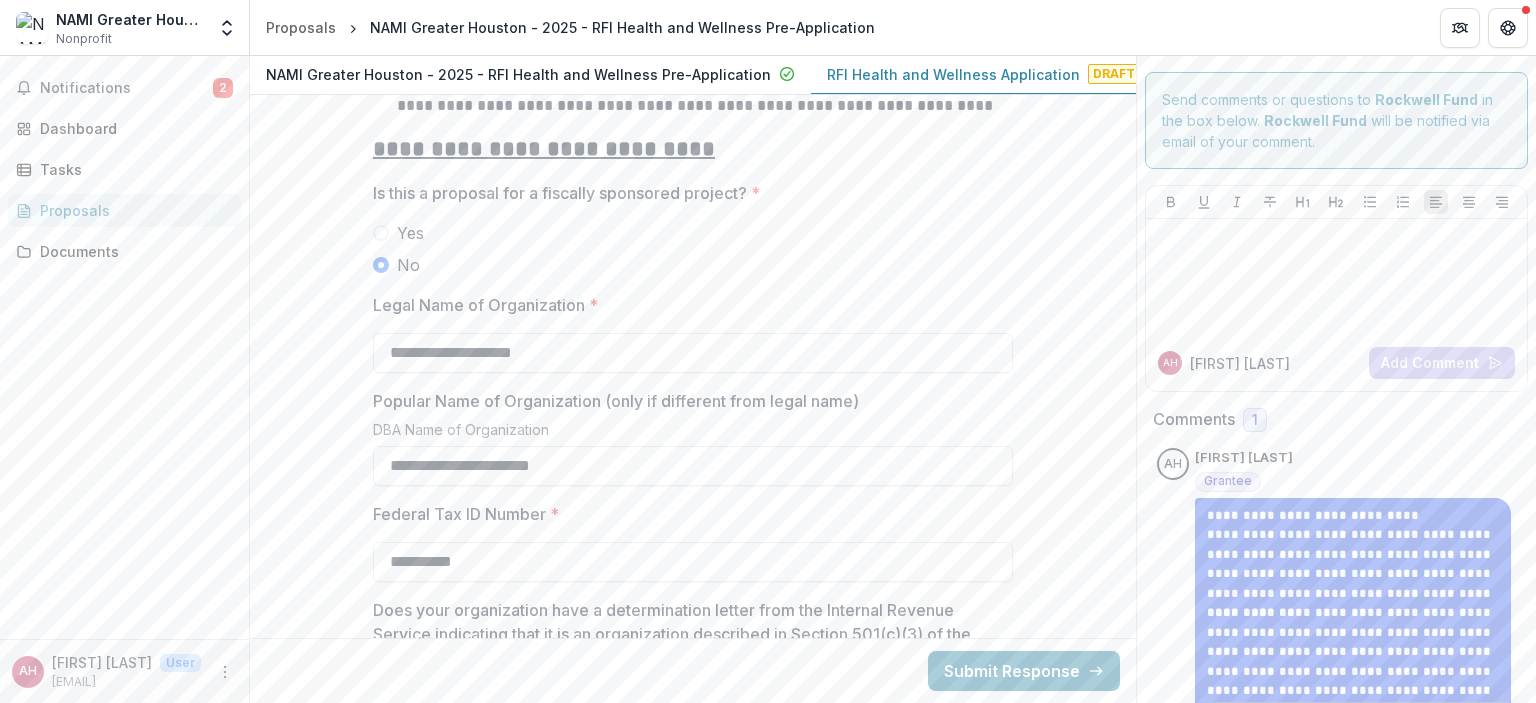 click at bounding box center [381, 233] 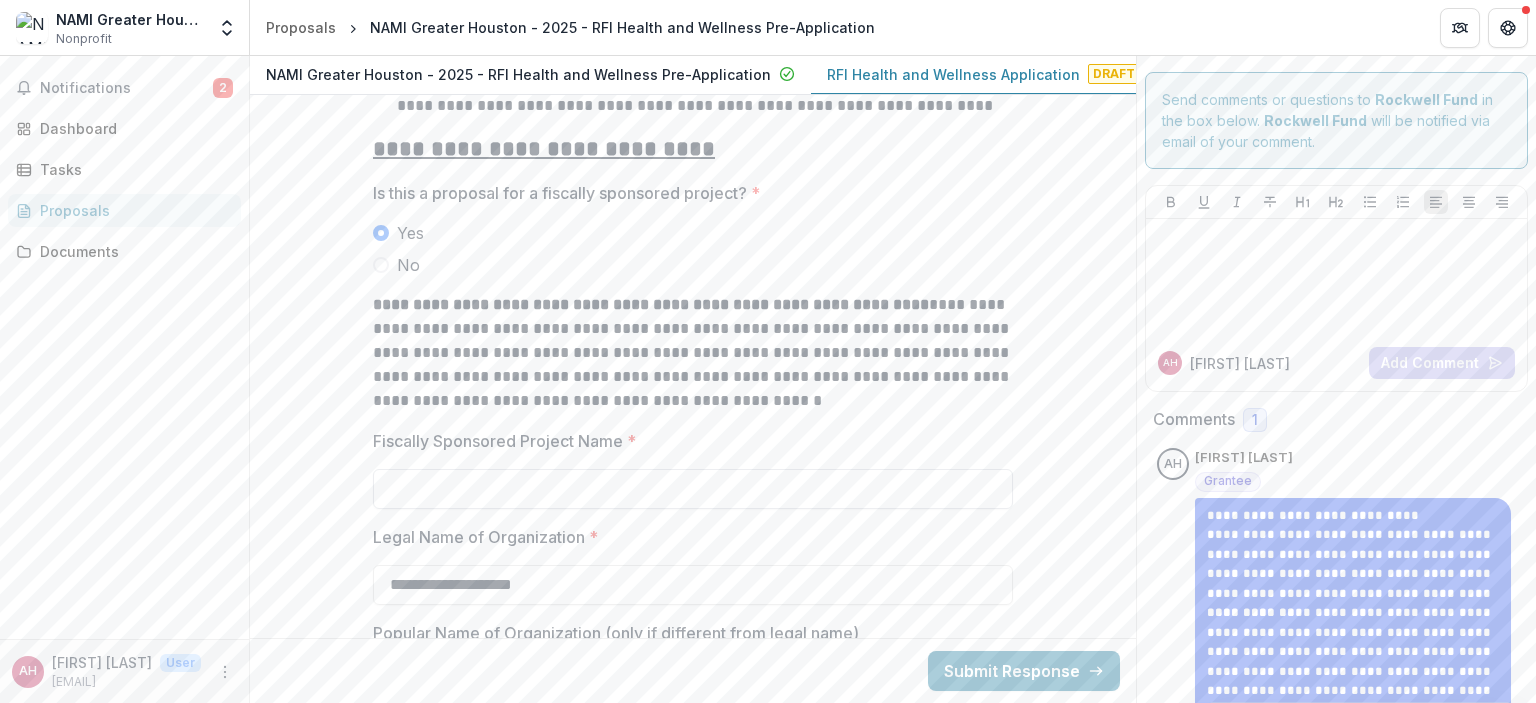 click on "Fiscally Sponsored Project Name *" at bounding box center (693, 489) 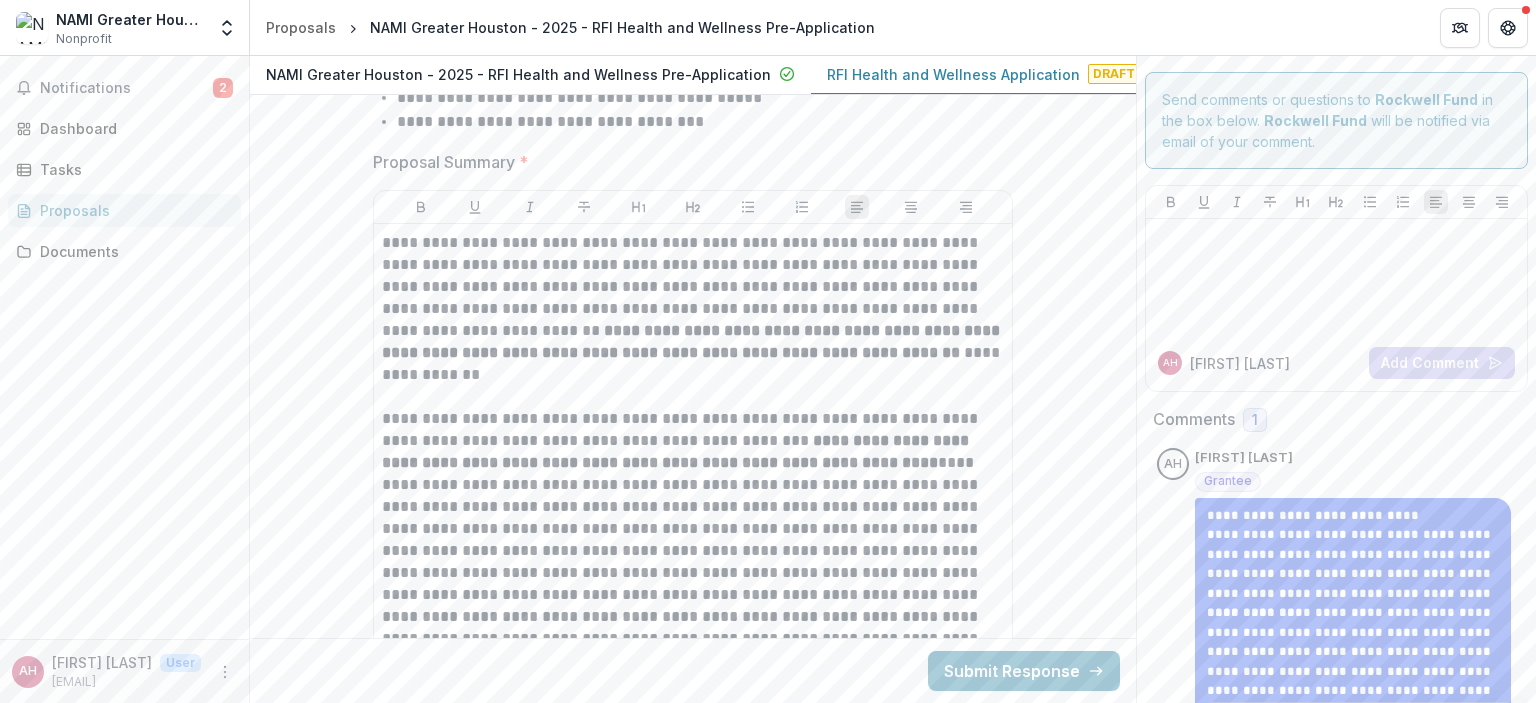scroll, scrollTop: 4573, scrollLeft: 0, axis: vertical 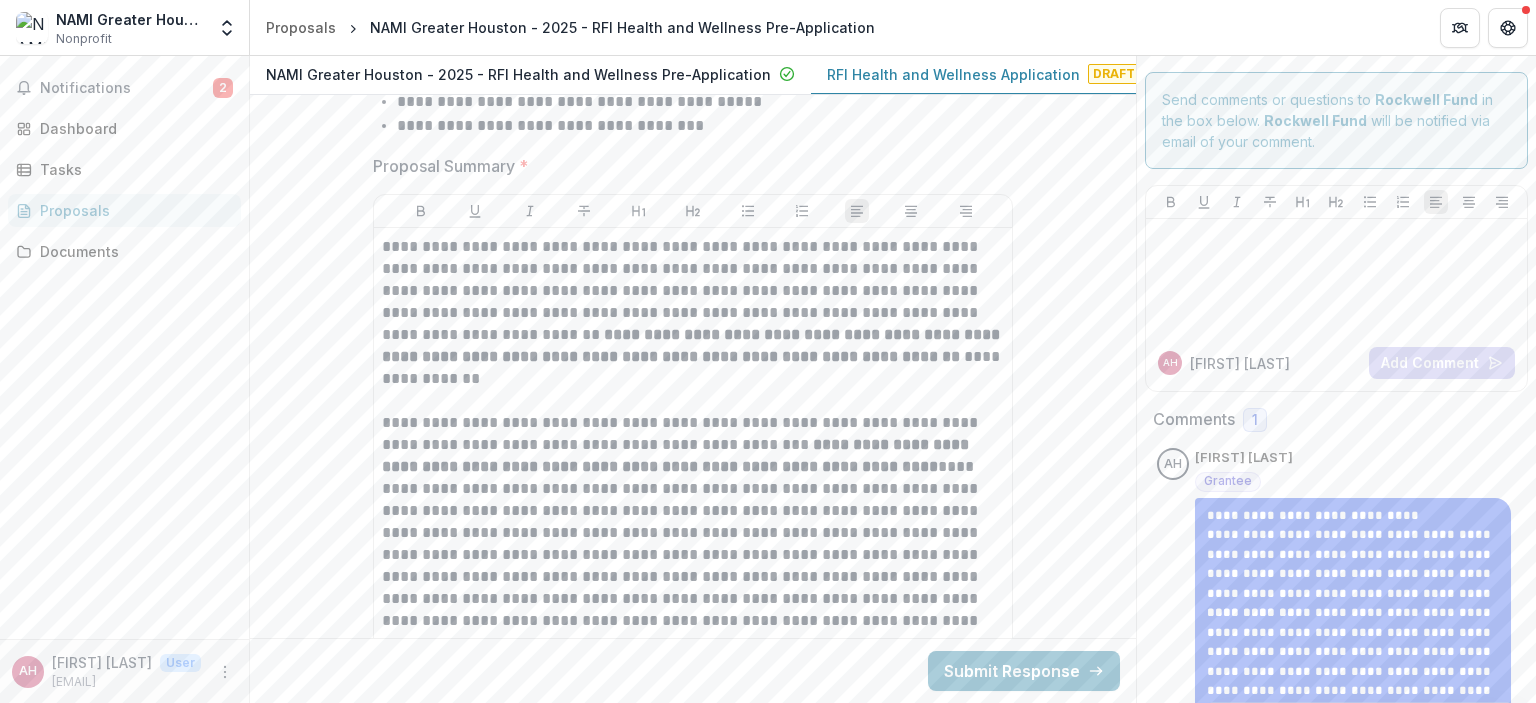 type on "**********" 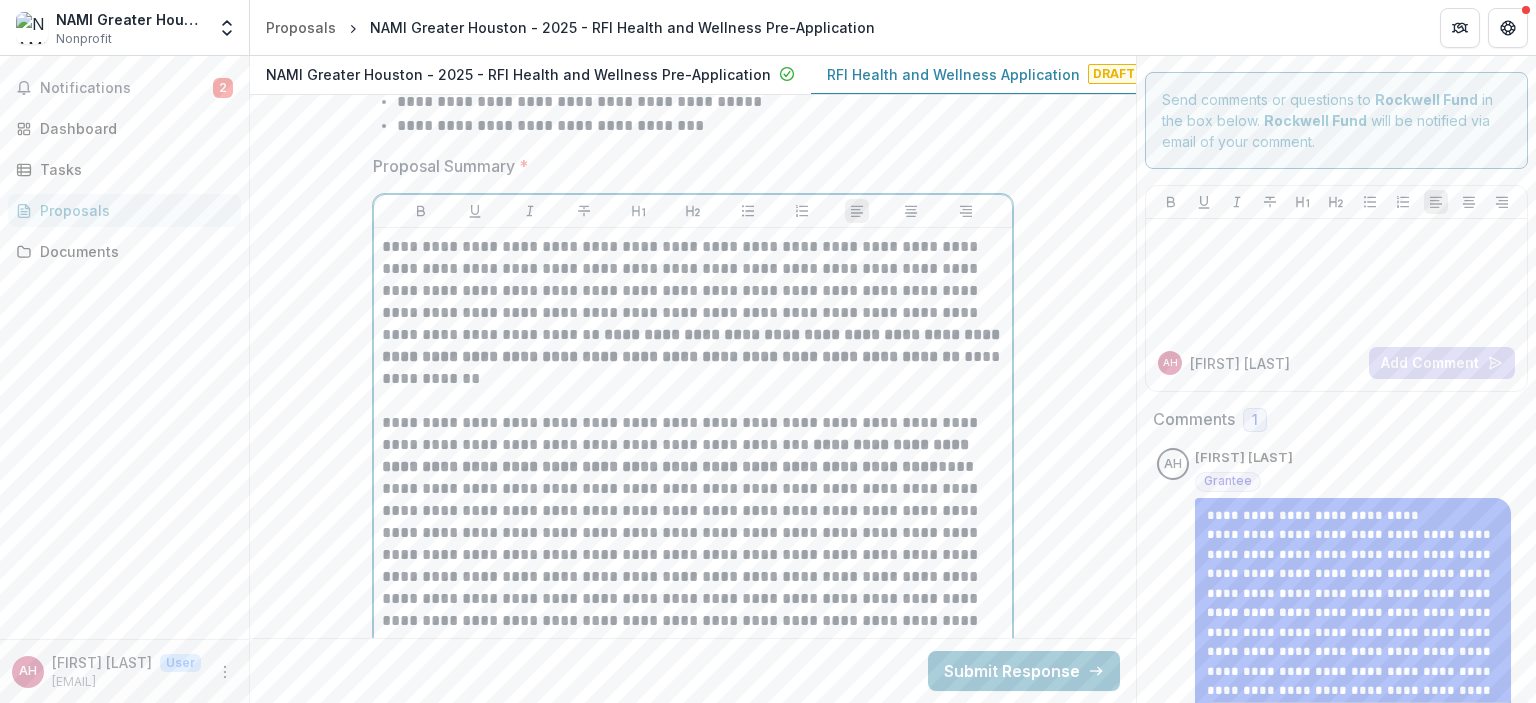 click on "**********" at bounding box center (693, 1006) 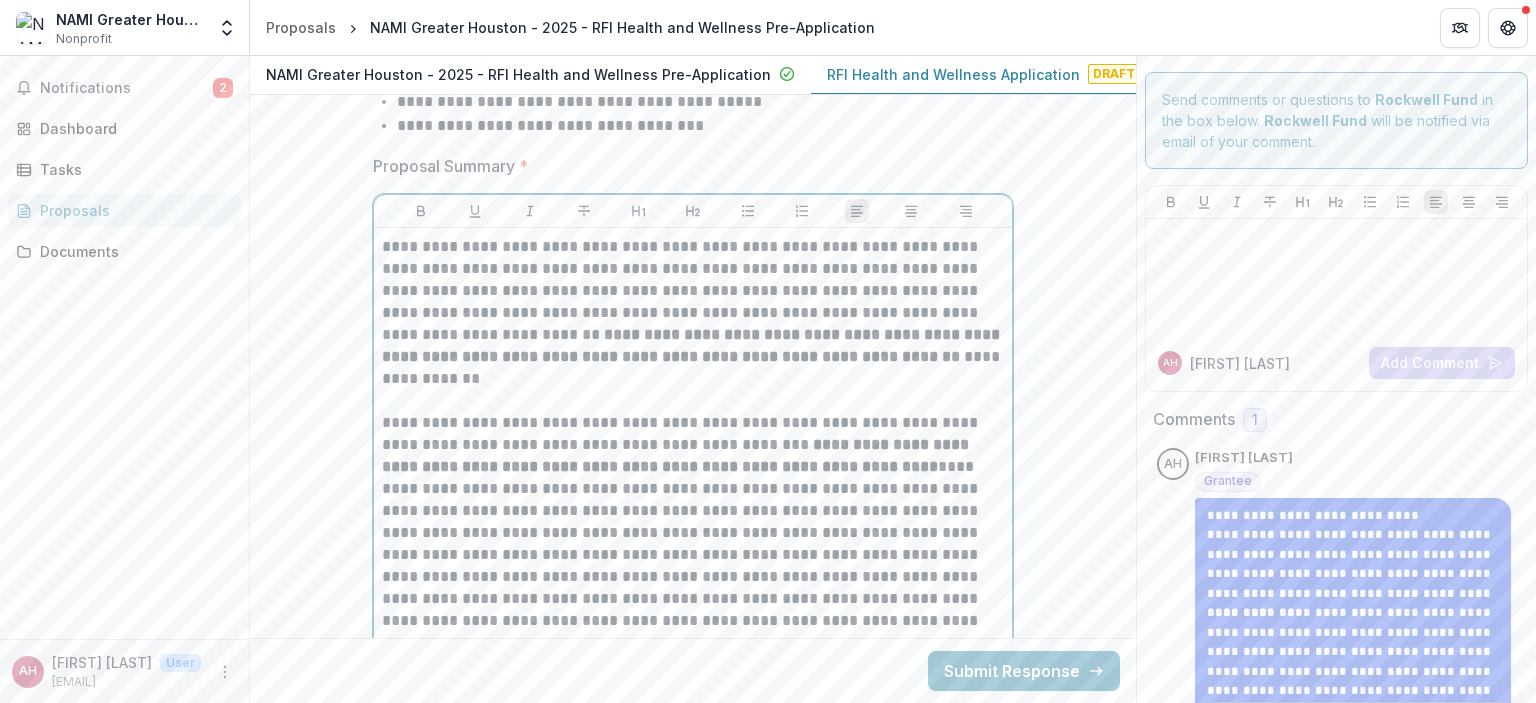 type 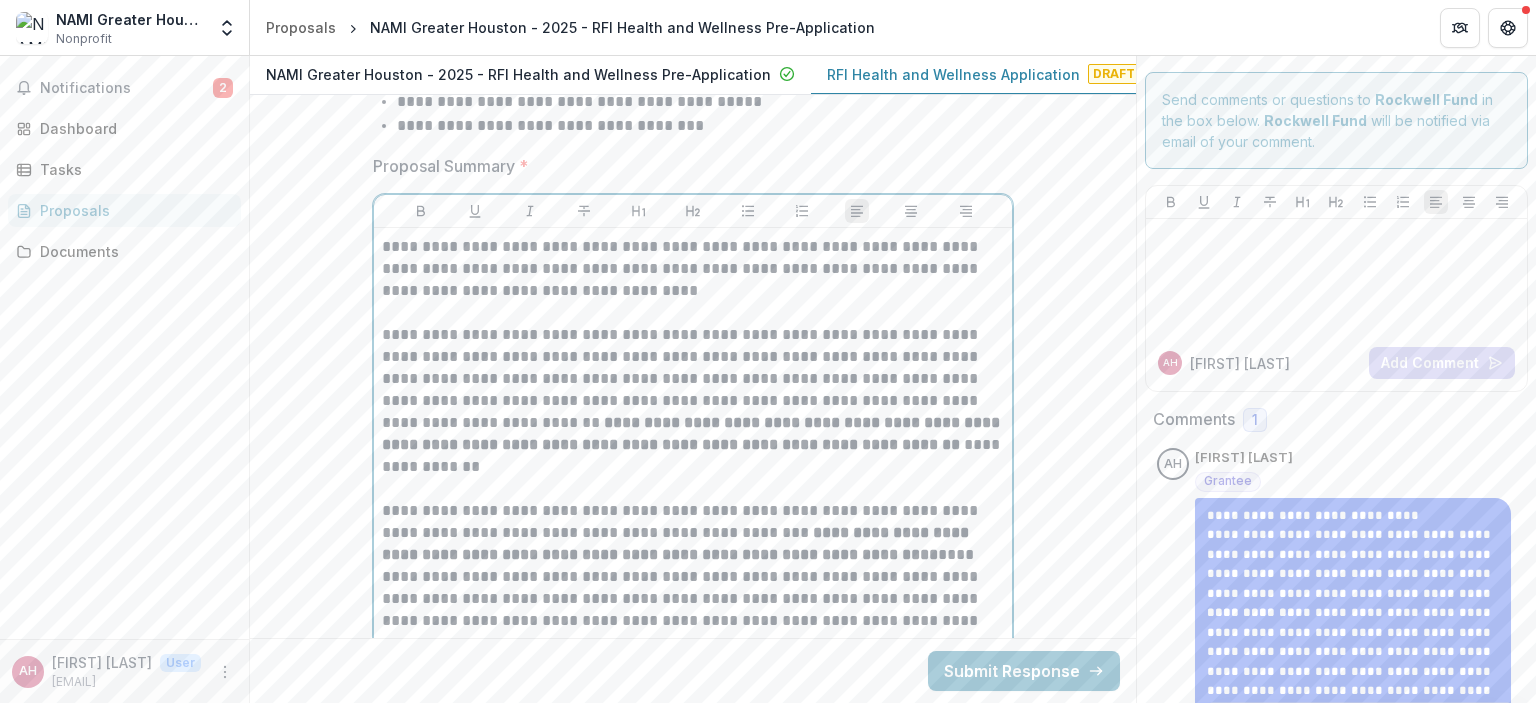 click on "**********" at bounding box center [693, 269] 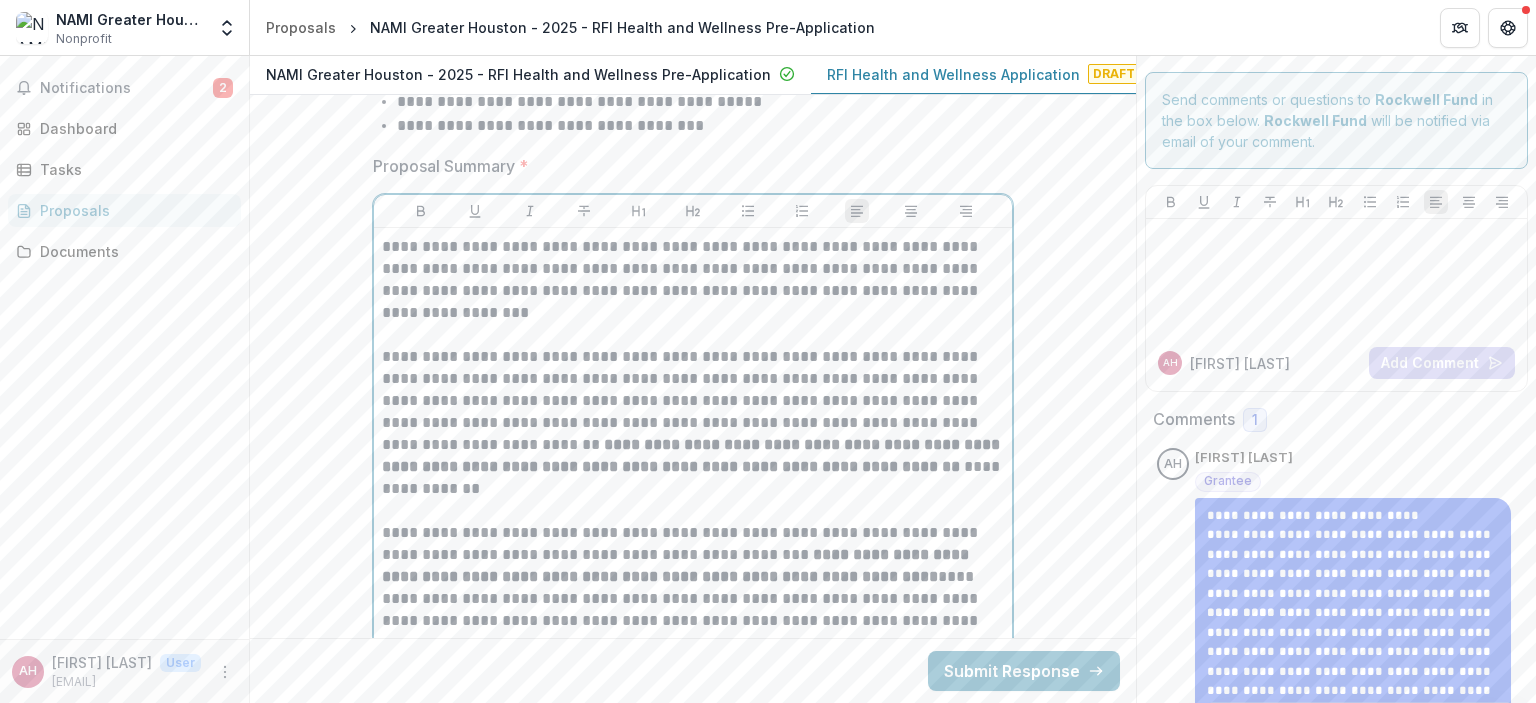 click on "**********" at bounding box center (693, 280) 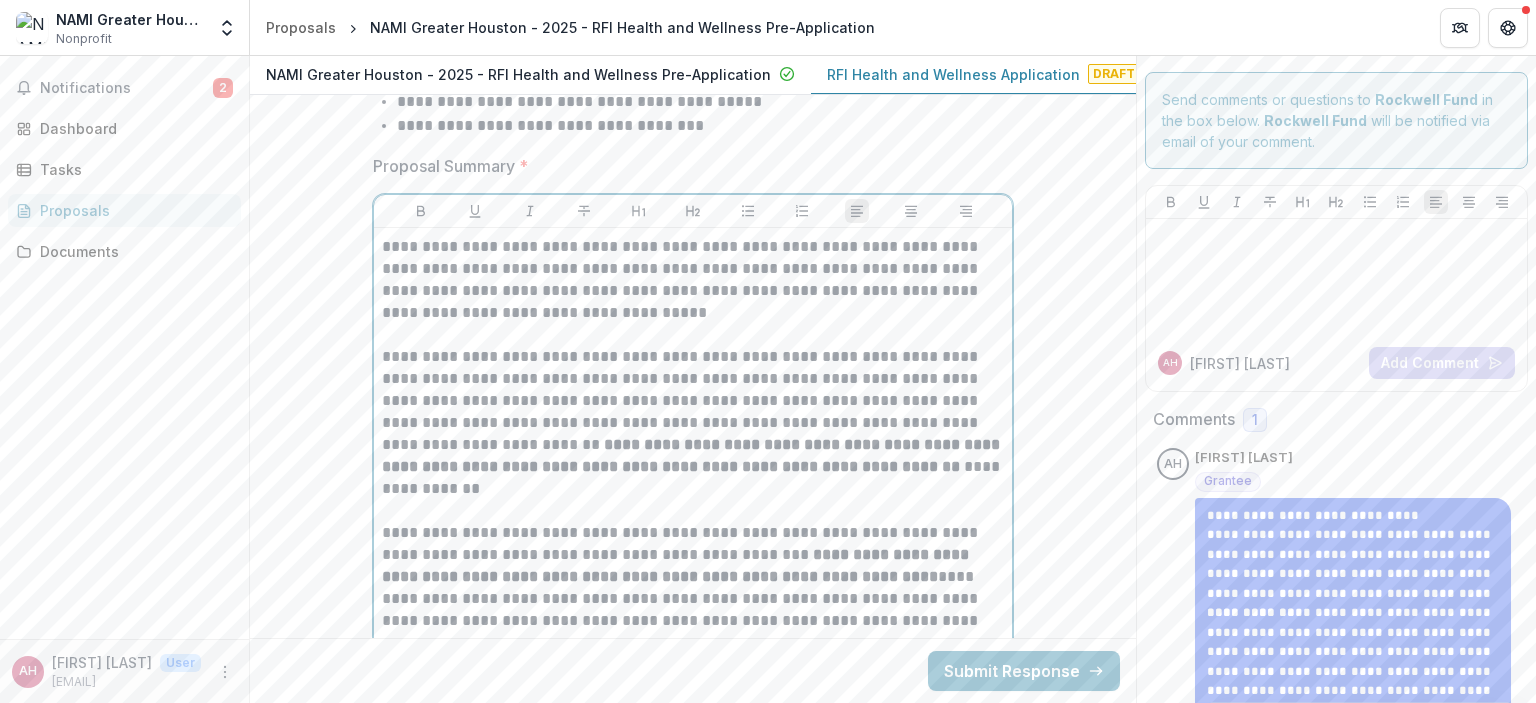 click on "**********" at bounding box center [693, 280] 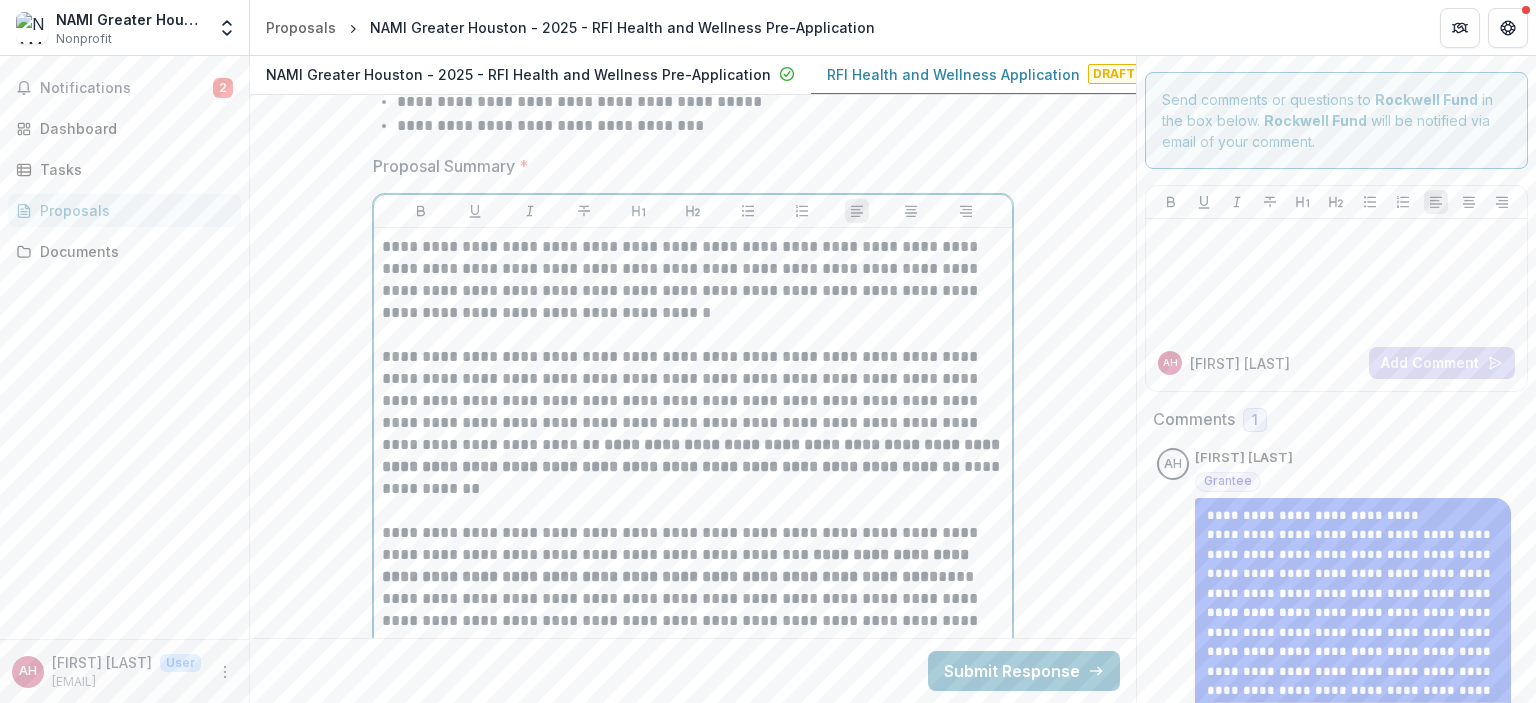 click on "**********" at bounding box center [693, 280] 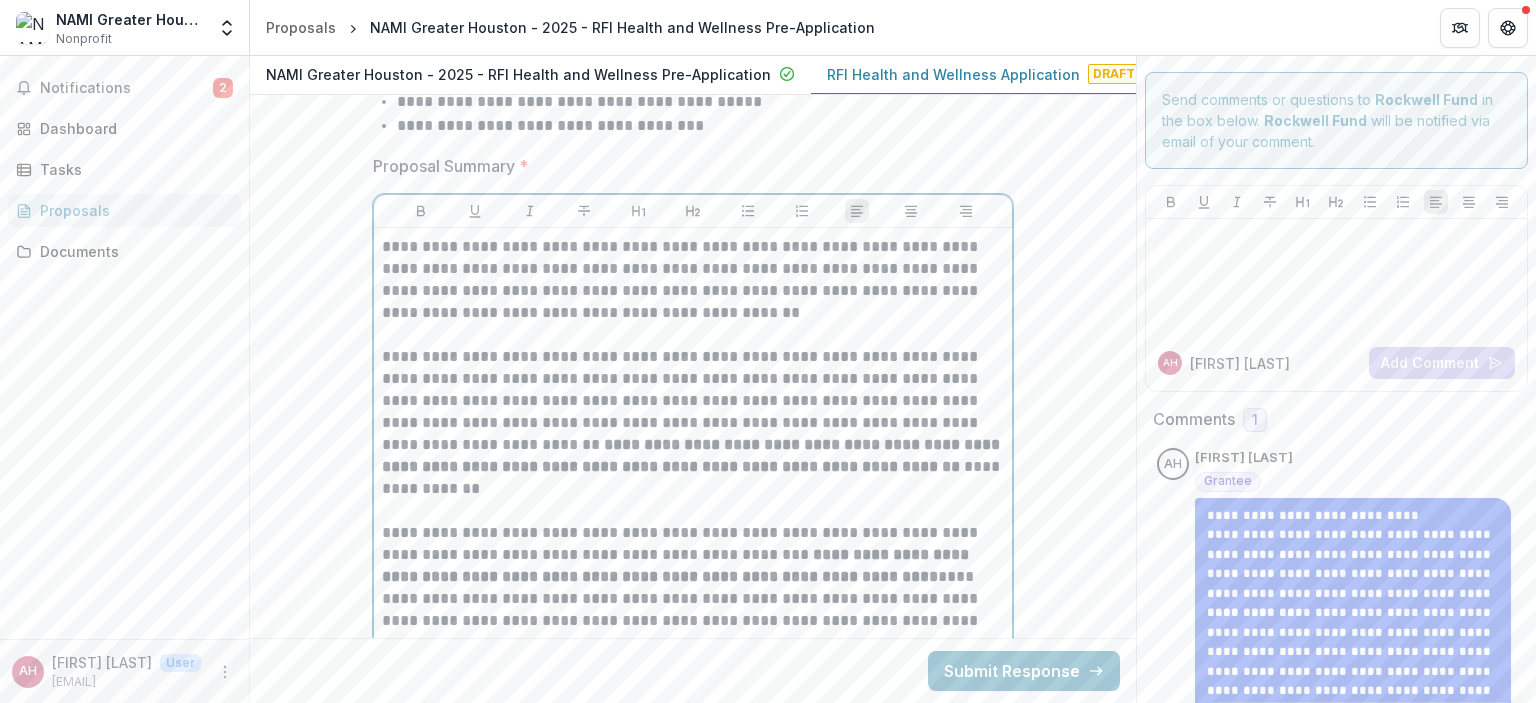 click on "**********" at bounding box center [693, 280] 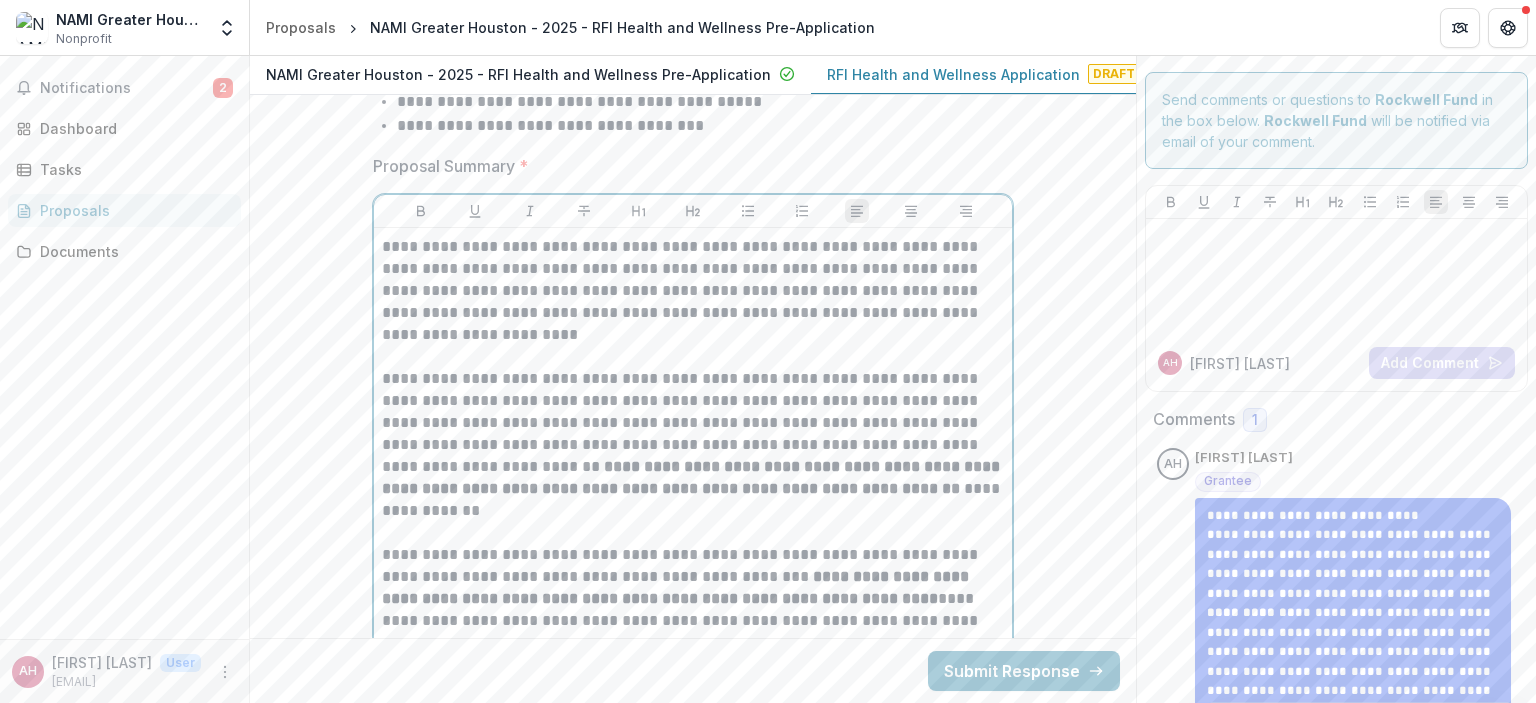 click on "**********" at bounding box center [693, 291] 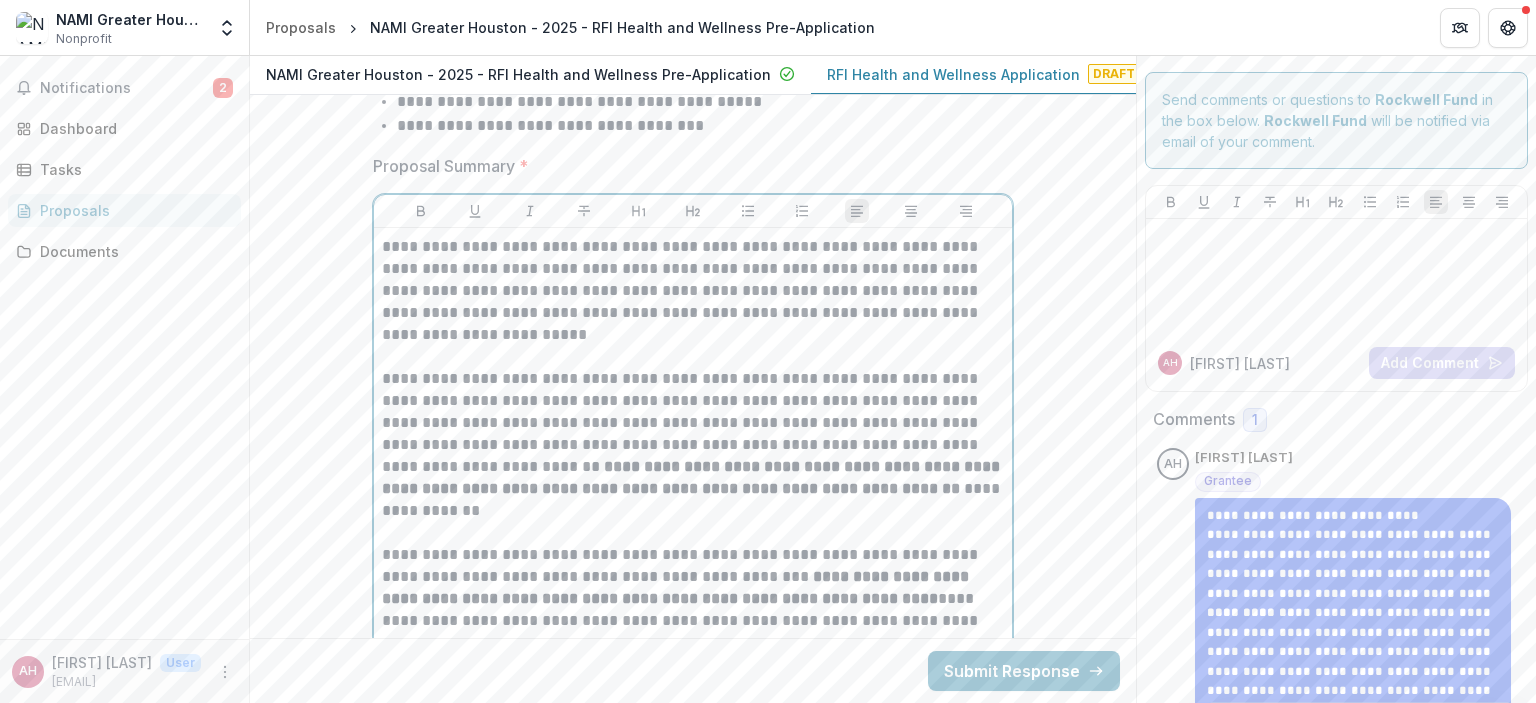 click on "**********" at bounding box center [693, 291] 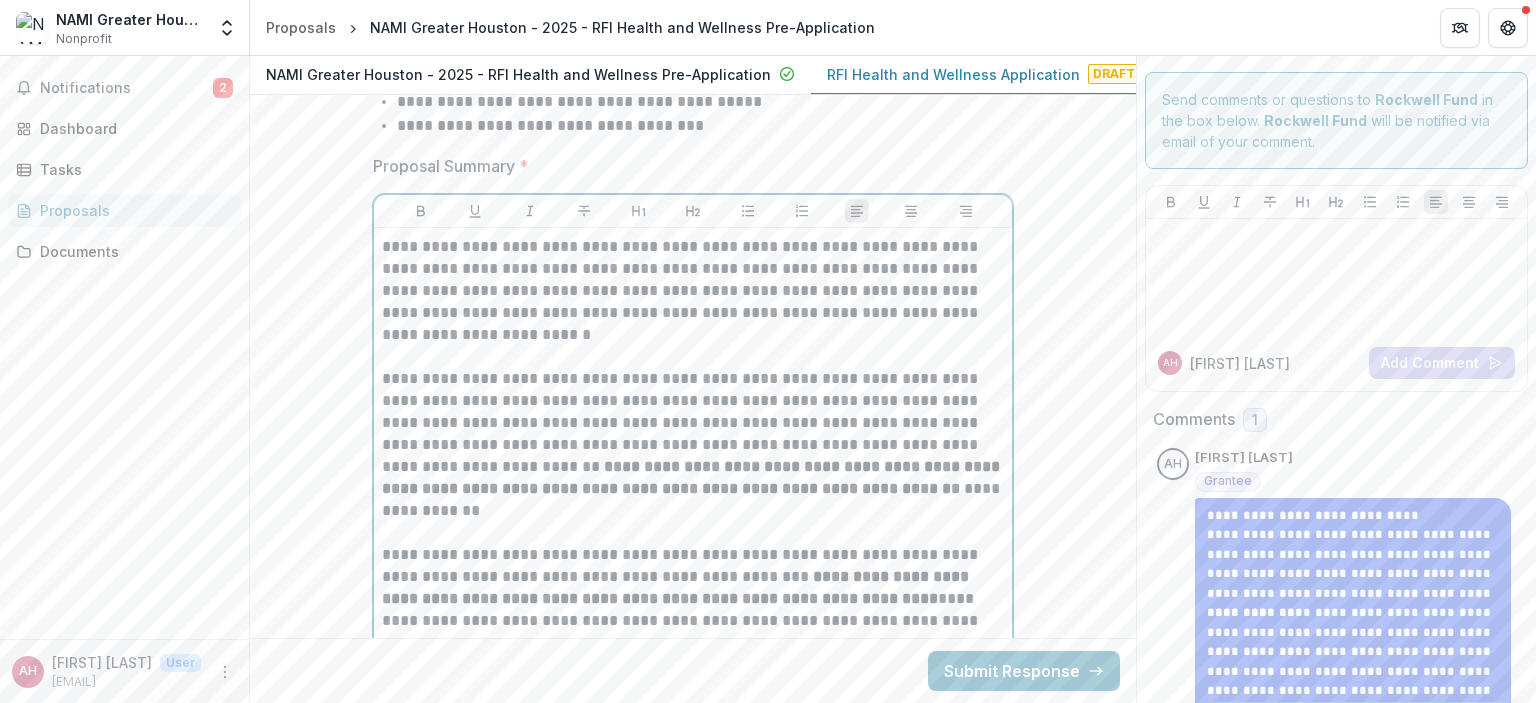 click on "**********" at bounding box center (693, 291) 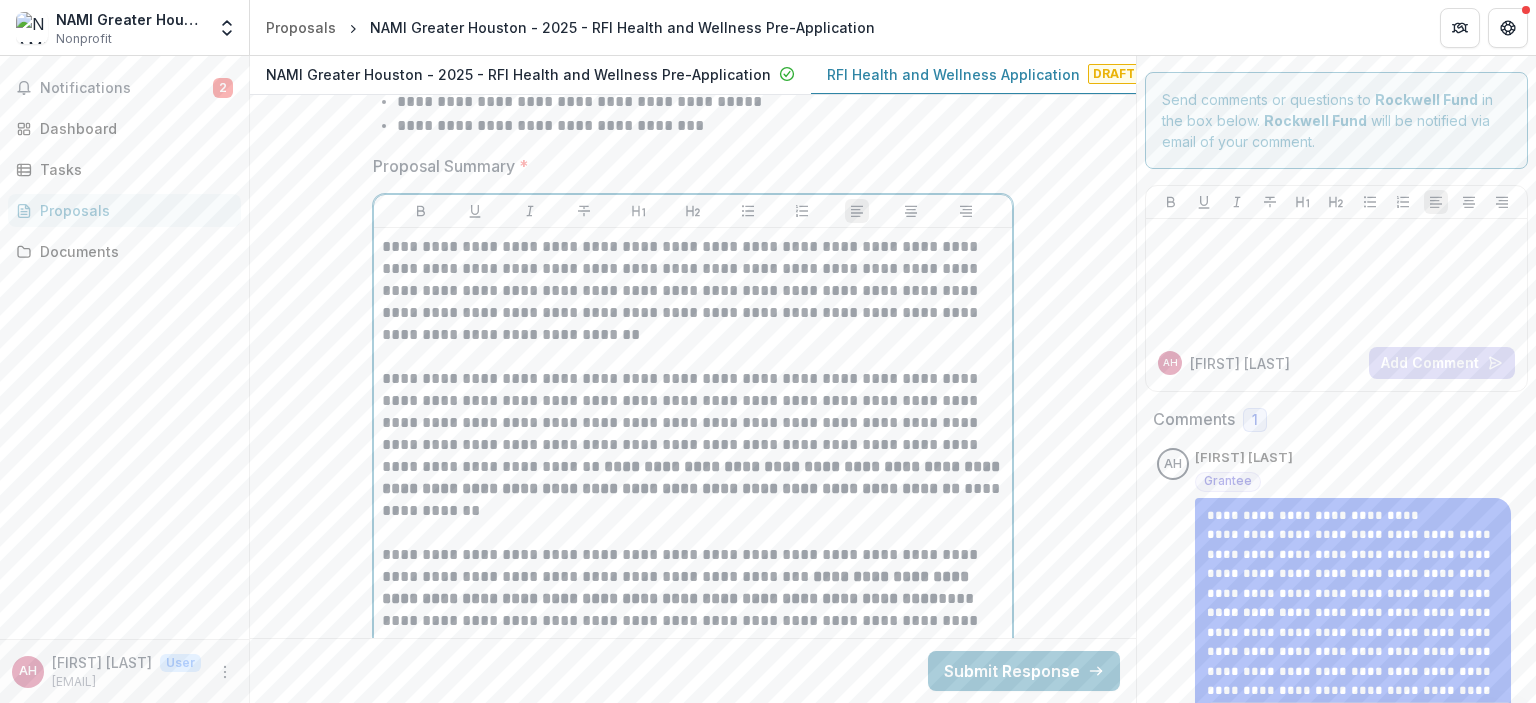 click on "**********" at bounding box center (693, 291) 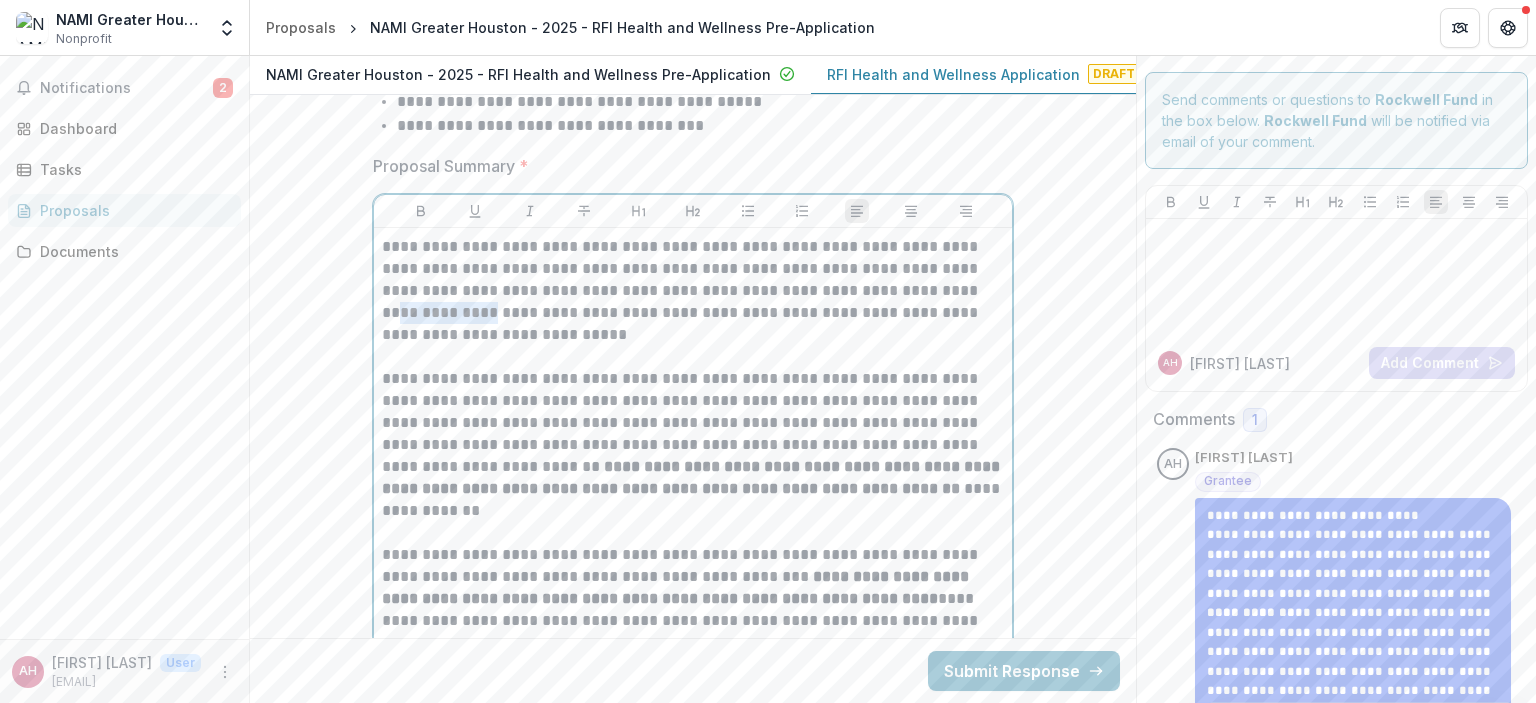 drag, startPoint x: 380, startPoint y: 308, endPoint x: 463, endPoint y: 307, distance: 83.00603 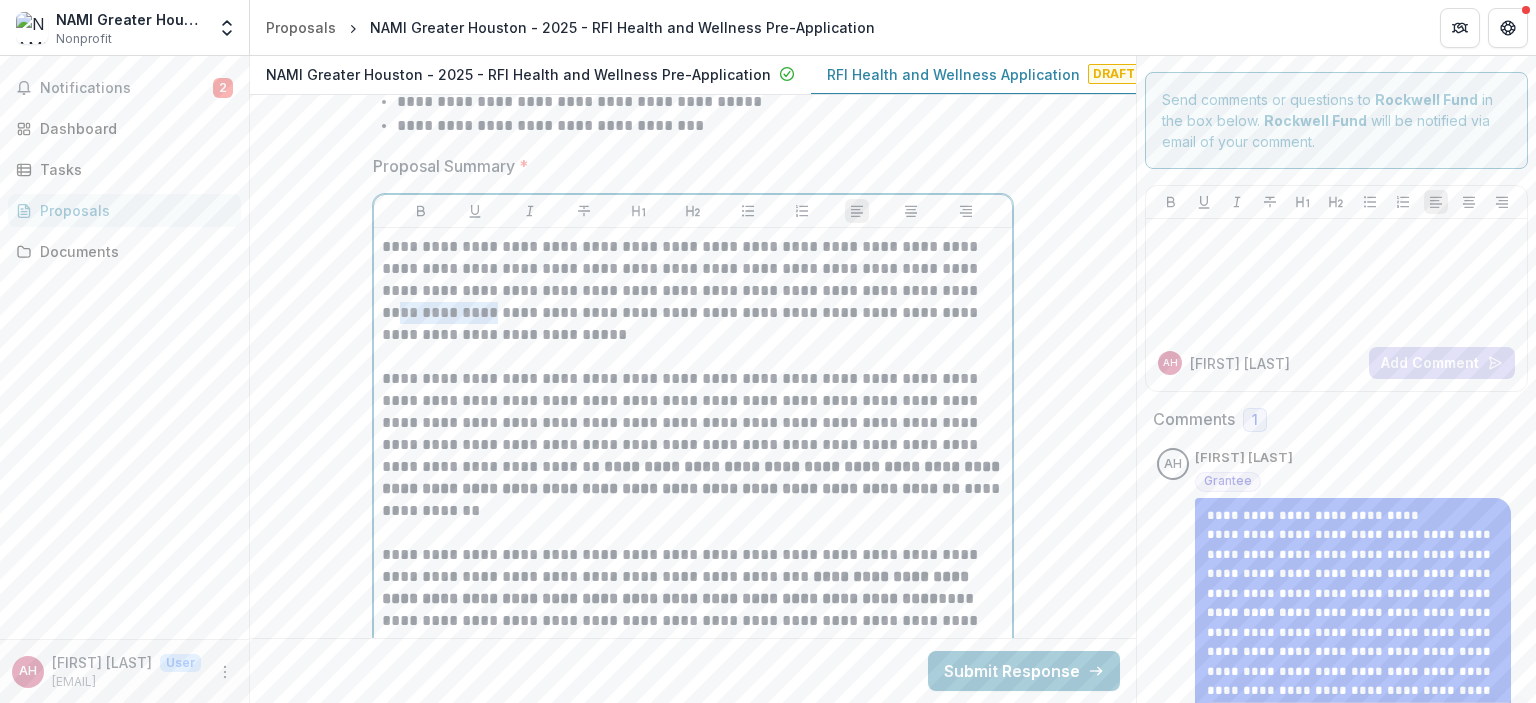 click on "**********" at bounding box center [693, 291] 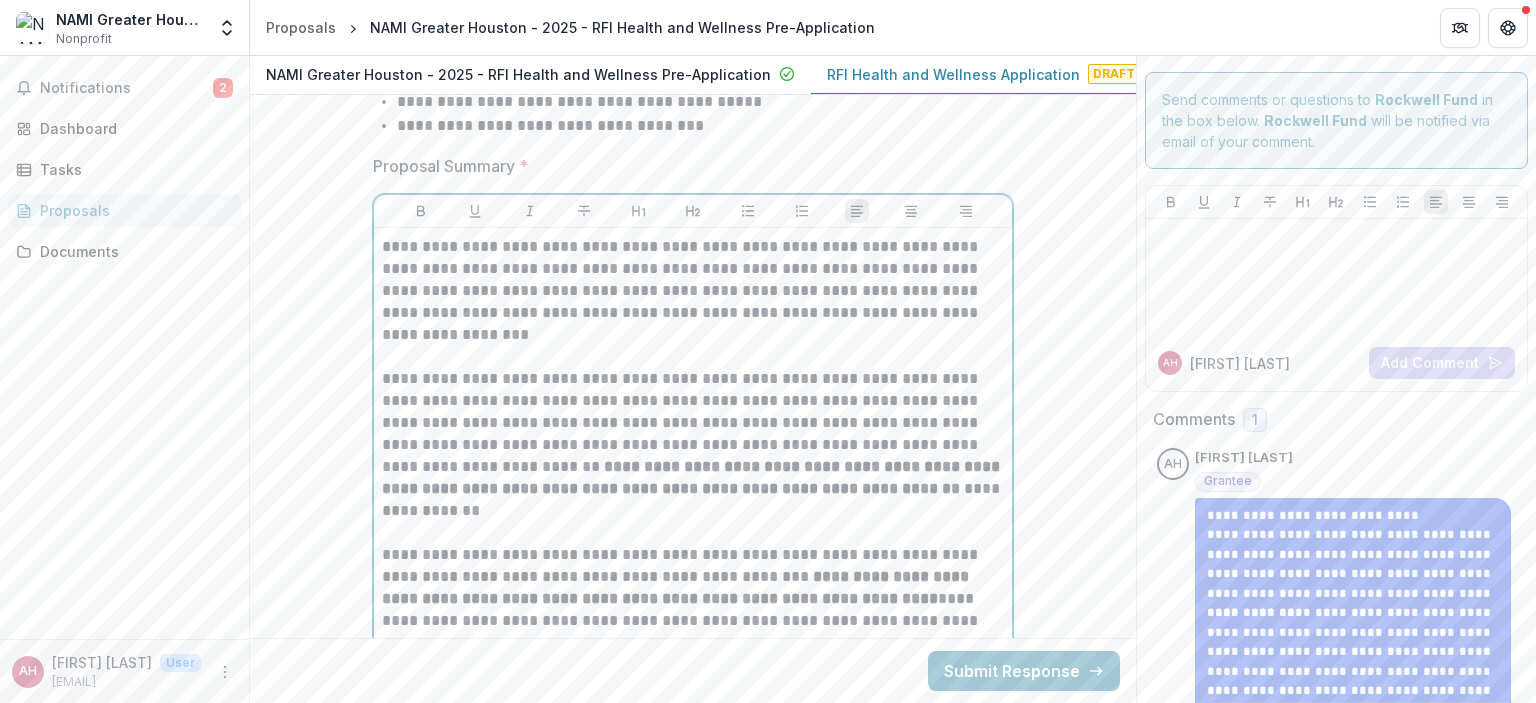 click on "**********" at bounding box center (693, 291) 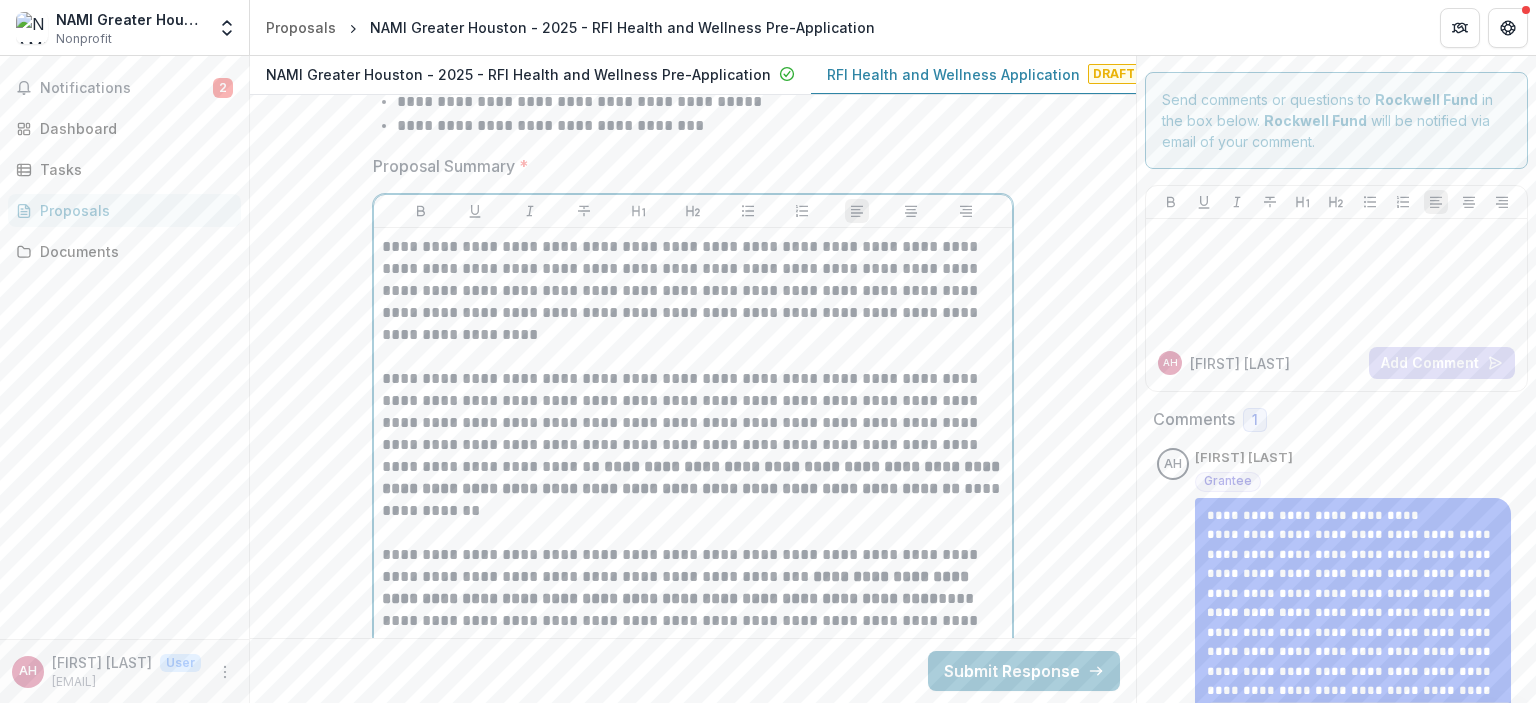 click on "**********" at bounding box center [693, 291] 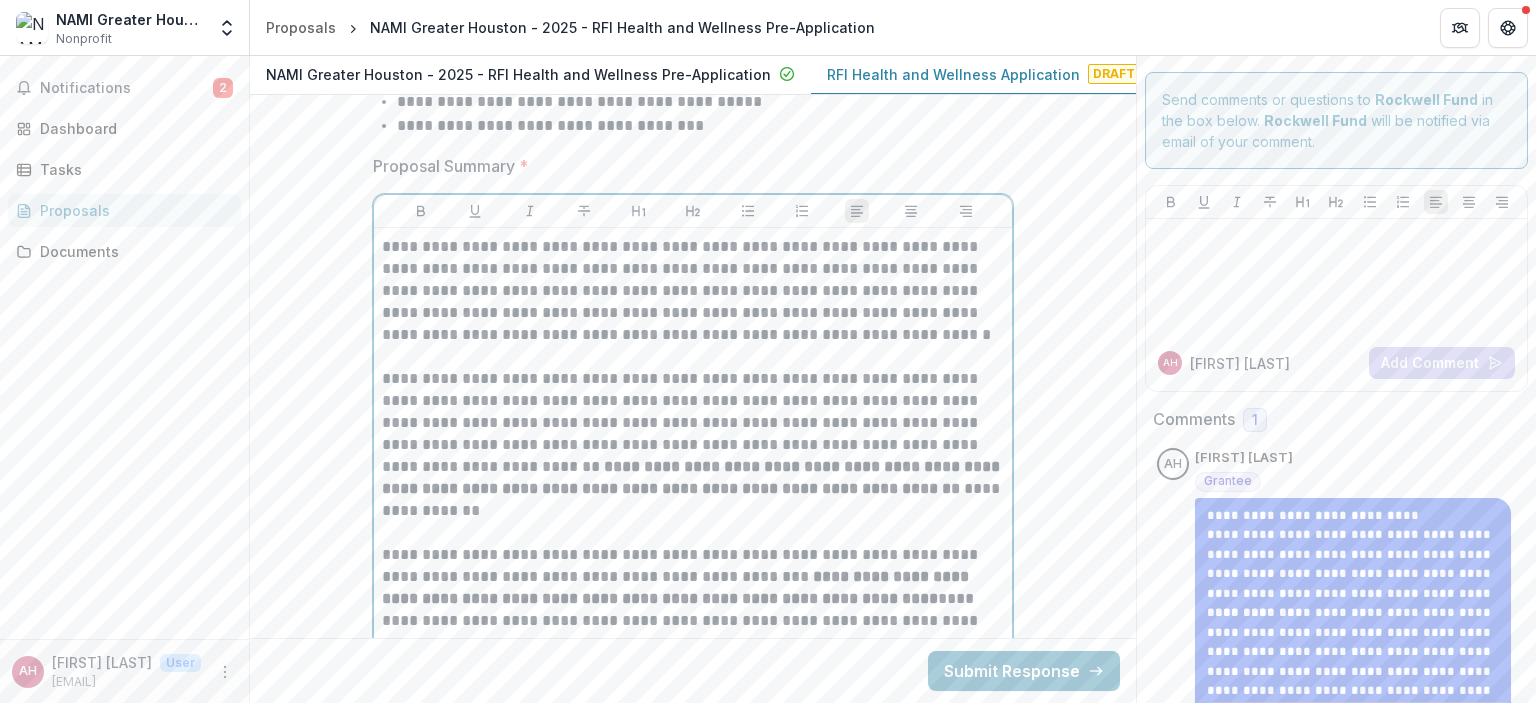 click on "**********" at bounding box center (693, 291) 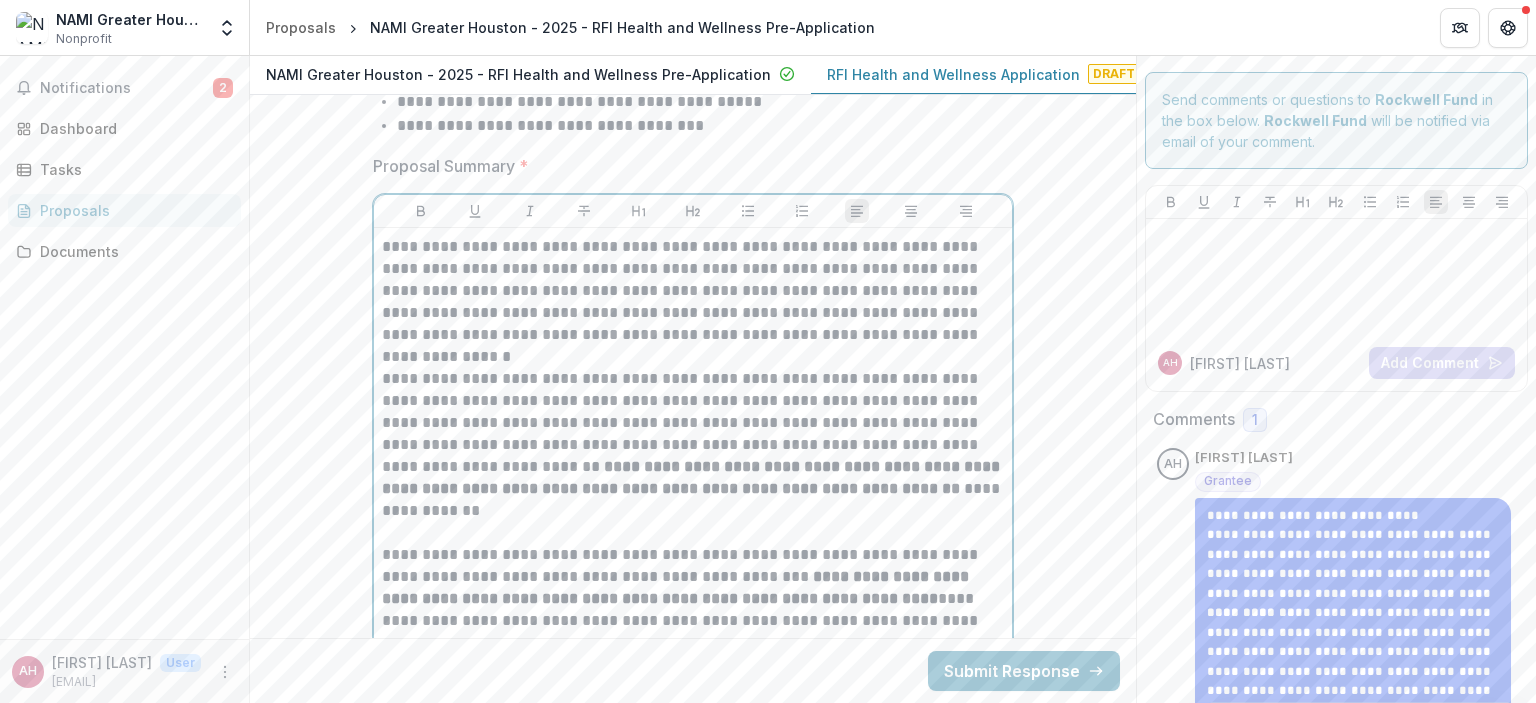 click on "**********" at bounding box center [693, 291] 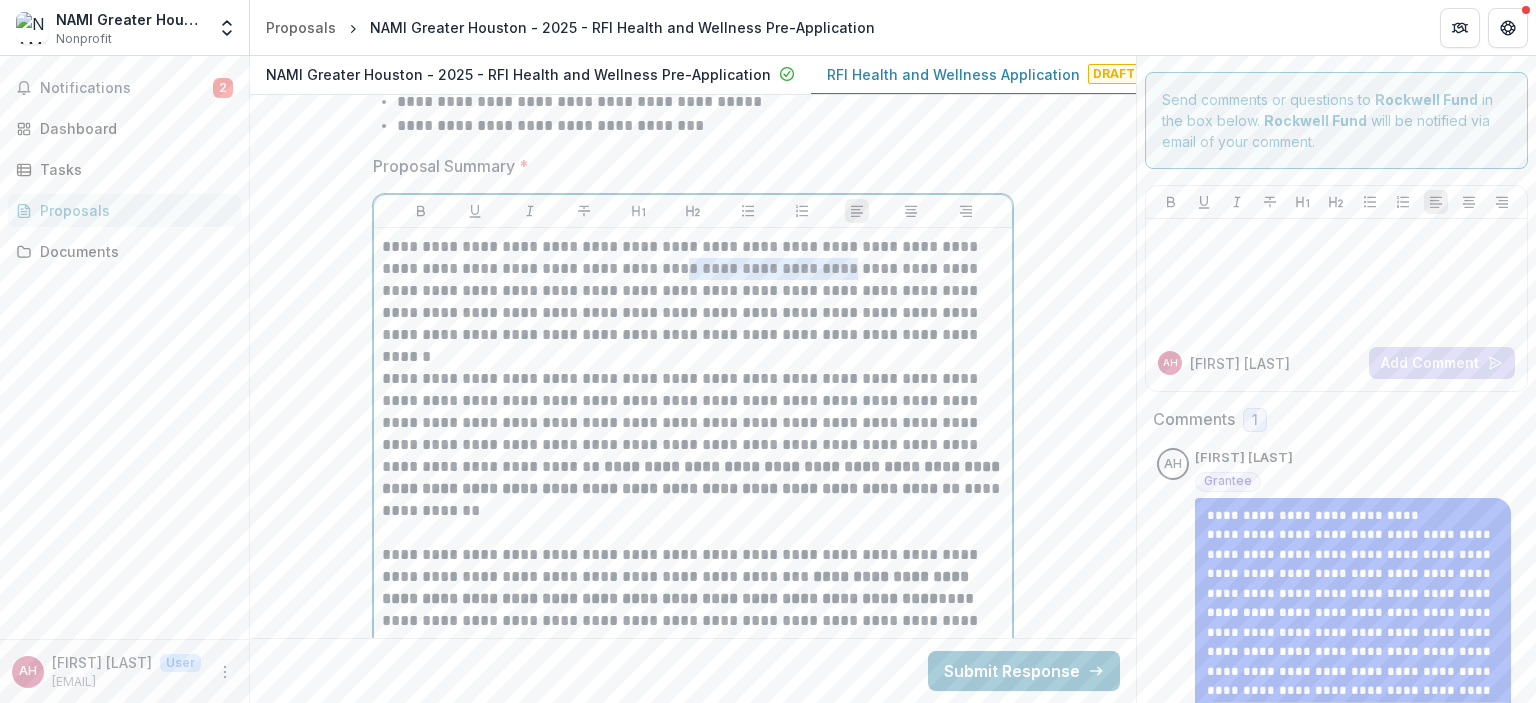 drag, startPoint x: 651, startPoint y: 263, endPoint x: 806, endPoint y: 263, distance: 155 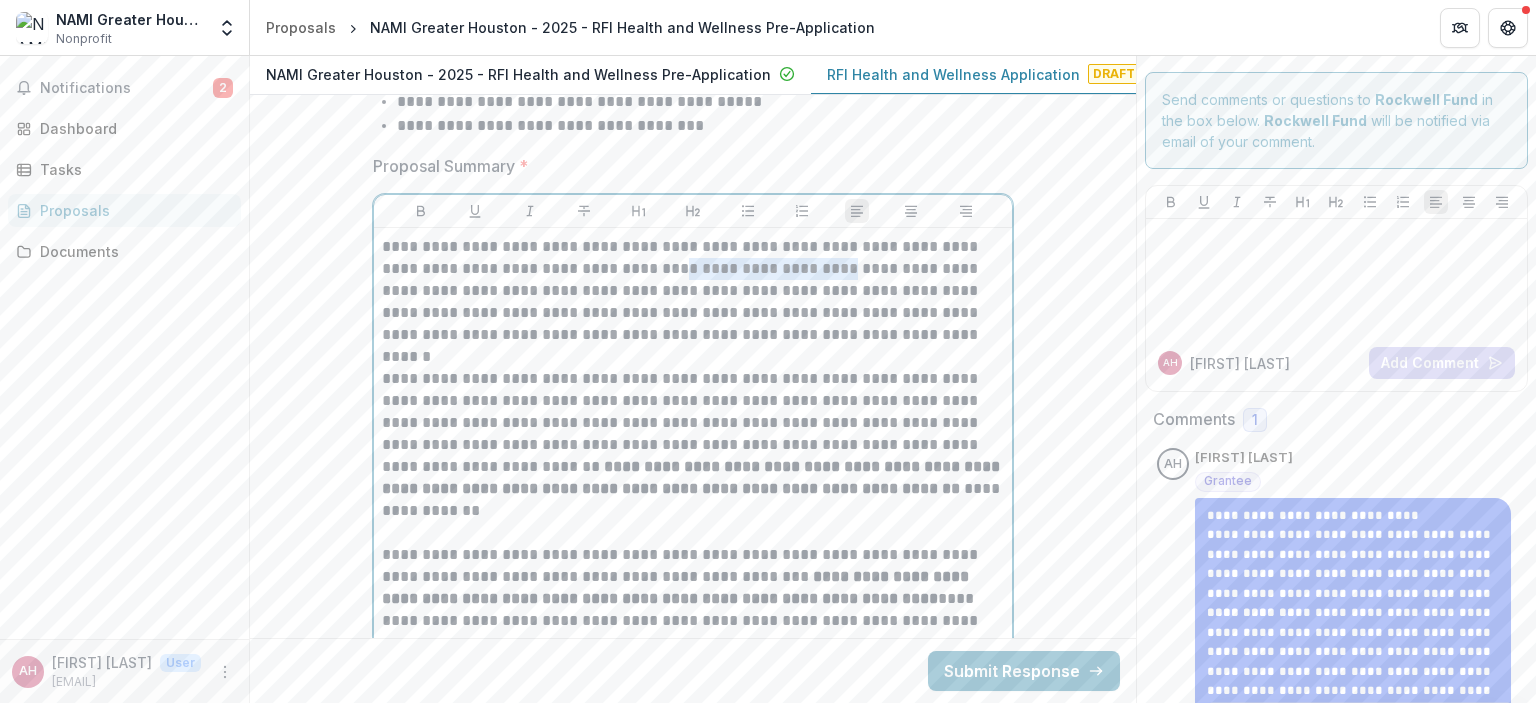 click on "**********" at bounding box center [693, 291] 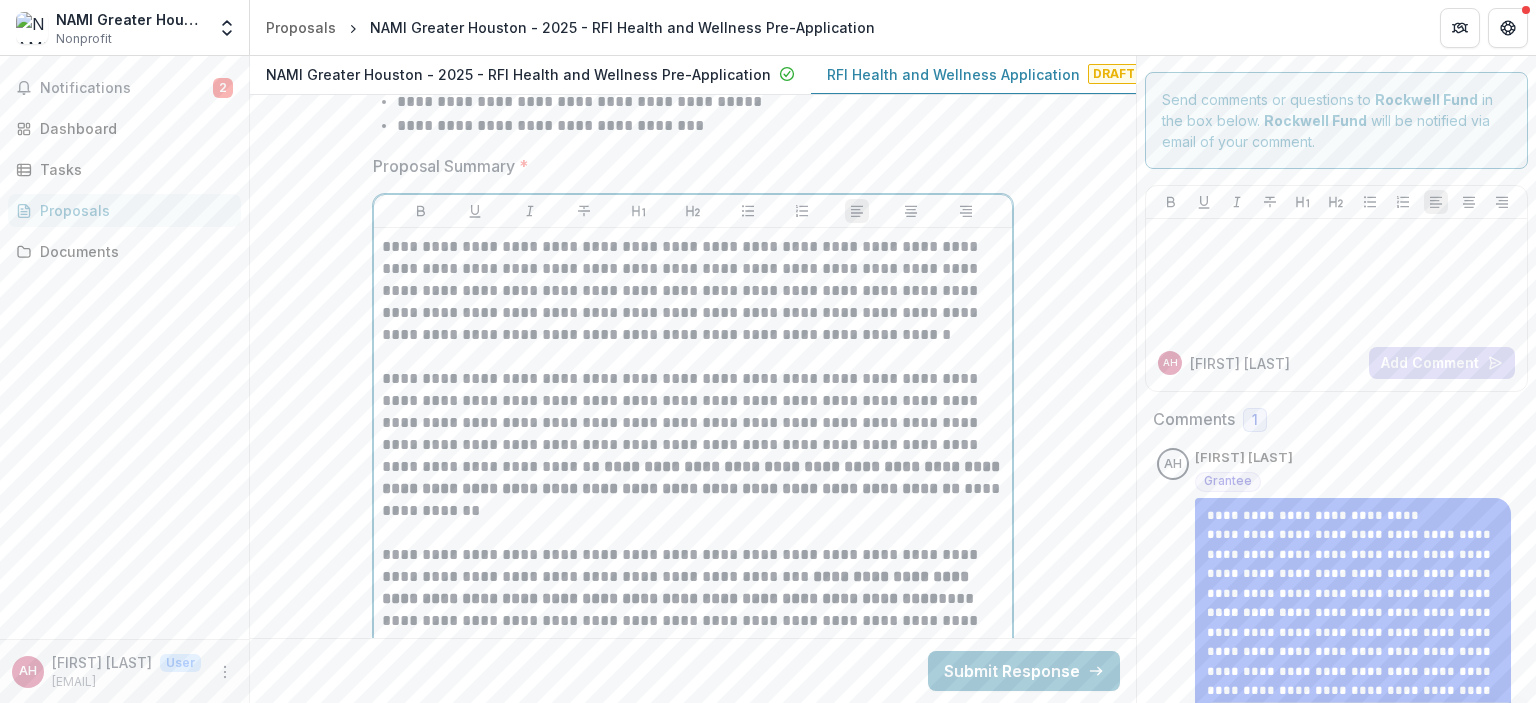 click on "**********" at bounding box center (693, 291) 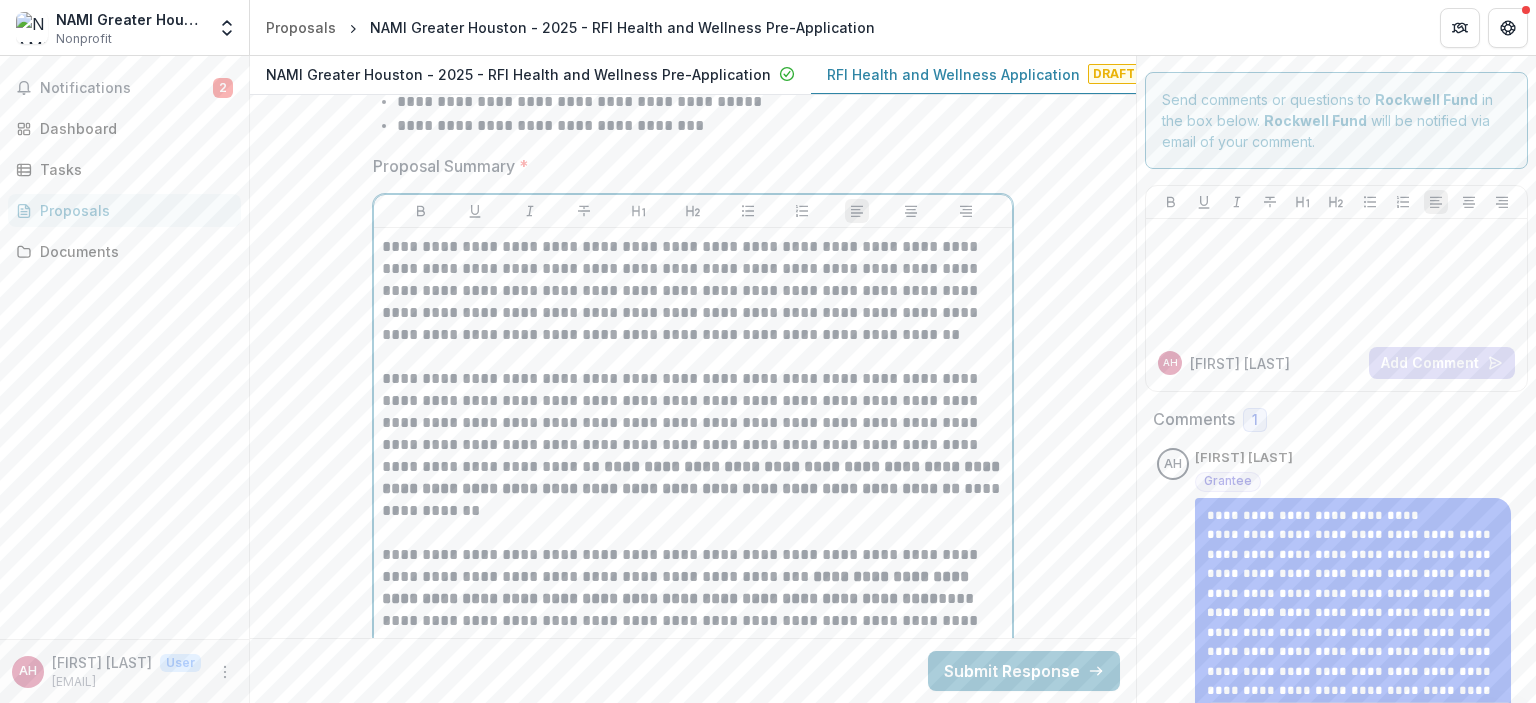 click on "**********" at bounding box center (693, 445) 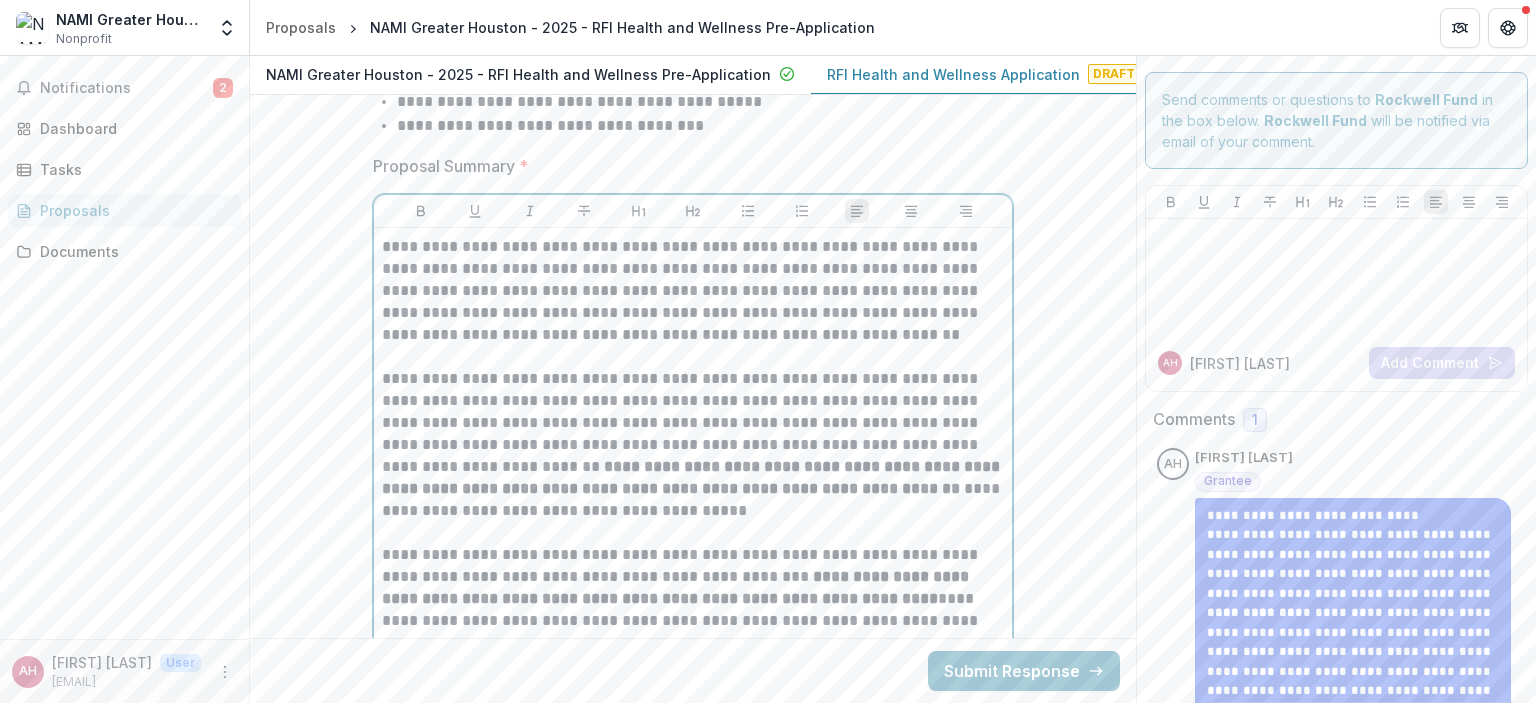 click on "**********" at bounding box center (693, 291) 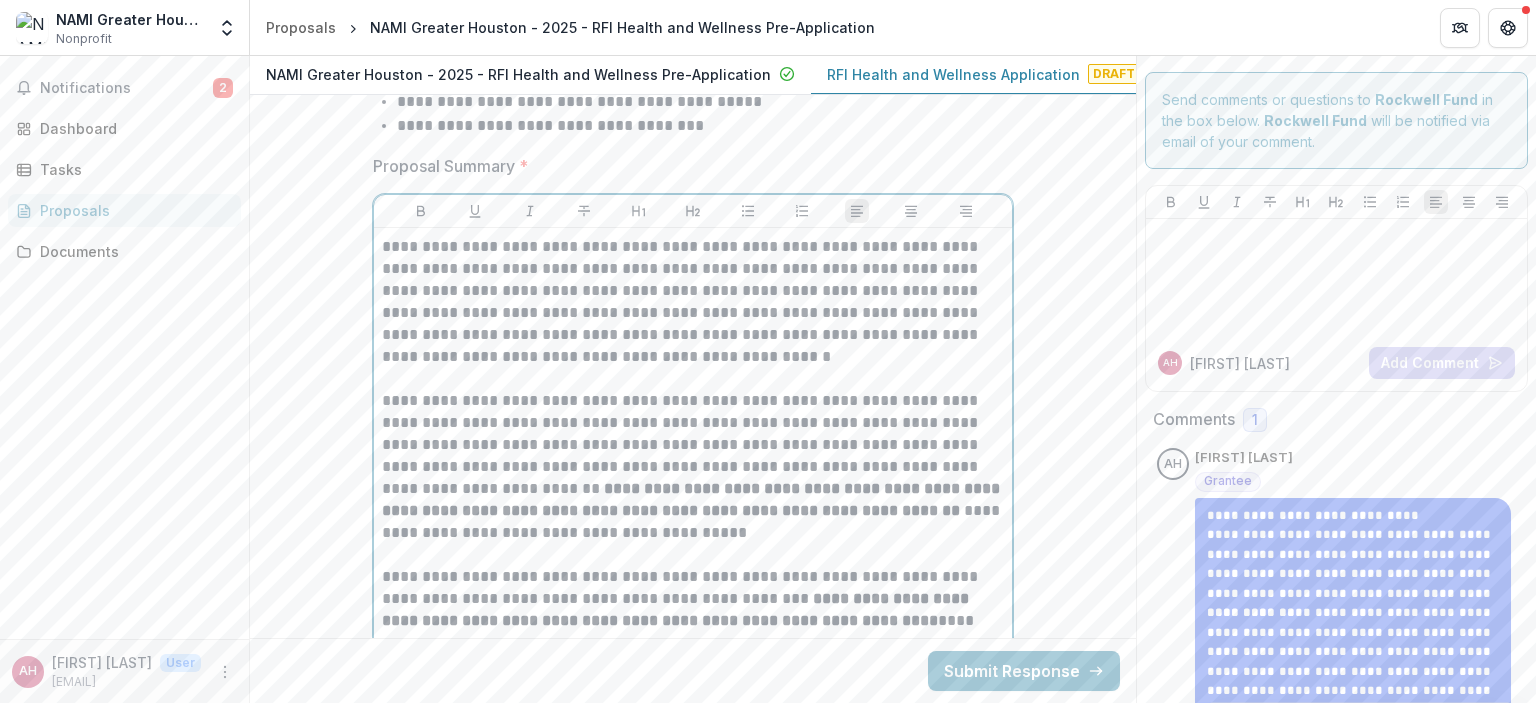 click on "**********" at bounding box center (693, 302) 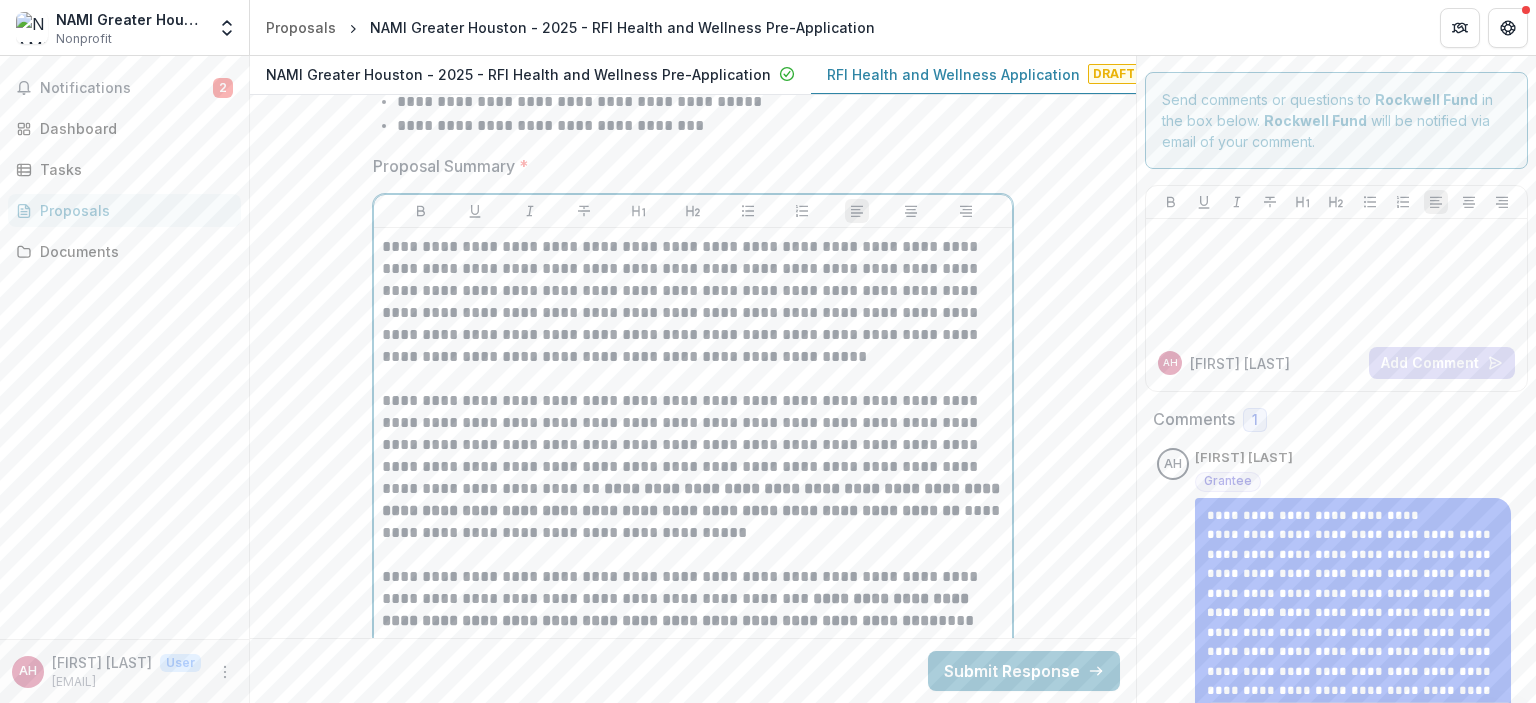 click on "**********" at bounding box center (693, 302) 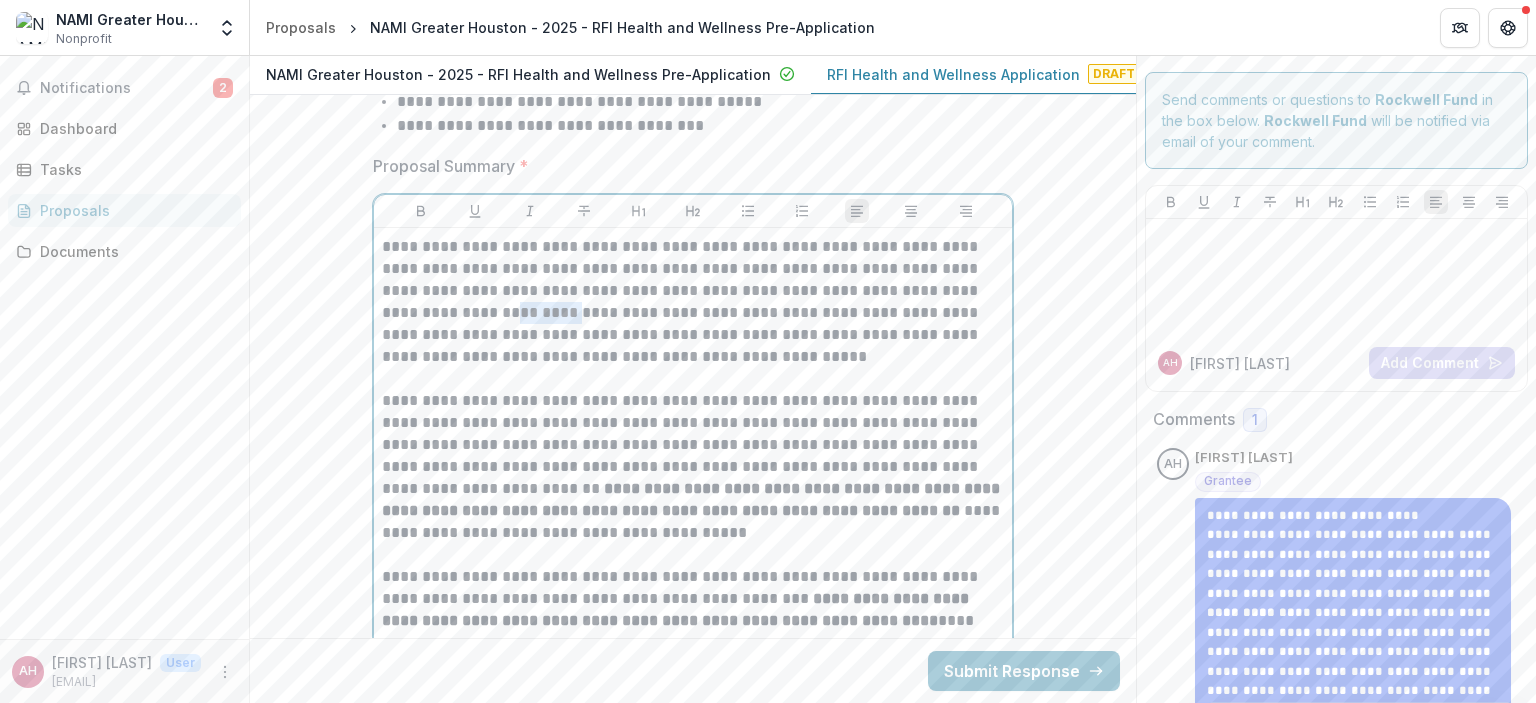 click on "**********" at bounding box center [693, 467] 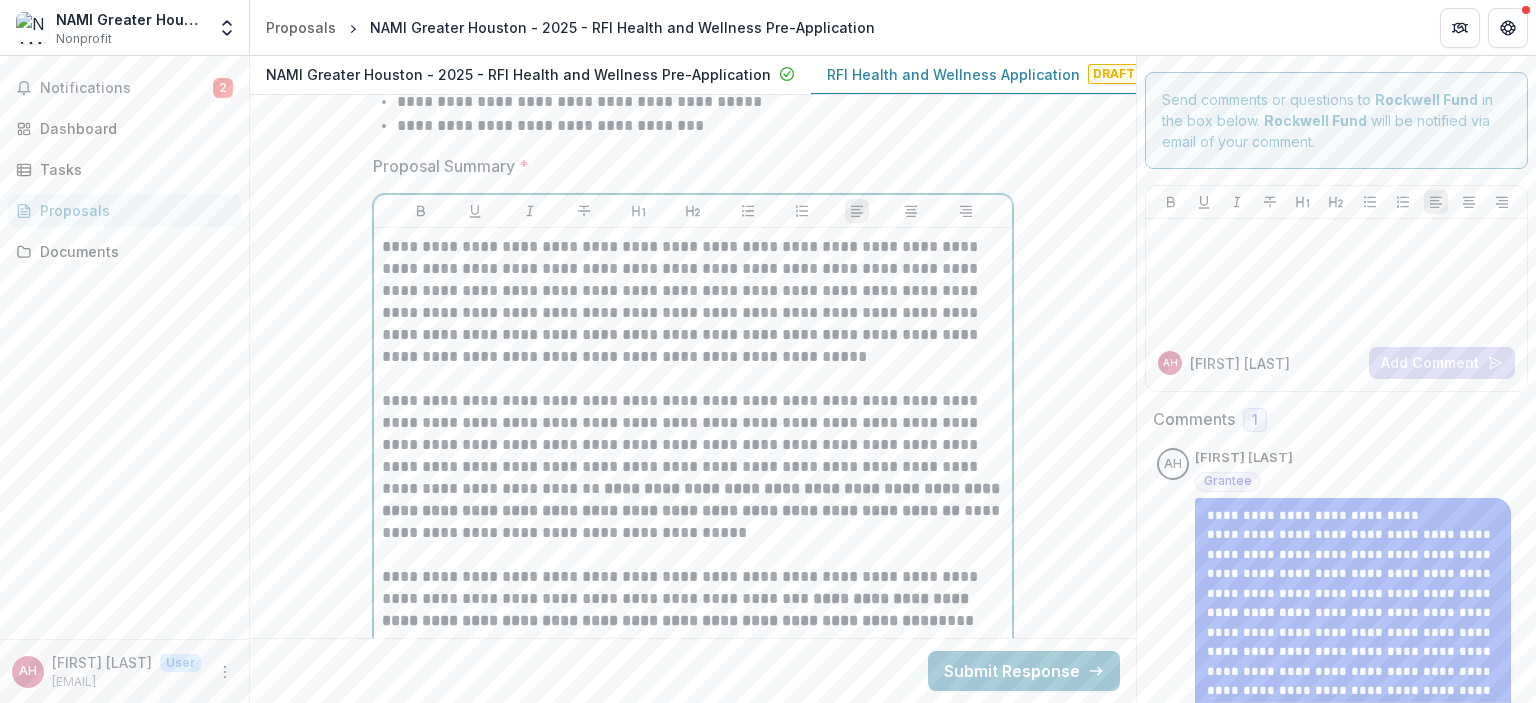 click on "**********" at bounding box center [693, 302] 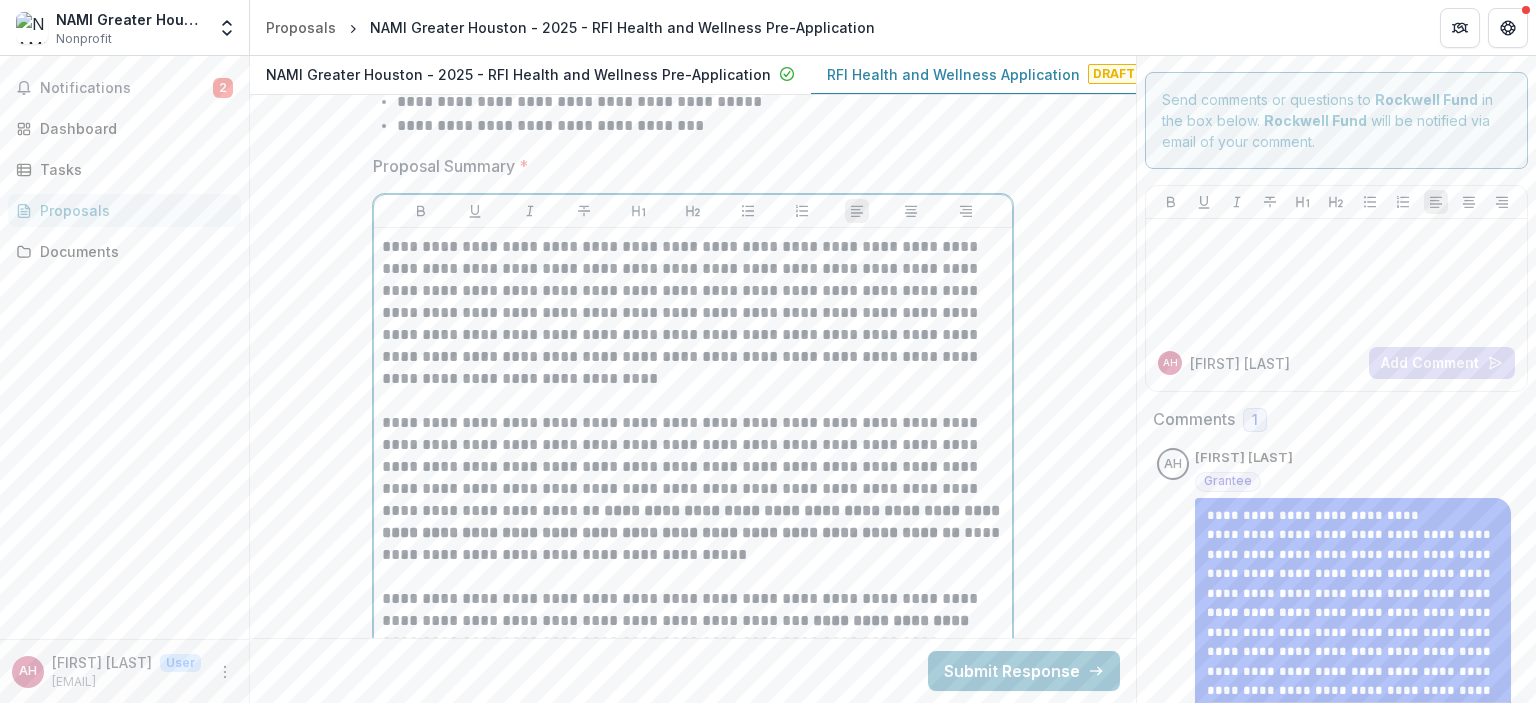 click on "**********" at bounding box center (693, 313) 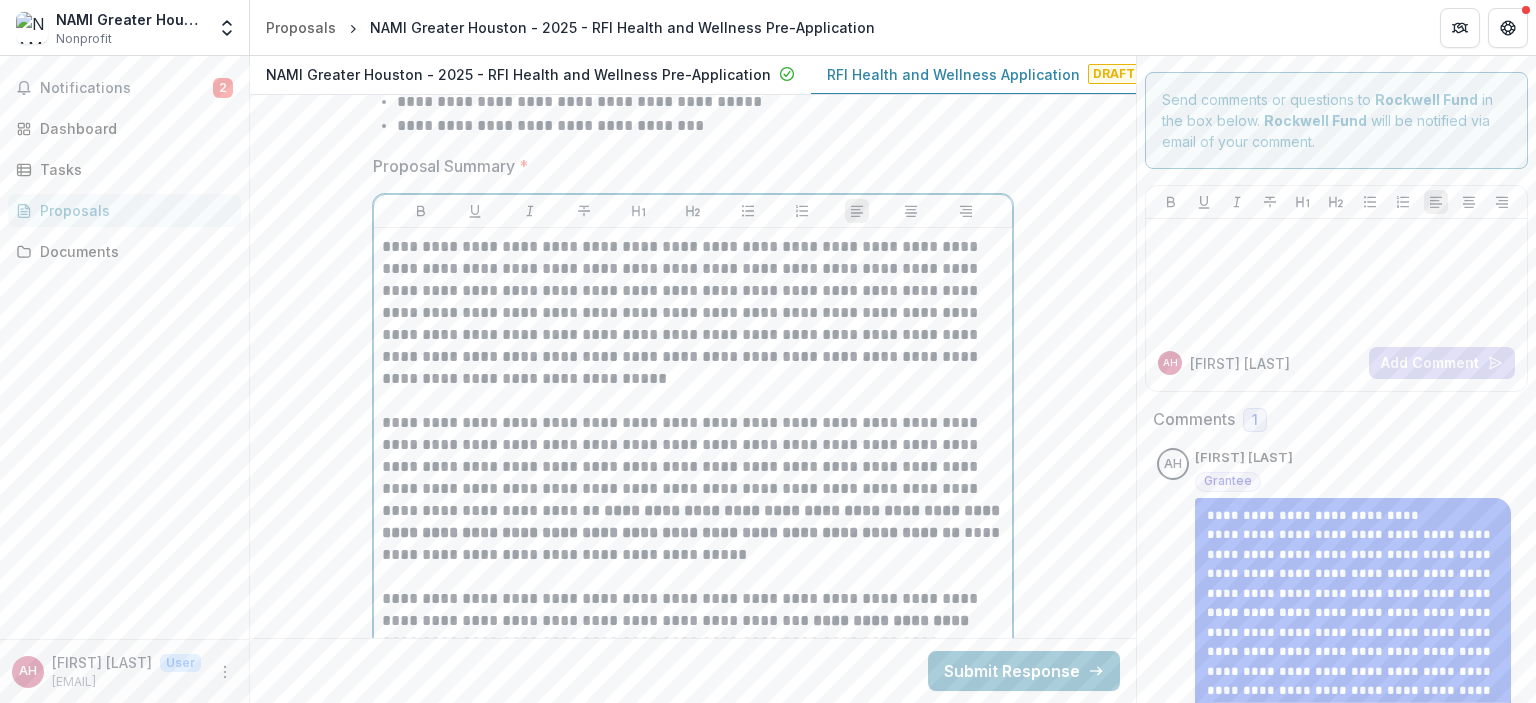 click on "**********" at bounding box center [693, 489] 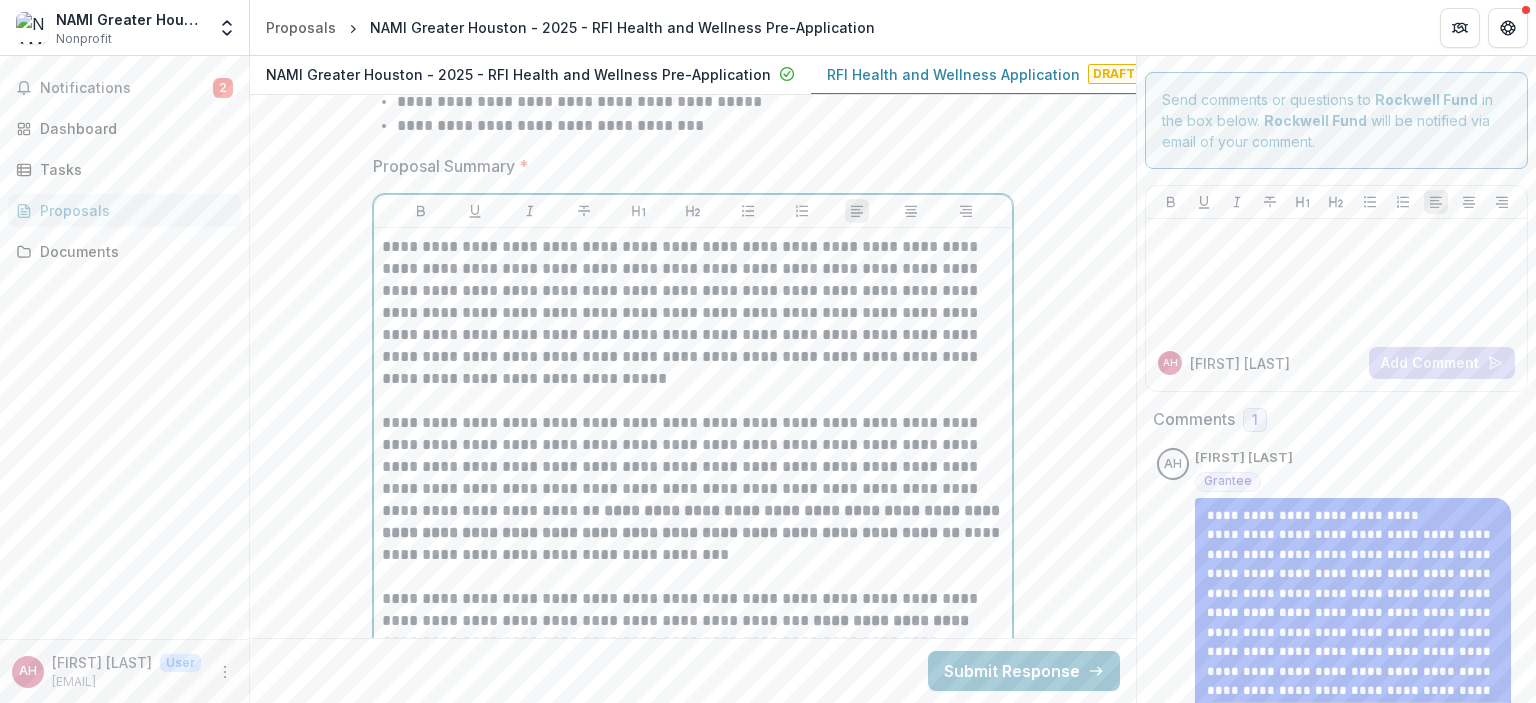 click on "**********" at bounding box center [693, 489] 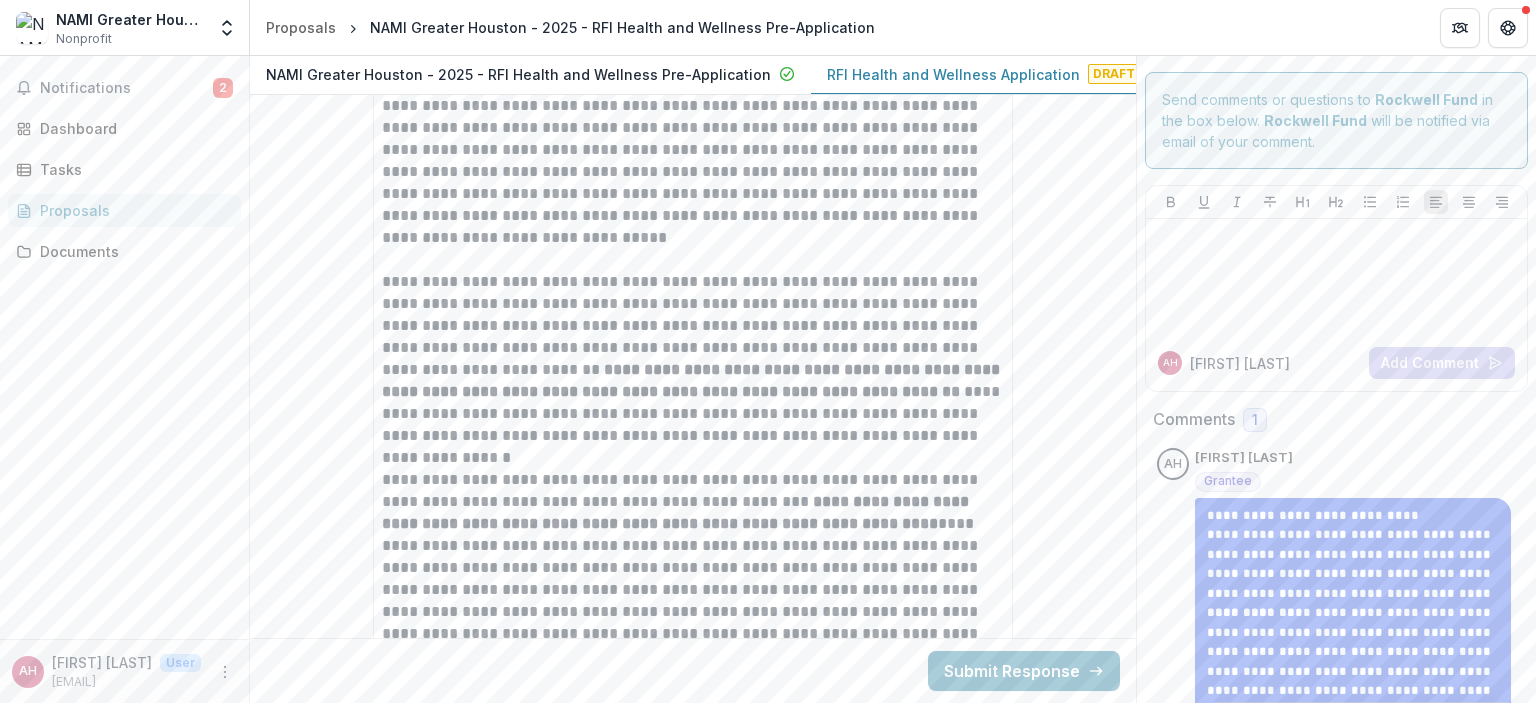 scroll, scrollTop: 4715, scrollLeft: 0, axis: vertical 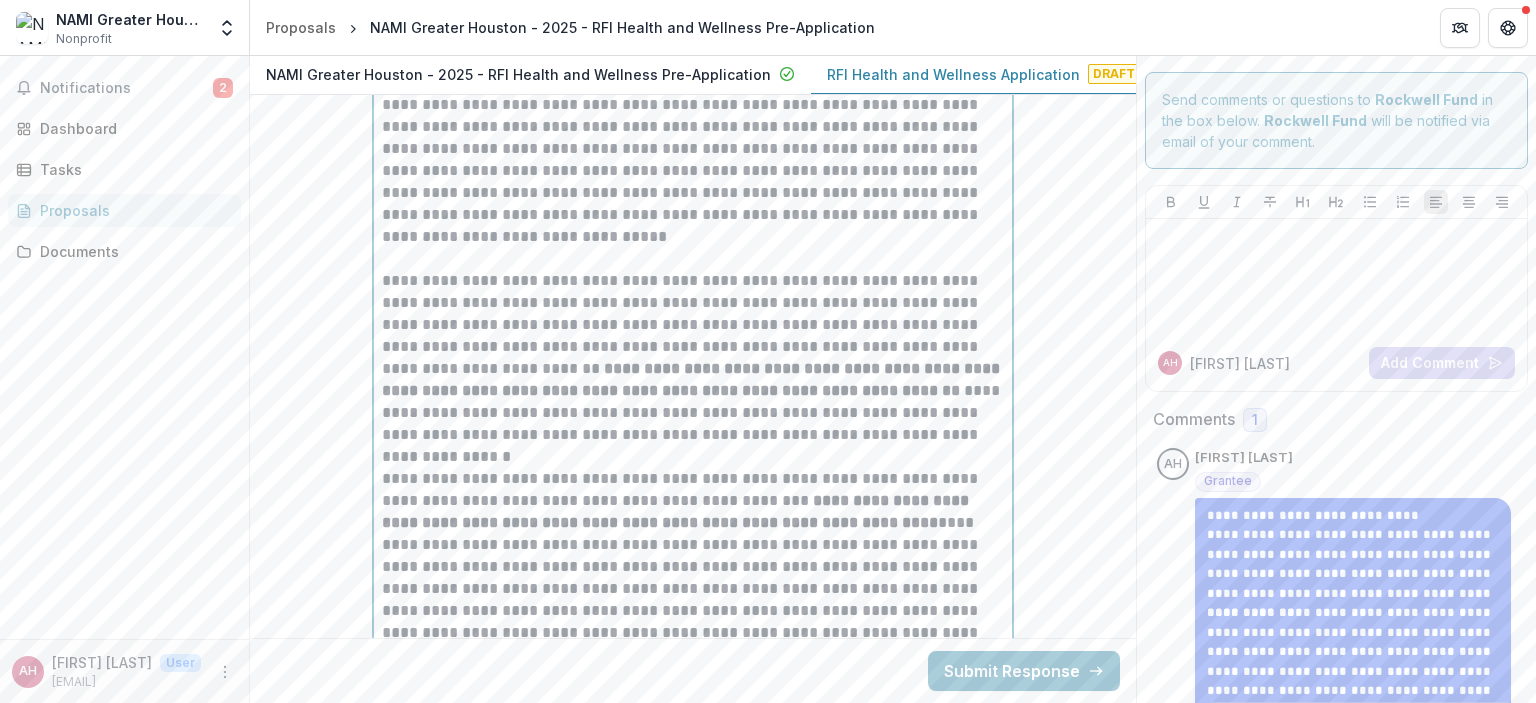 click on "**********" at bounding box center (693, 358) 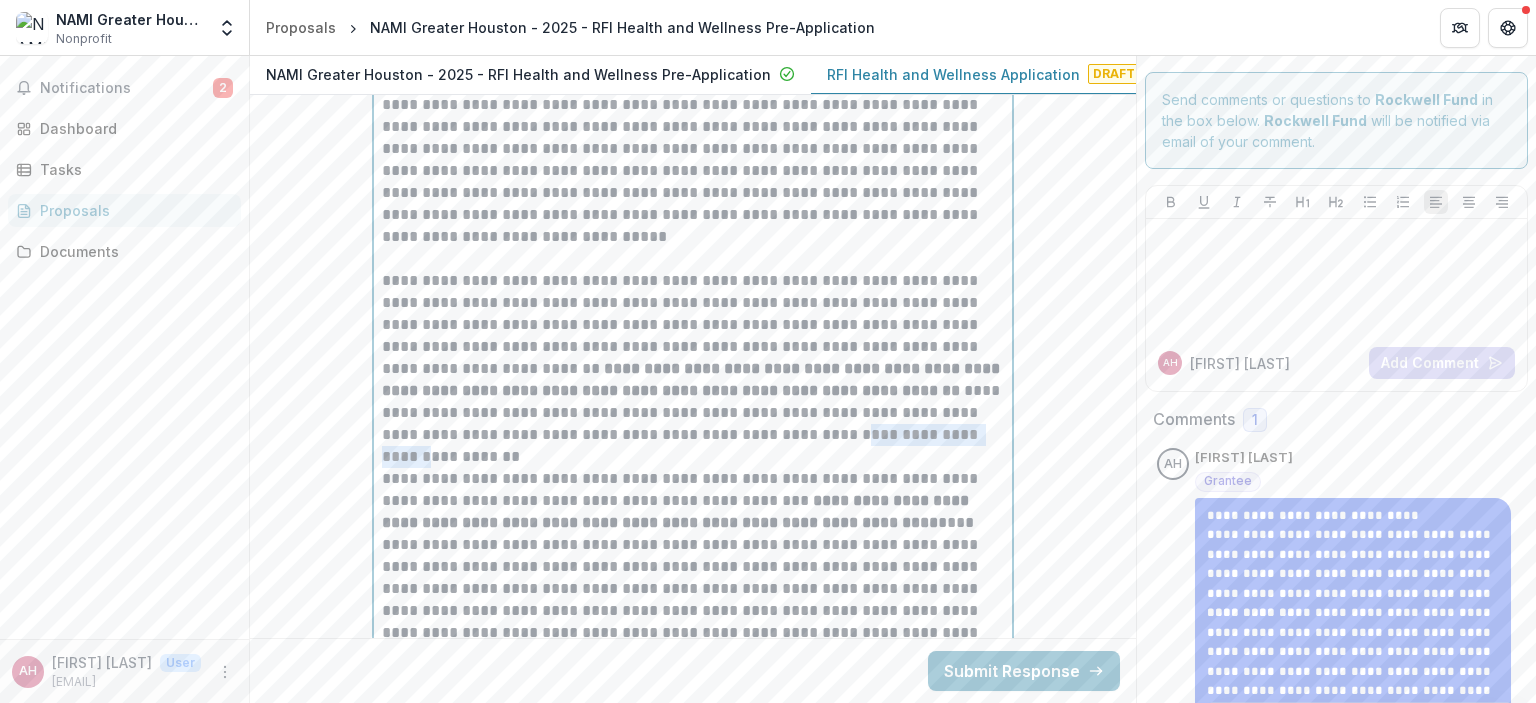 drag, startPoint x: 765, startPoint y: 435, endPoint x: 925, endPoint y: 440, distance: 160.07811 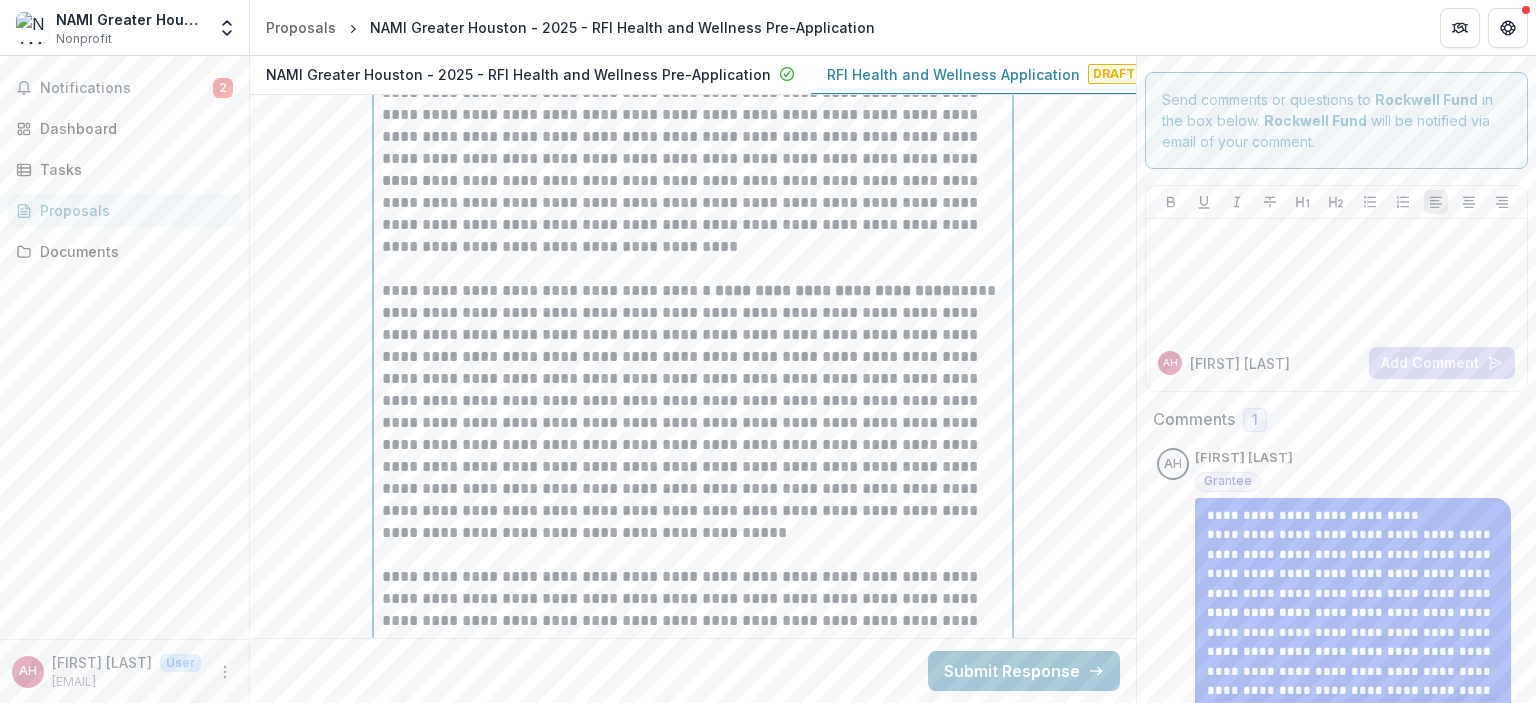 scroll, scrollTop: 5434, scrollLeft: 0, axis: vertical 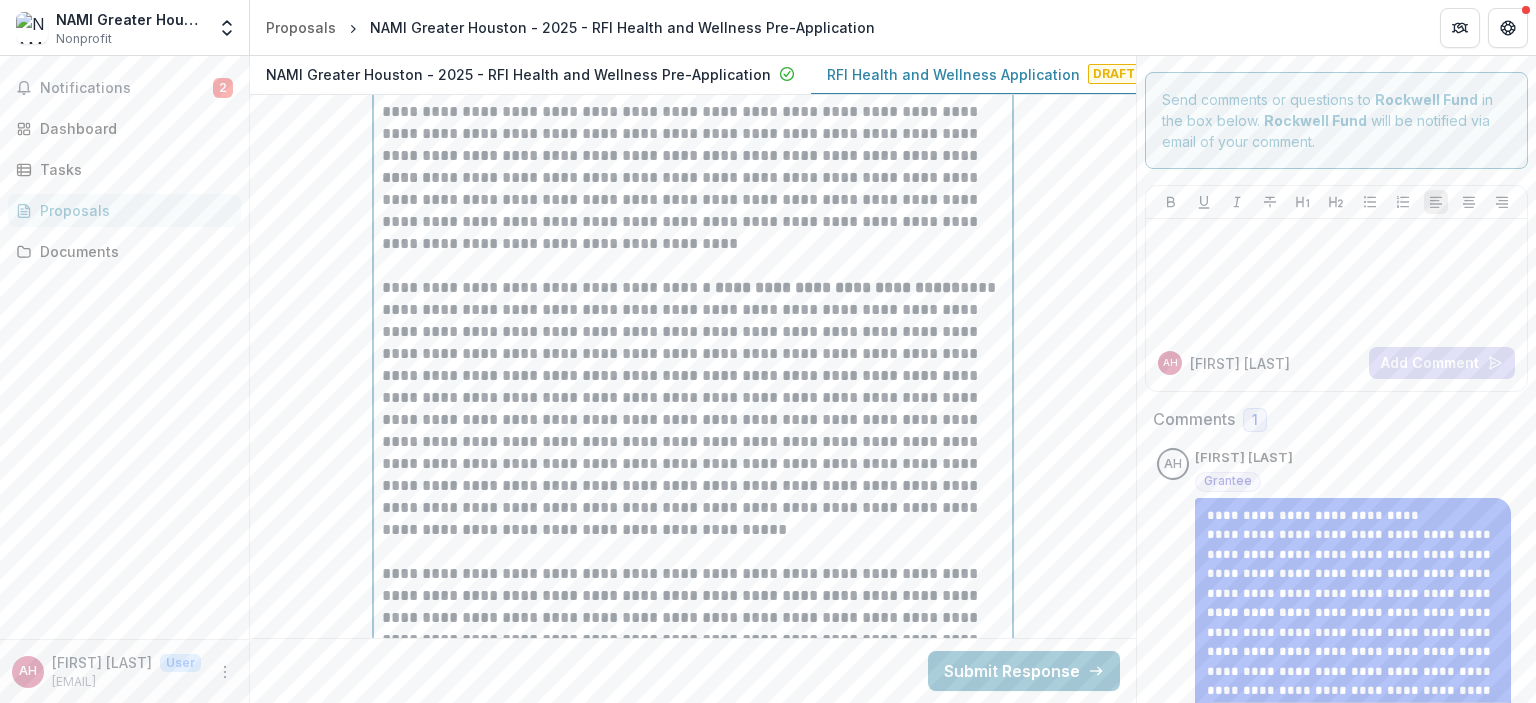 click on "**********" at bounding box center [693, 409] 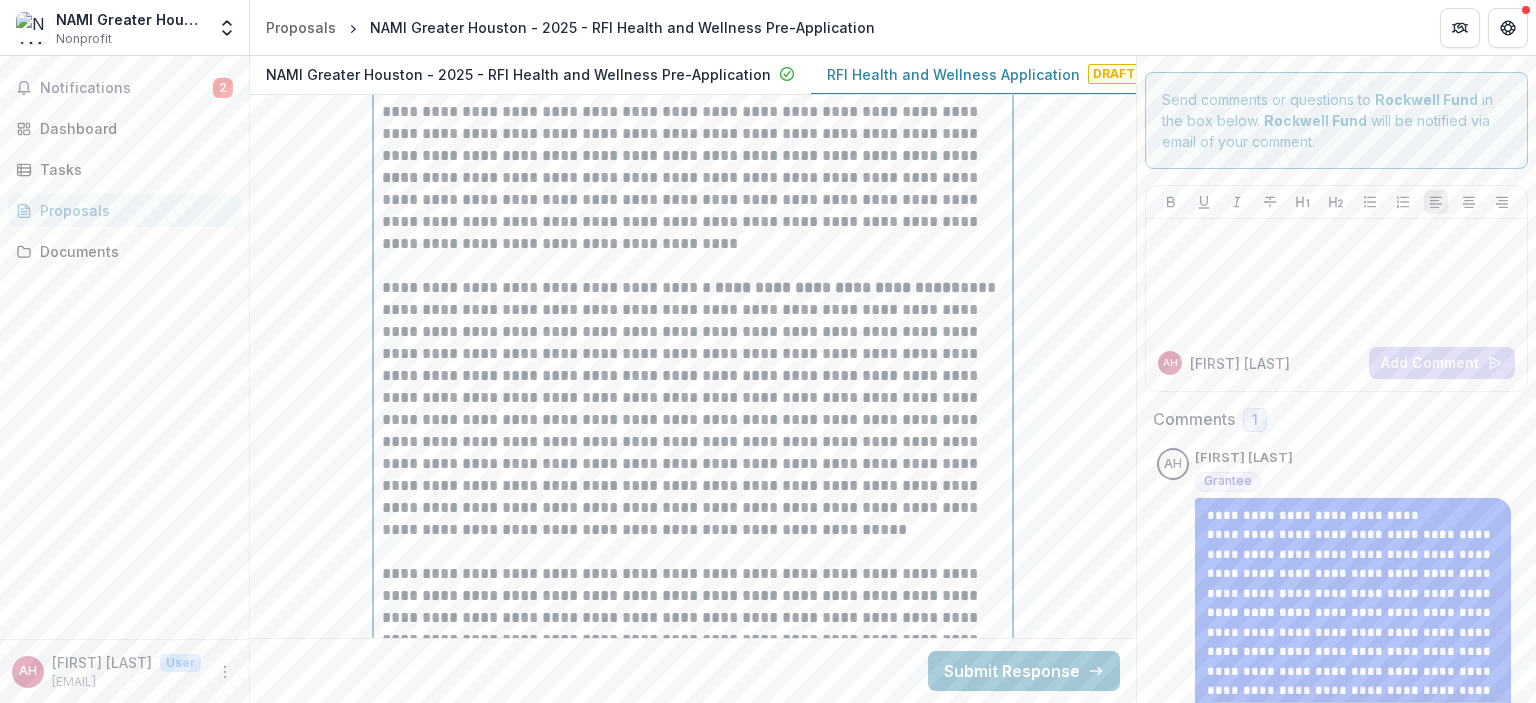 click on "**********" at bounding box center (693, 409) 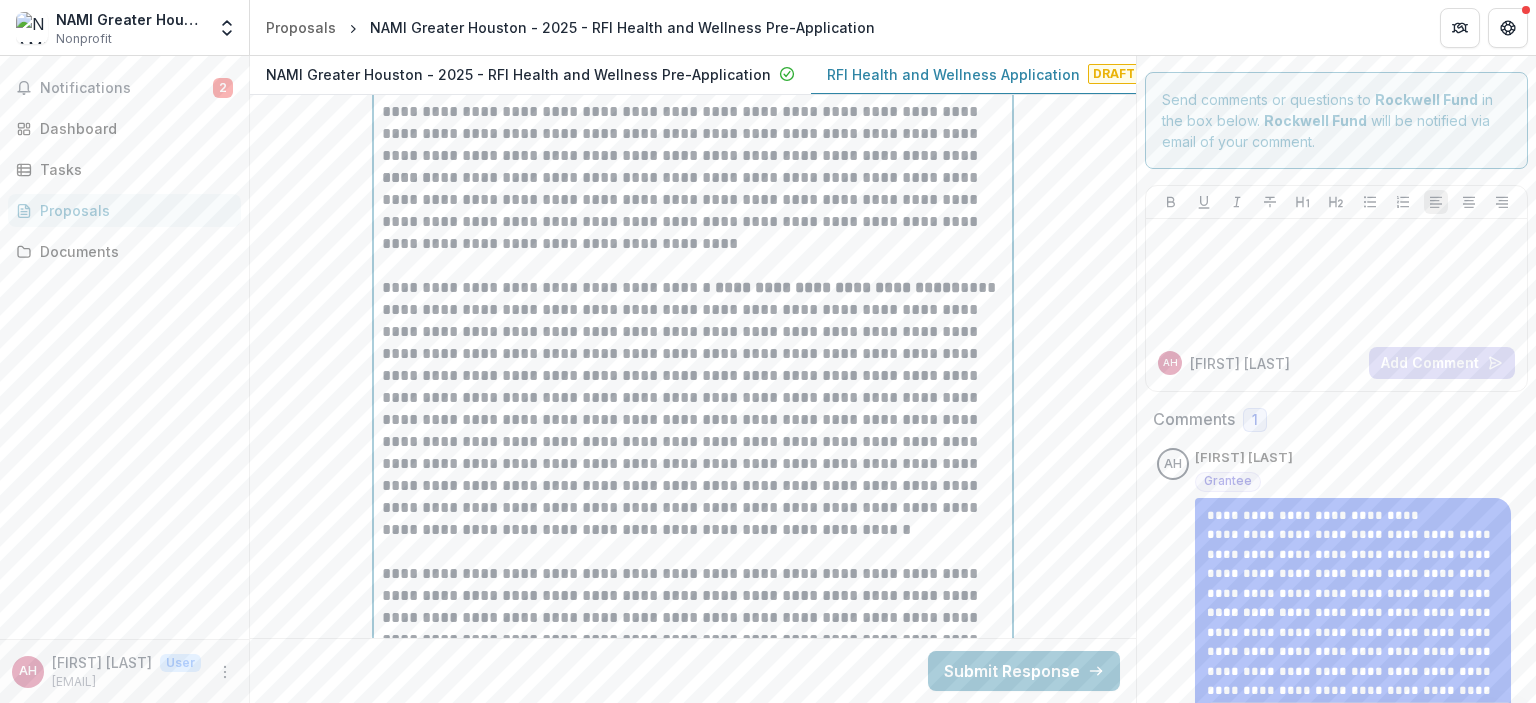 click on "**********" at bounding box center (693, 409) 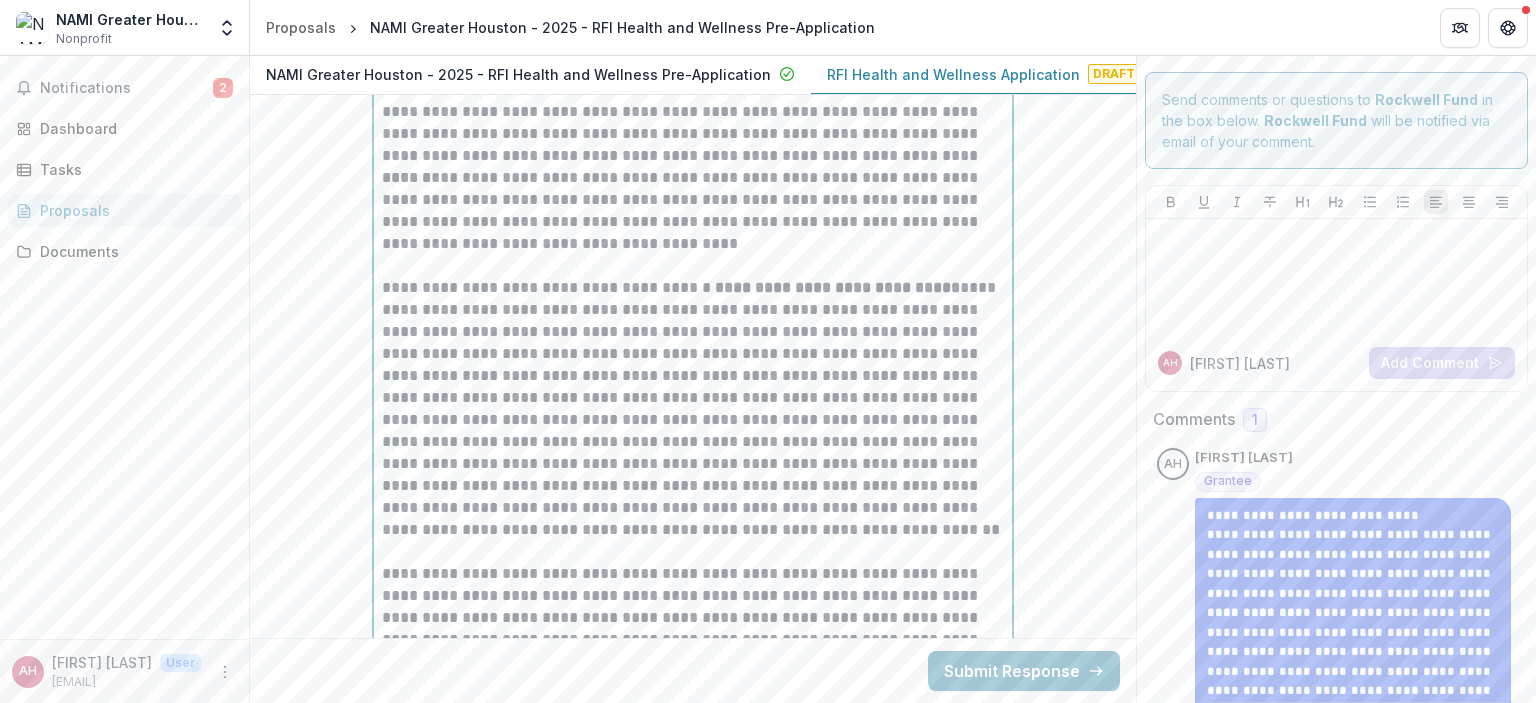 click on "**********" at bounding box center [693, 409] 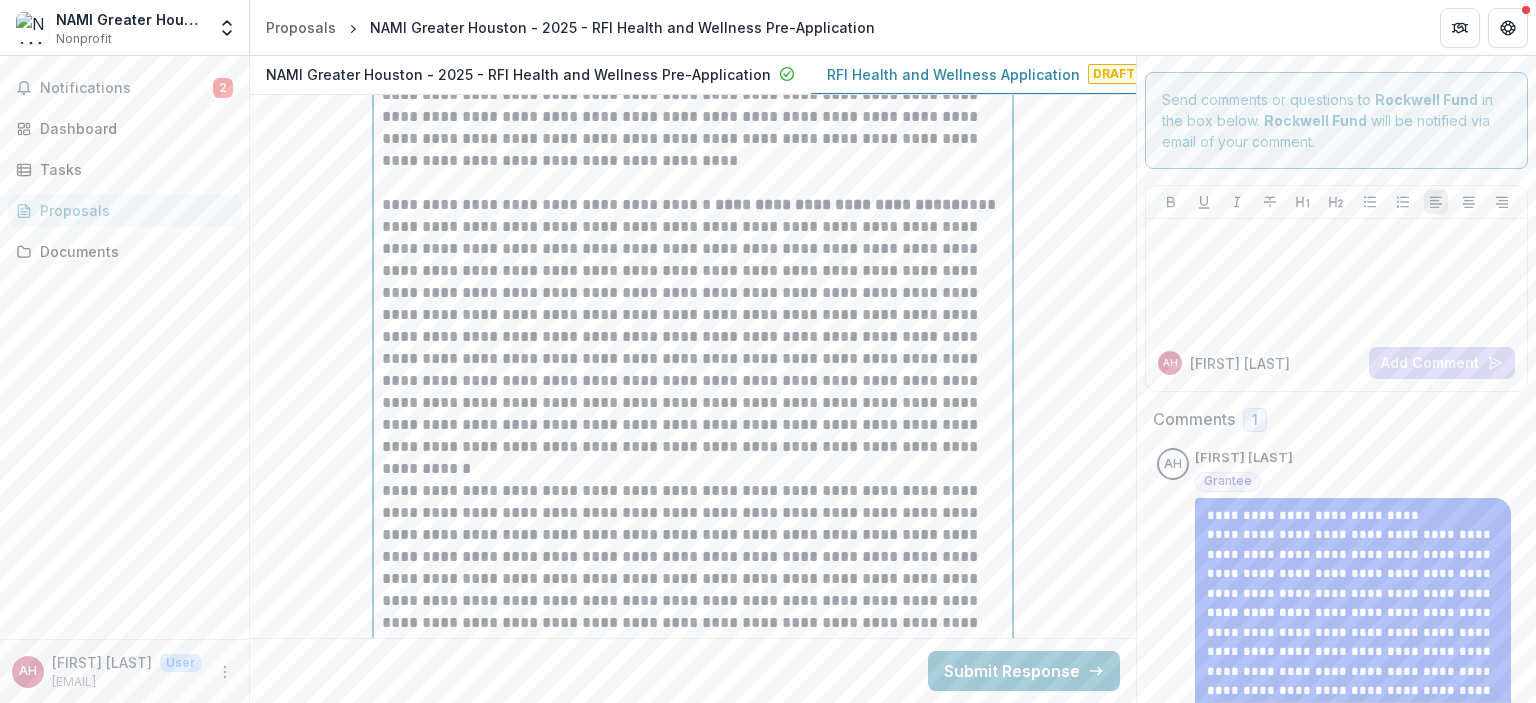 scroll, scrollTop: 5532, scrollLeft: 0, axis: vertical 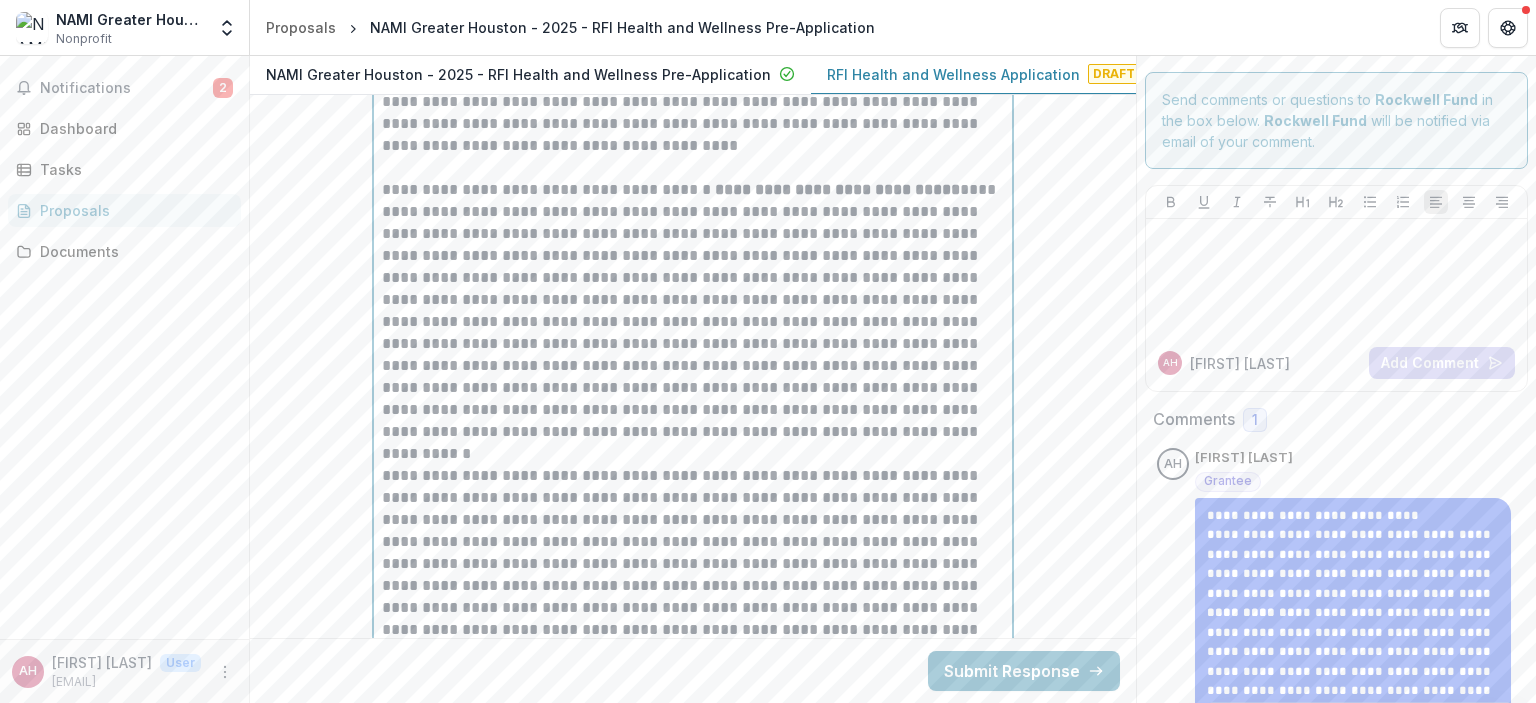 click on "**********" at bounding box center [693, 311] 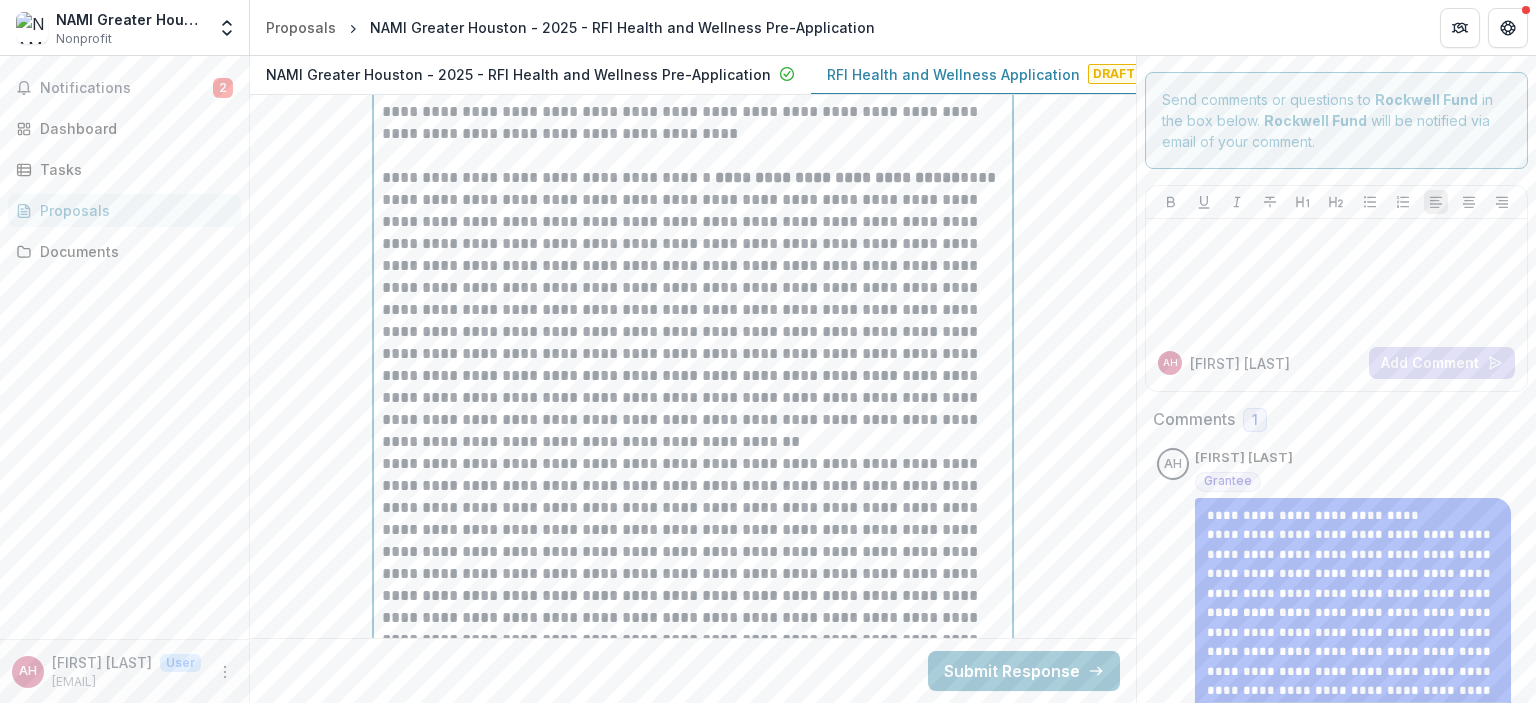 scroll, scrollTop: 5546, scrollLeft: 0, axis: vertical 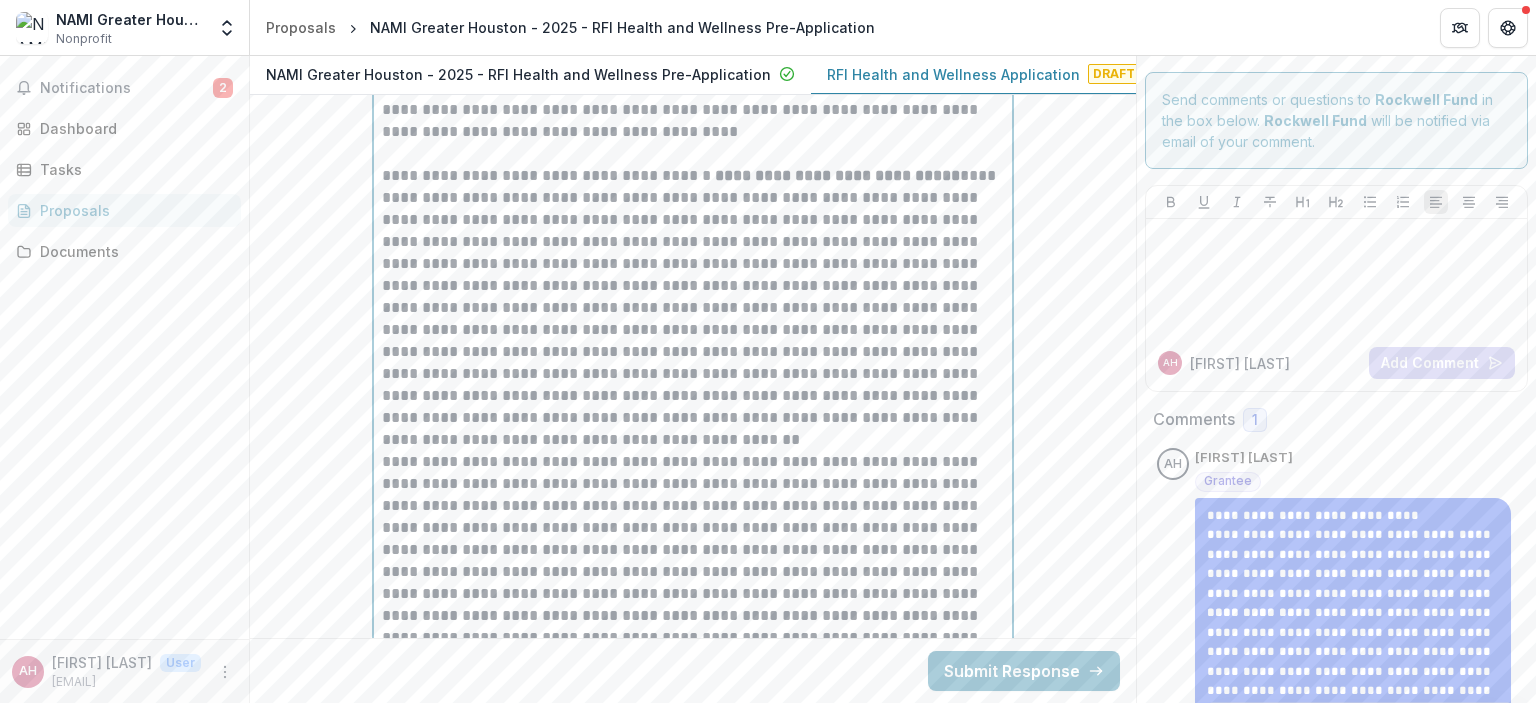 click on "**********" at bounding box center [693, 297] 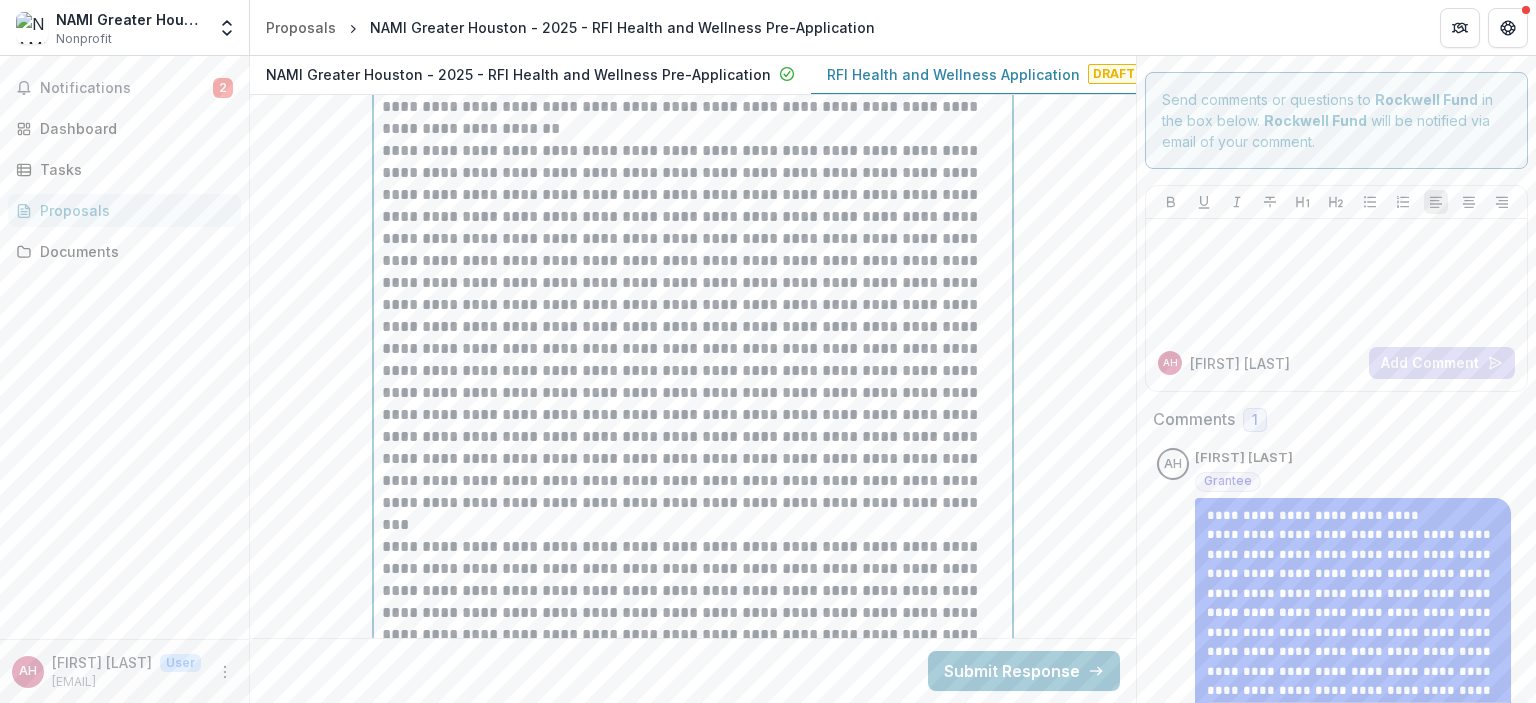 scroll, scrollTop: 5880, scrollLeft: 0, axis: vertical 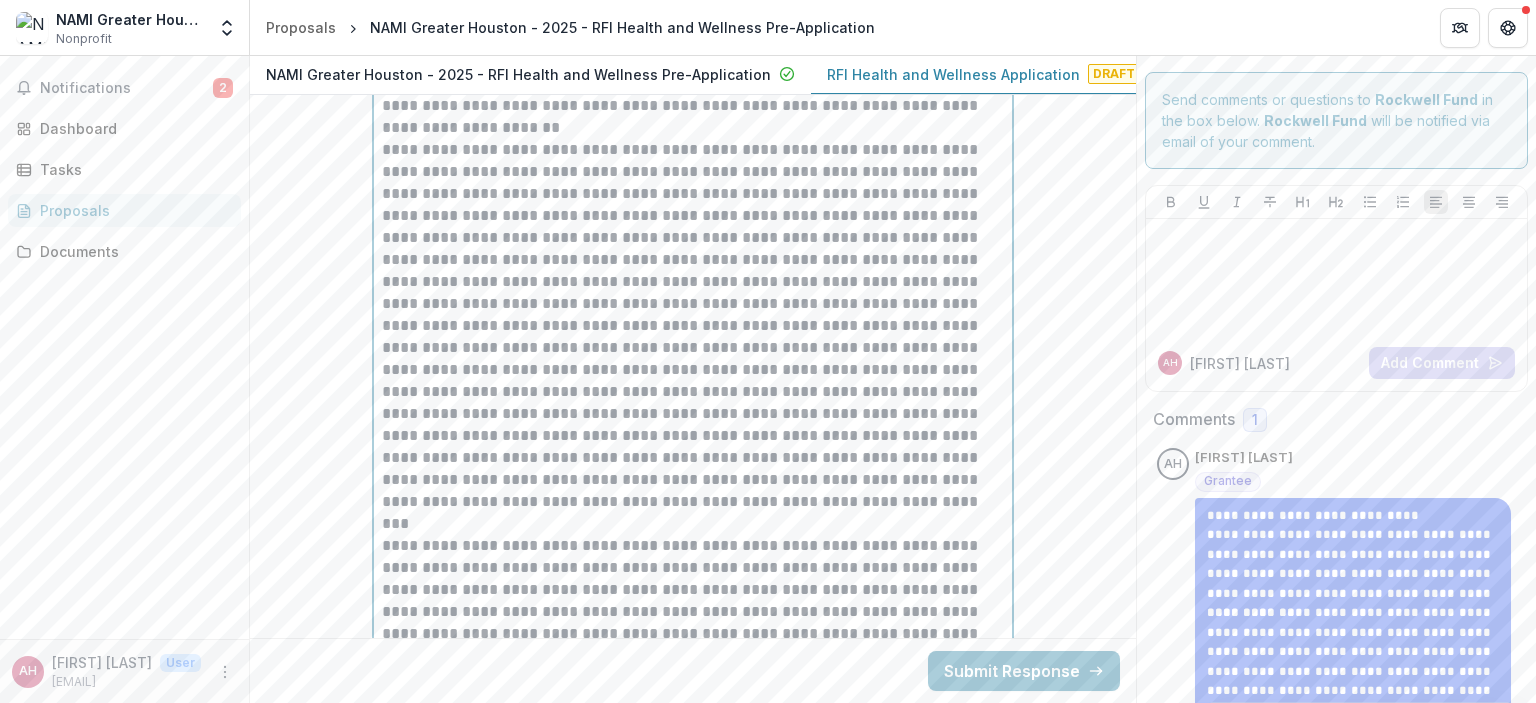 click at bounding box center (693, 326) 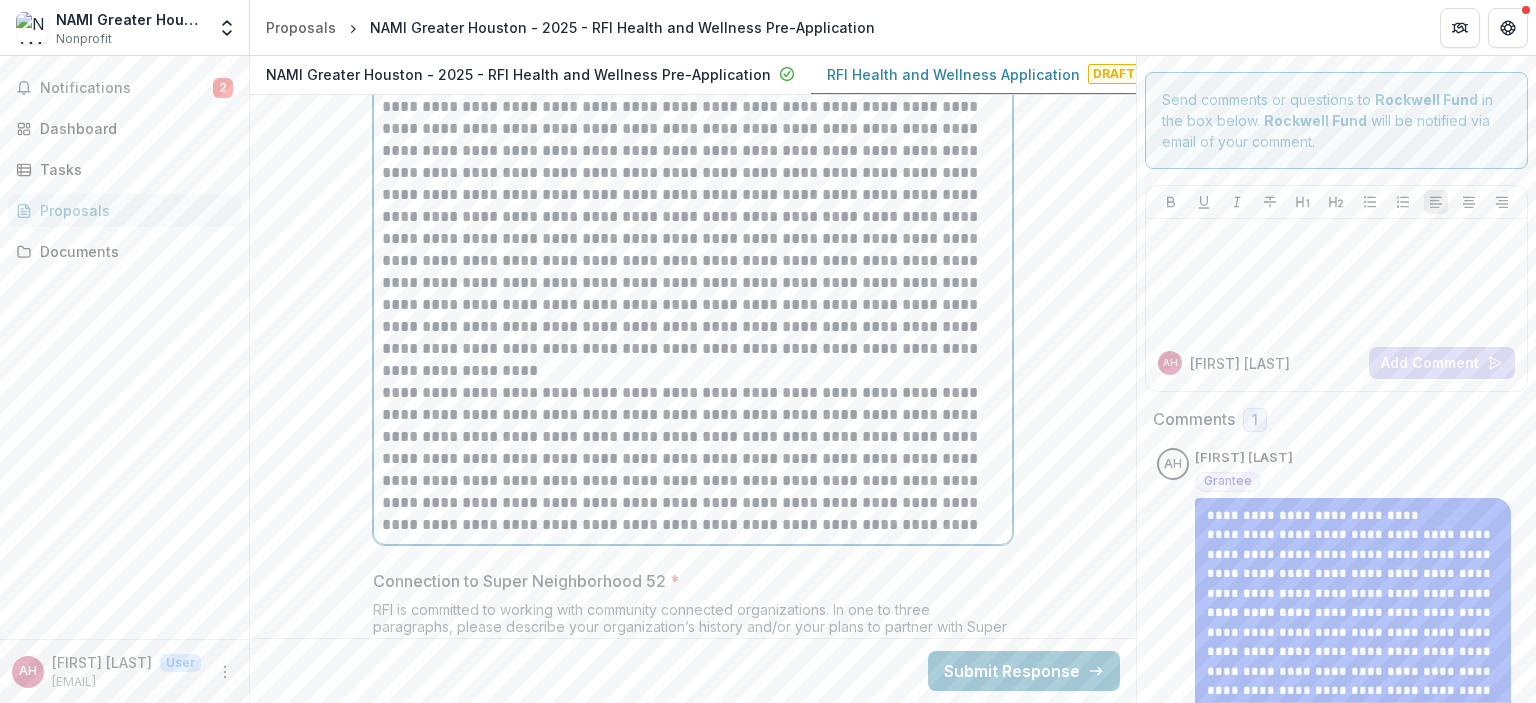 scroll, scrollTop: 6037, scrollLeft: 0, axis: vertical 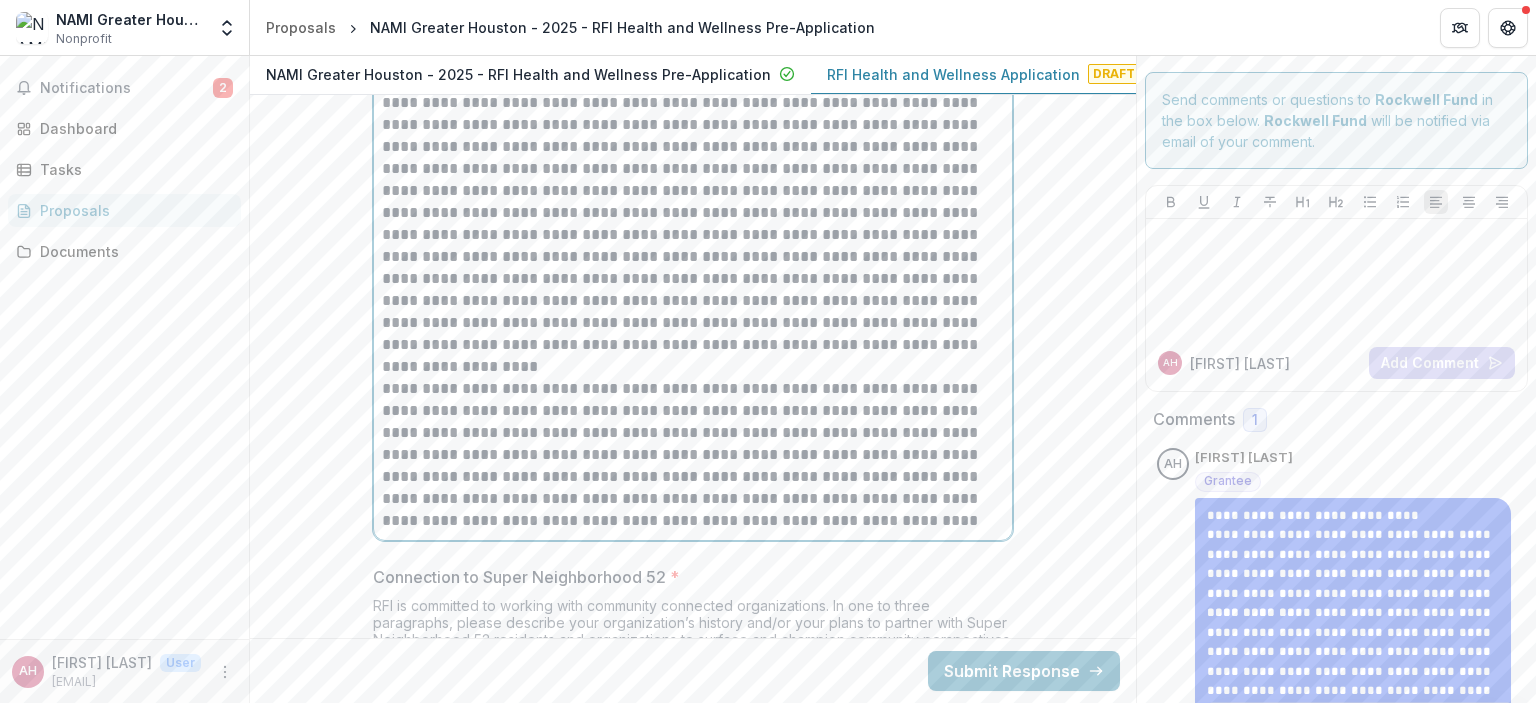 click at bounding box center (693, 169) 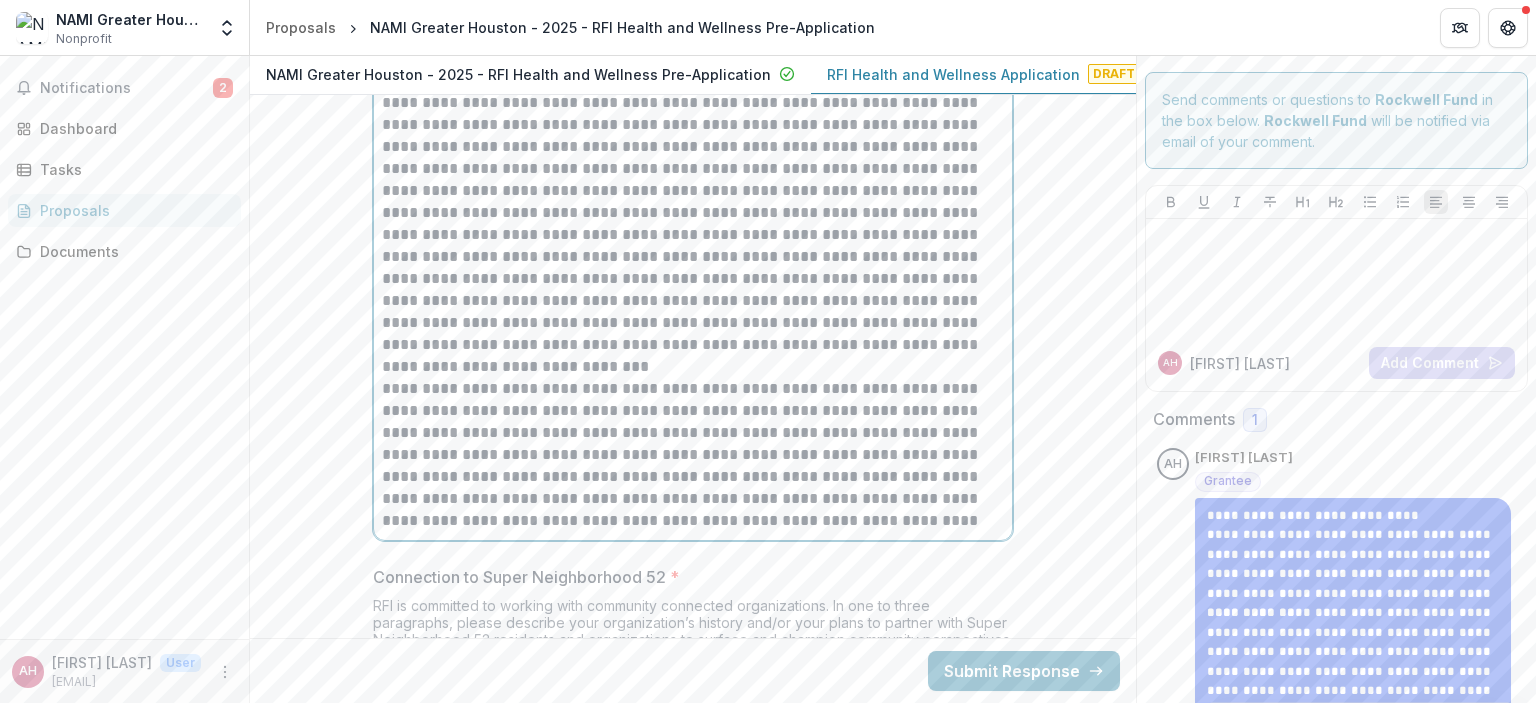 click at bounding box center (693, 169) 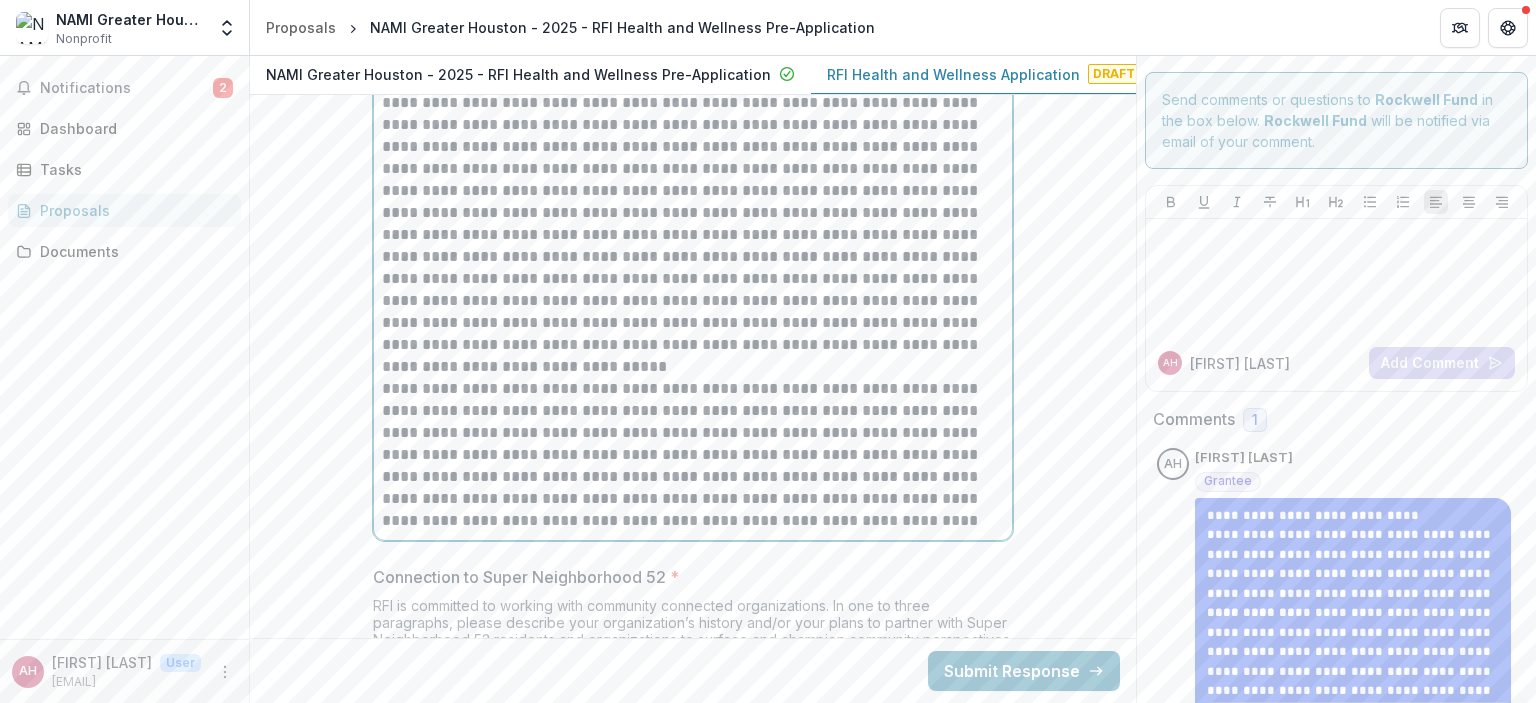 click at bounding box center [693, 169] 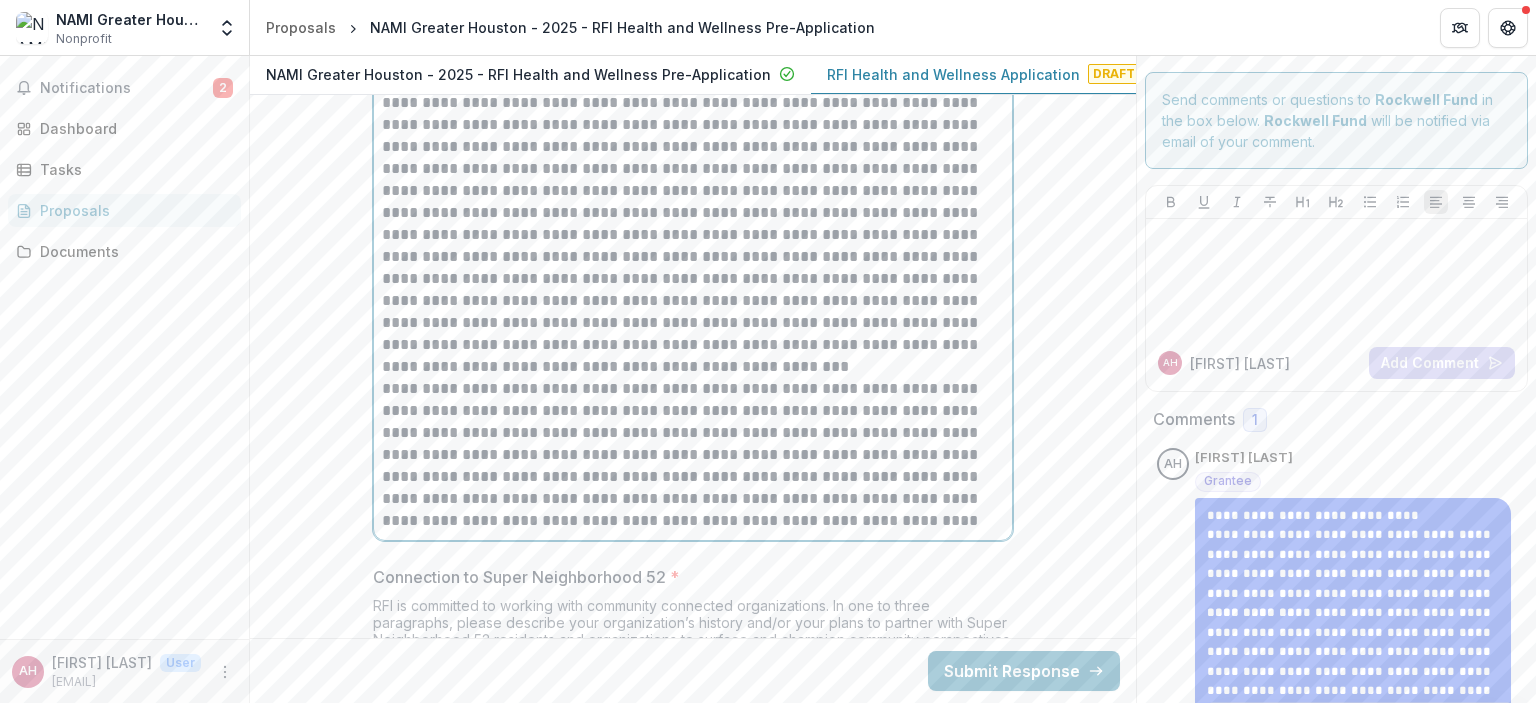 click at bounding box center (693, 169) 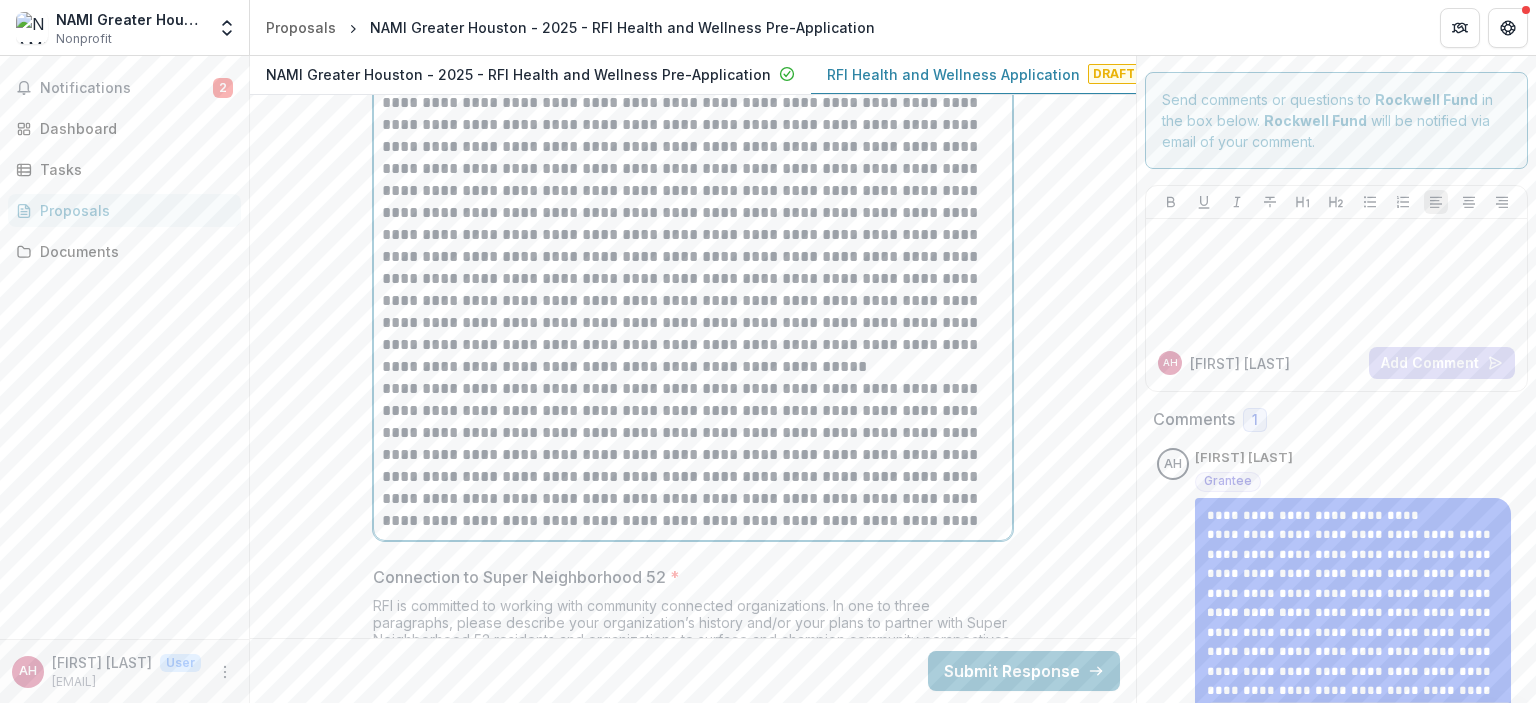 click at bounding box center [693, 169] 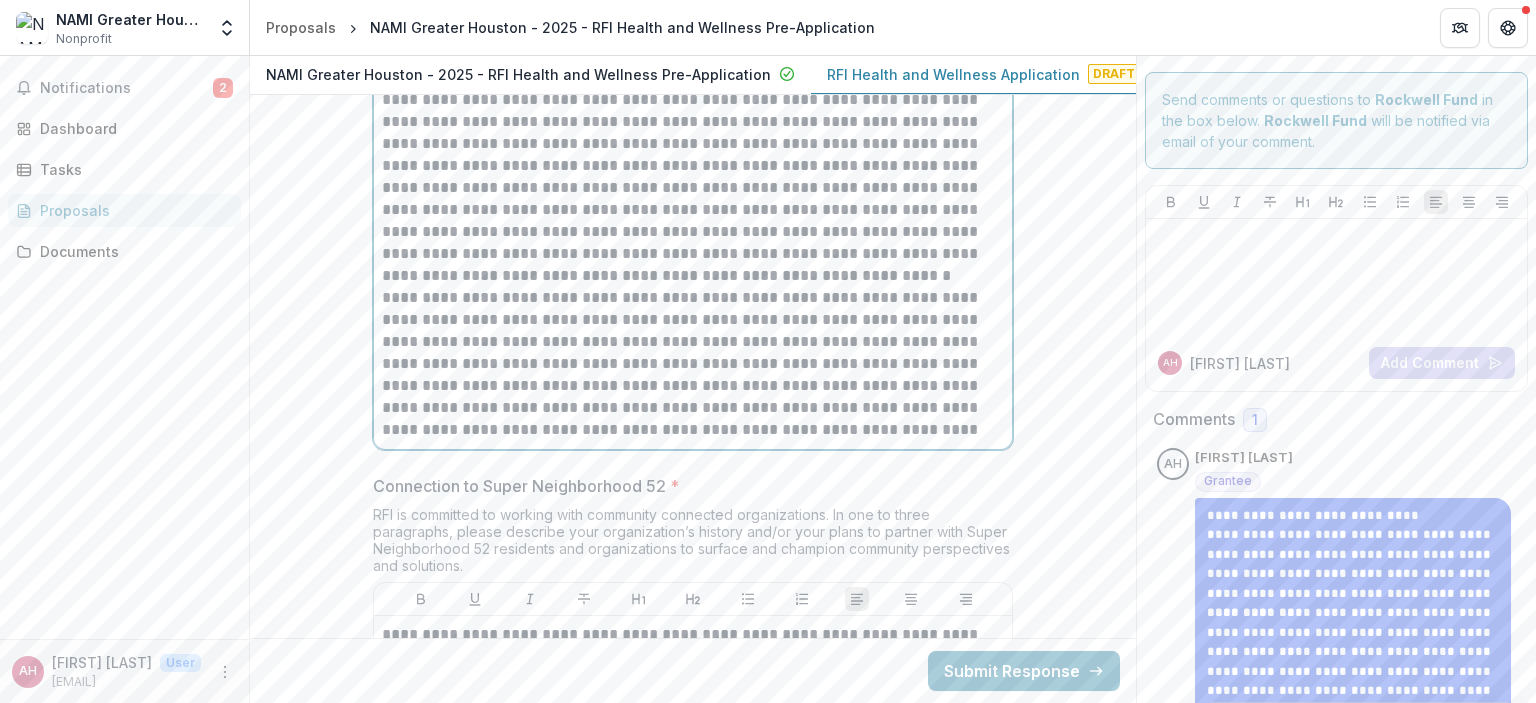 scroll, scrollTop: 6151, scrollLeft: 0, axis: vertical 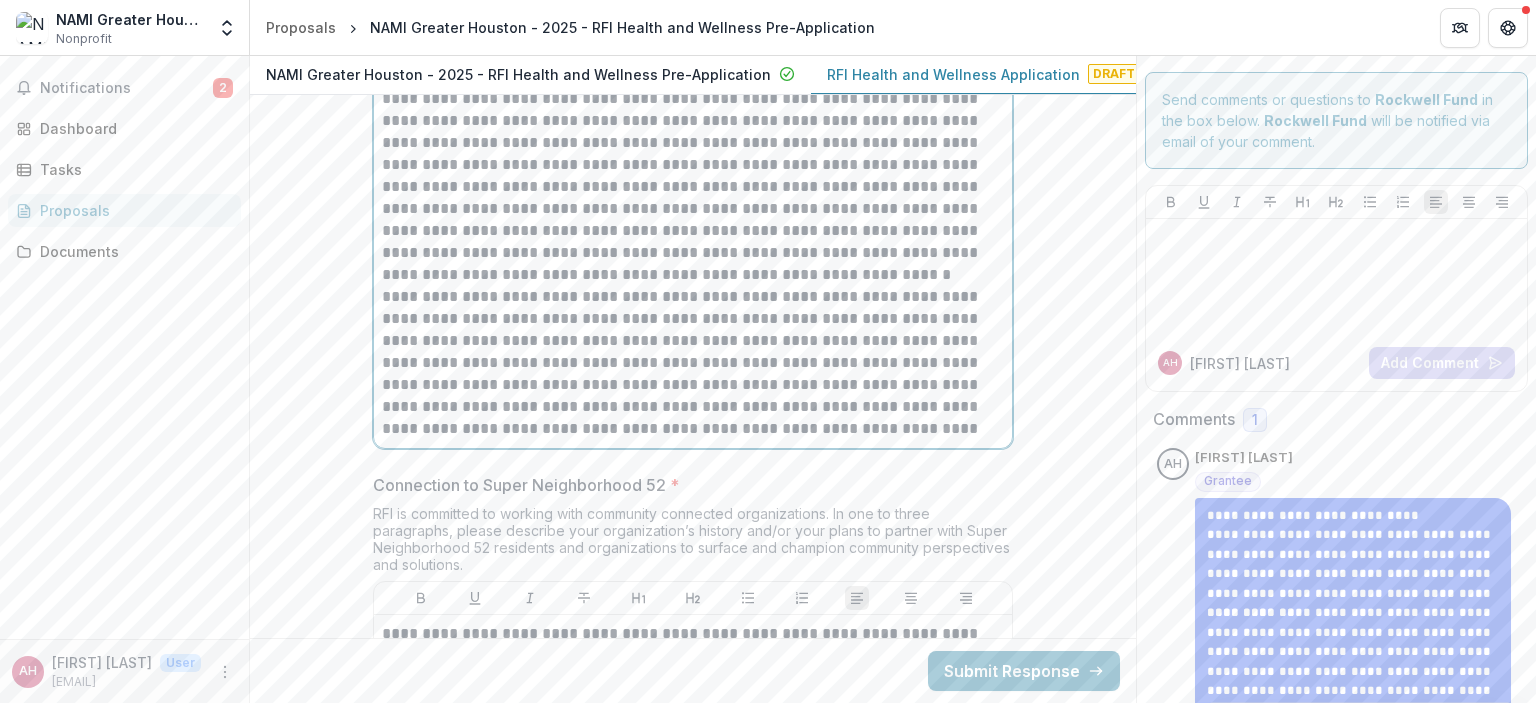 click on "**********" at bounding box center (693, 363) 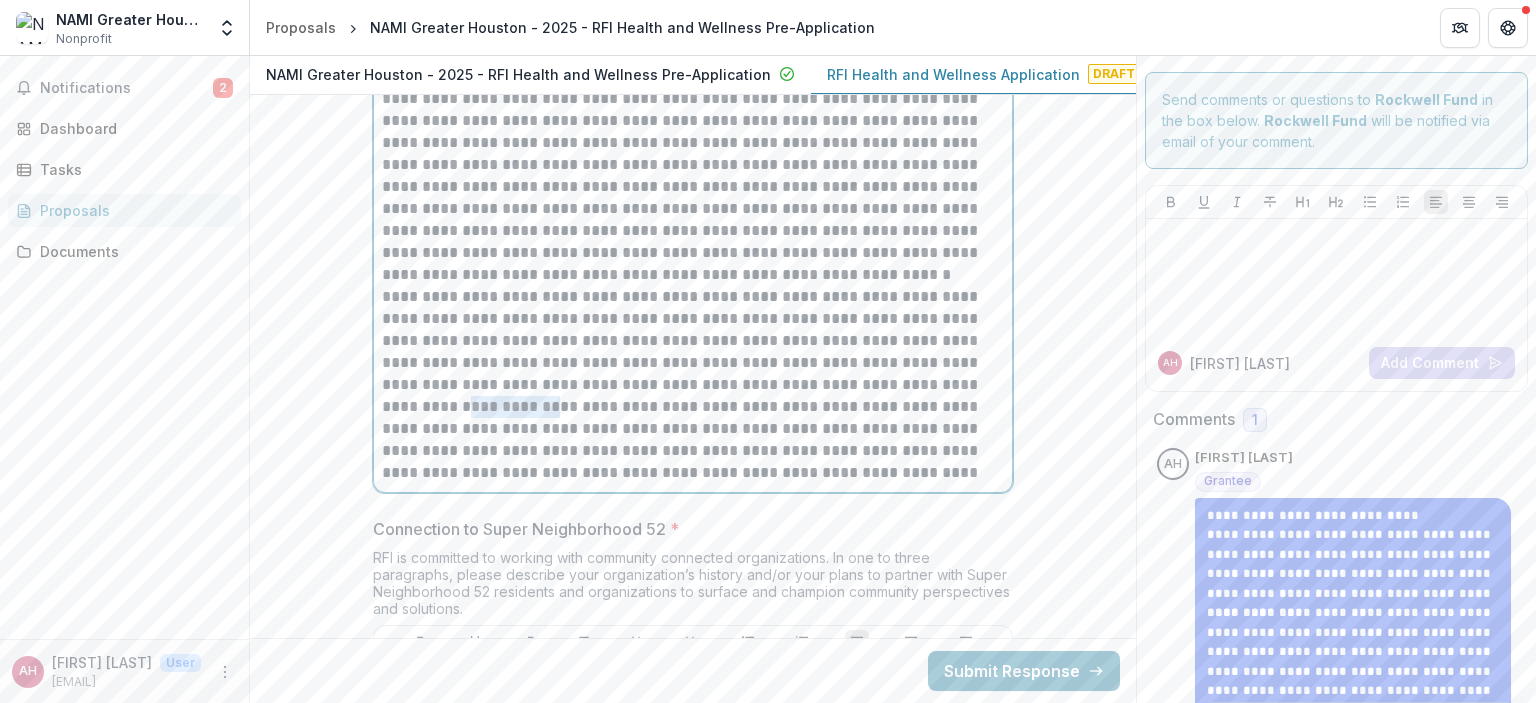 drag, startPoint x: 832, startPoint y: 382, endPoint x: 912, endPoint y: 376, distance: 80.224686 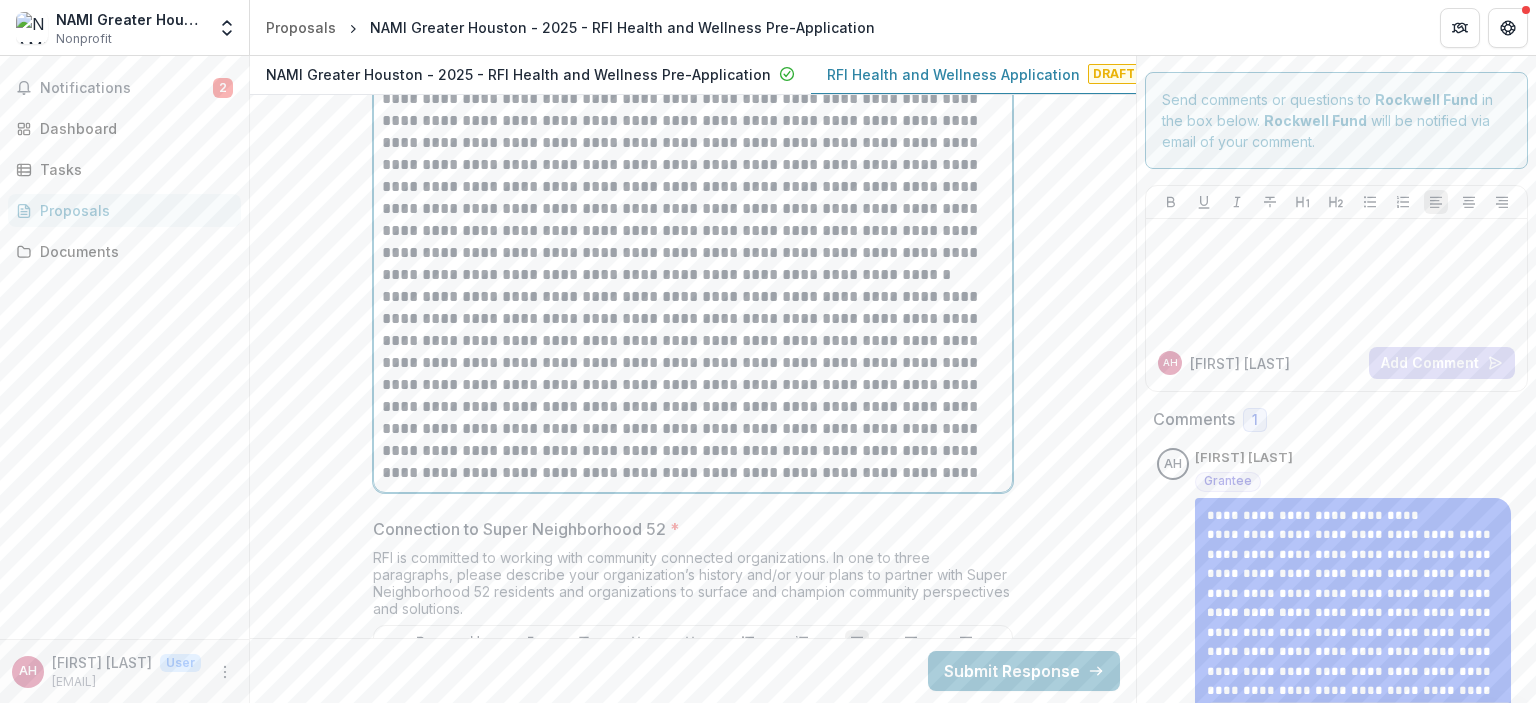 click on "**********" at bounding box center [693, 385] 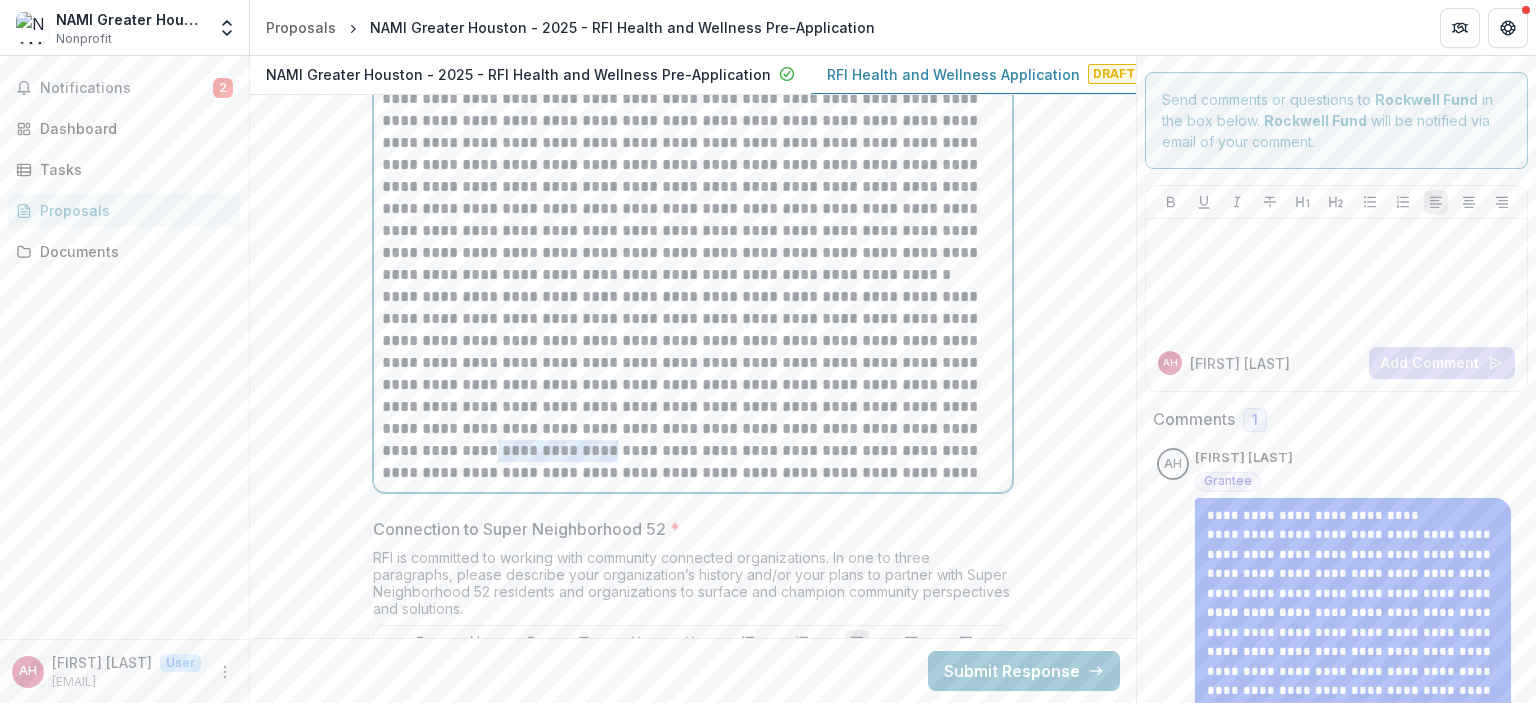 drag, startPoint x: 755, startPoint y: 423, endPoint x: 857, endPoint y: 422, distance: 102.0049 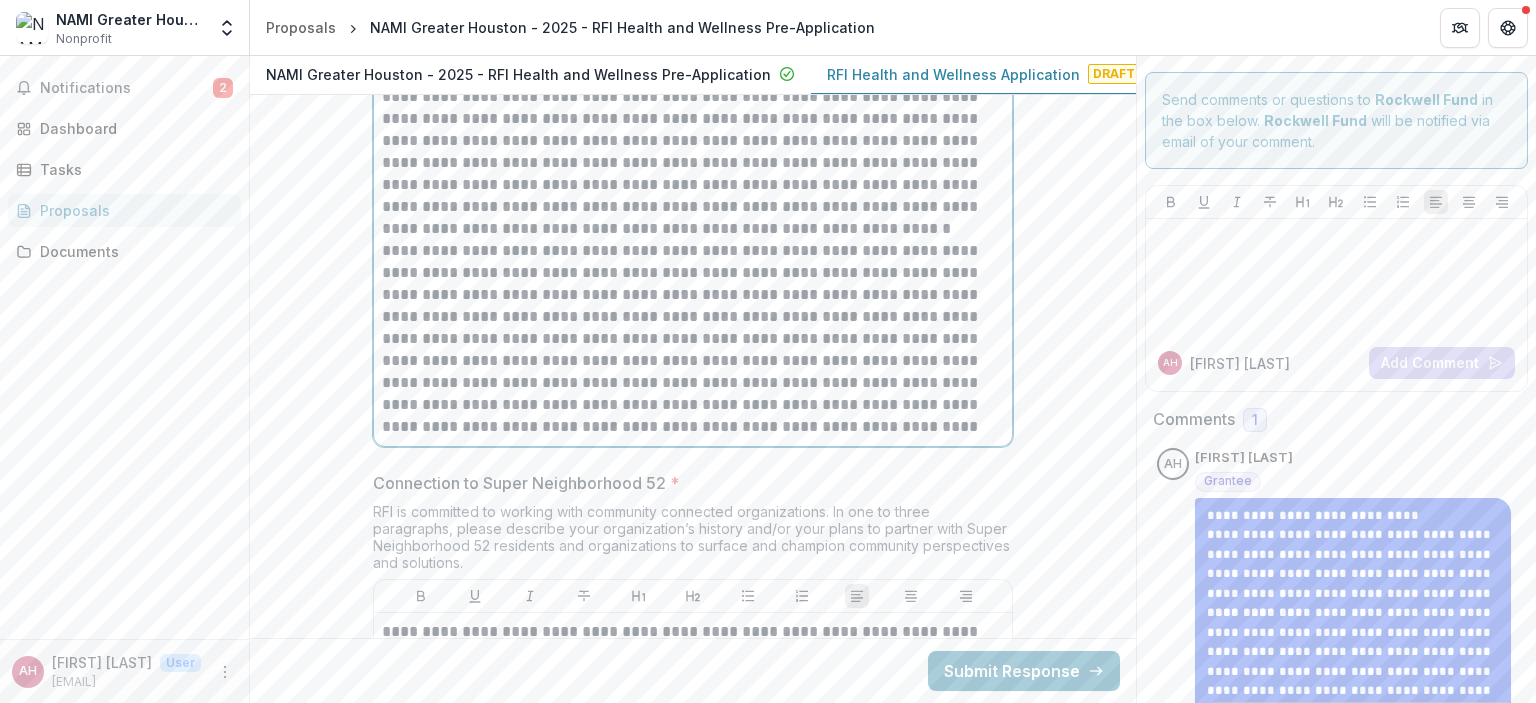 scroll, scrollTop: 6206, scrollLeft: 0, axis: vertical 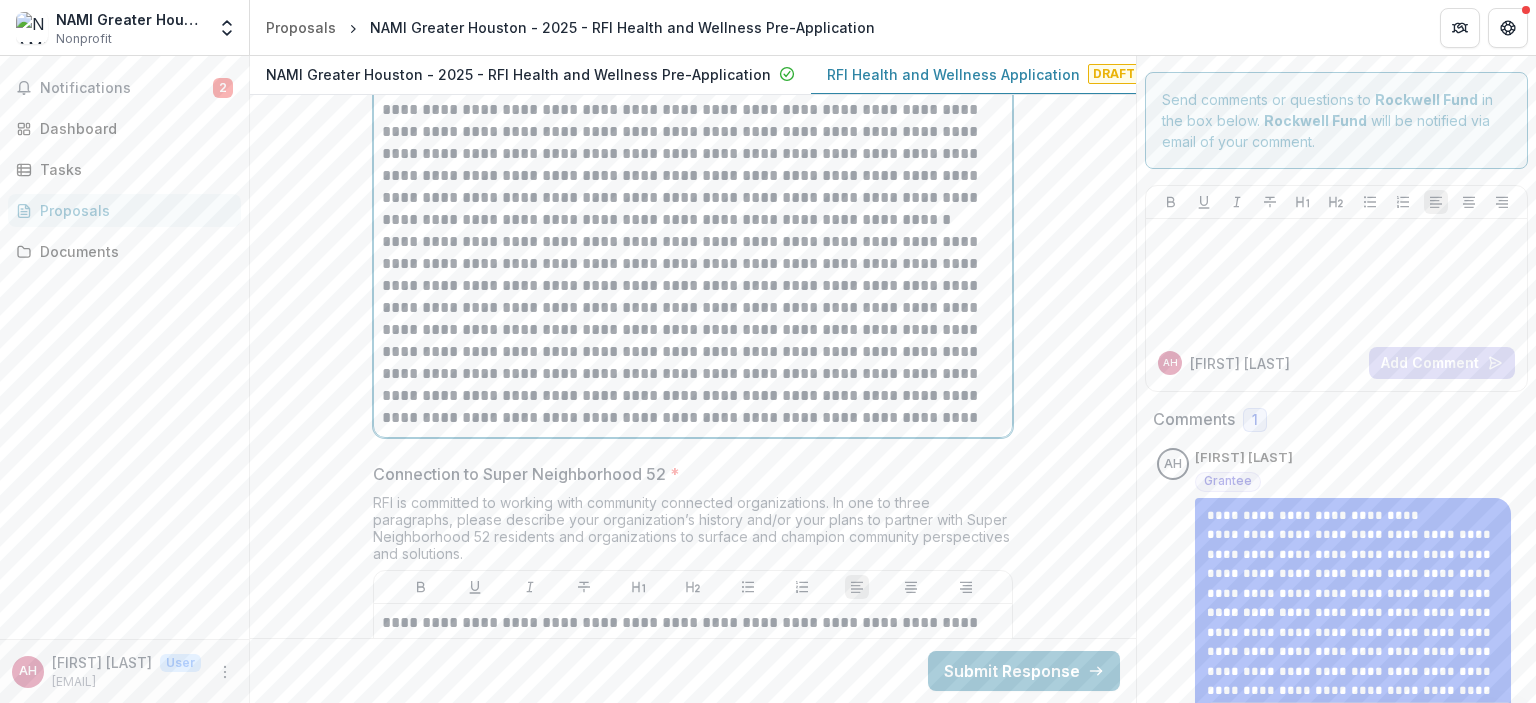 click on "**********" at bounding box center [693, 330] 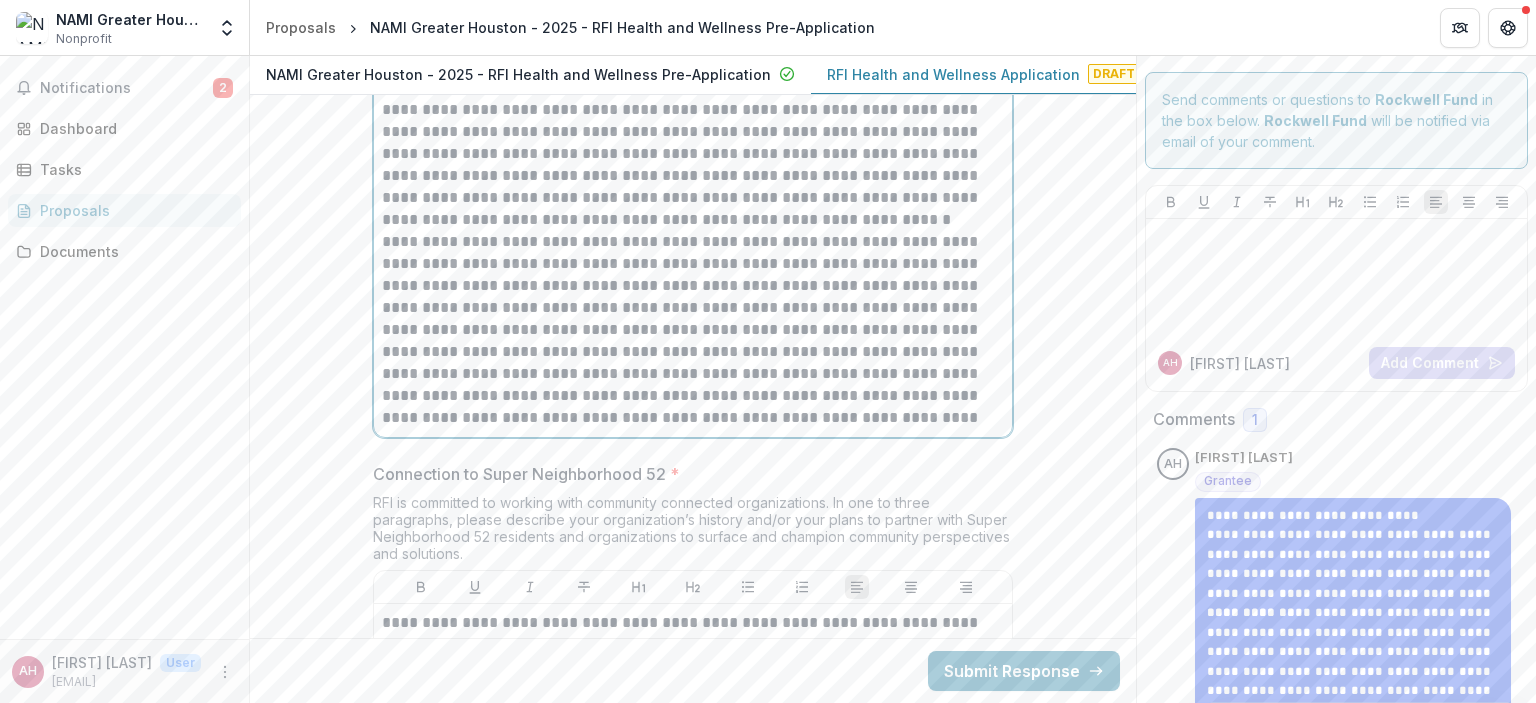 click on "**********" at bounding box center [693, 330] 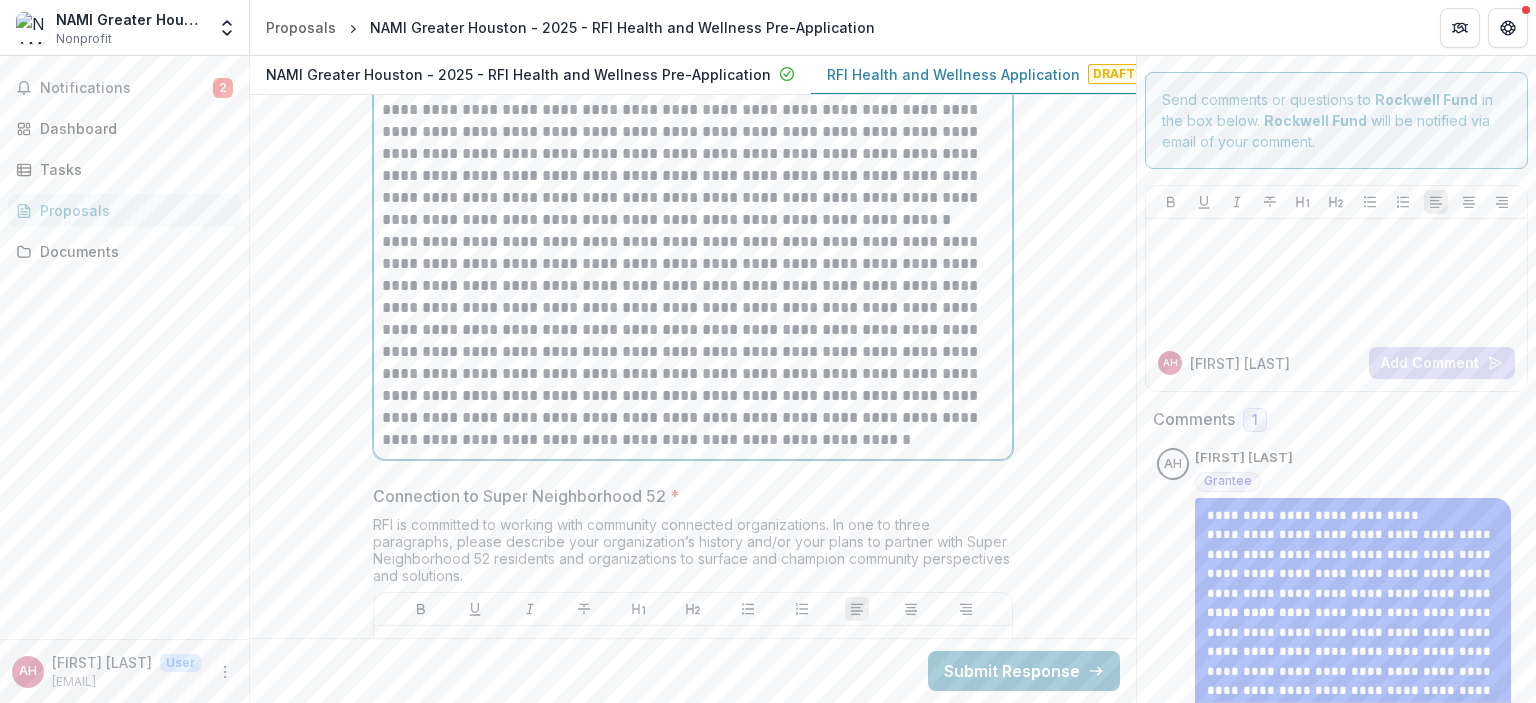 click on "**********" at bounding box center [693, 341] 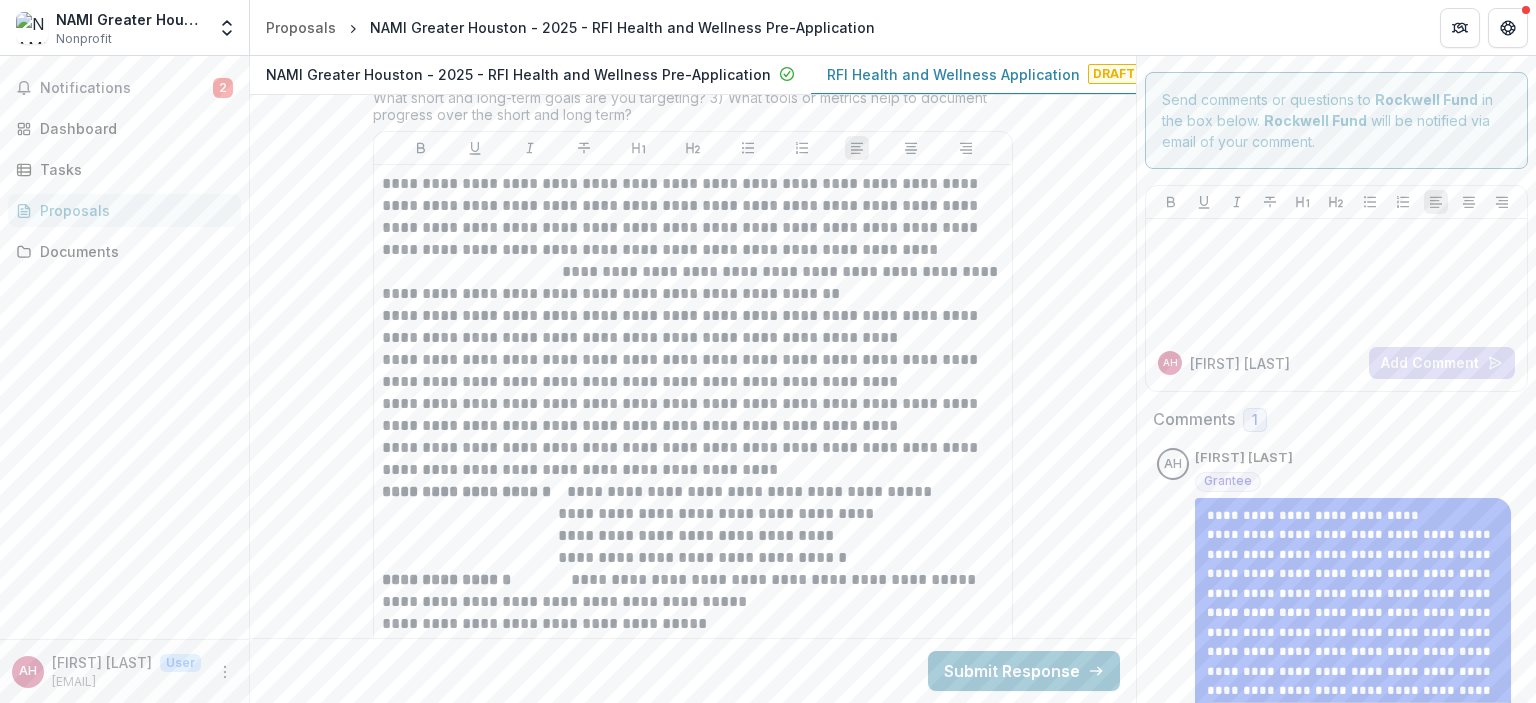 scroll, scrollTop: 8928, scrollLeft: 0, axis: vertical 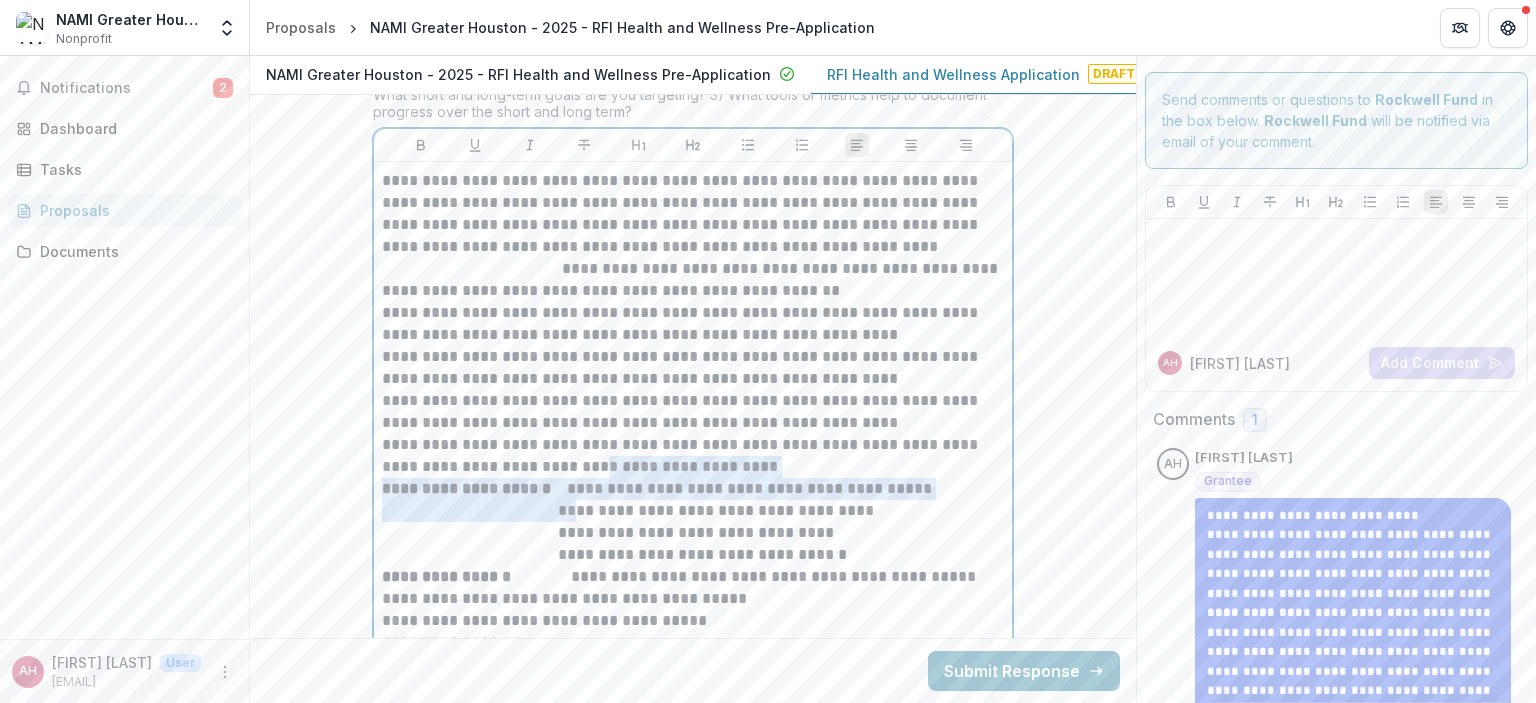drag, startPoint x: 588, startPoint y: 499, endPoint x: 561, endPoint y: 451, distance: 55.072678 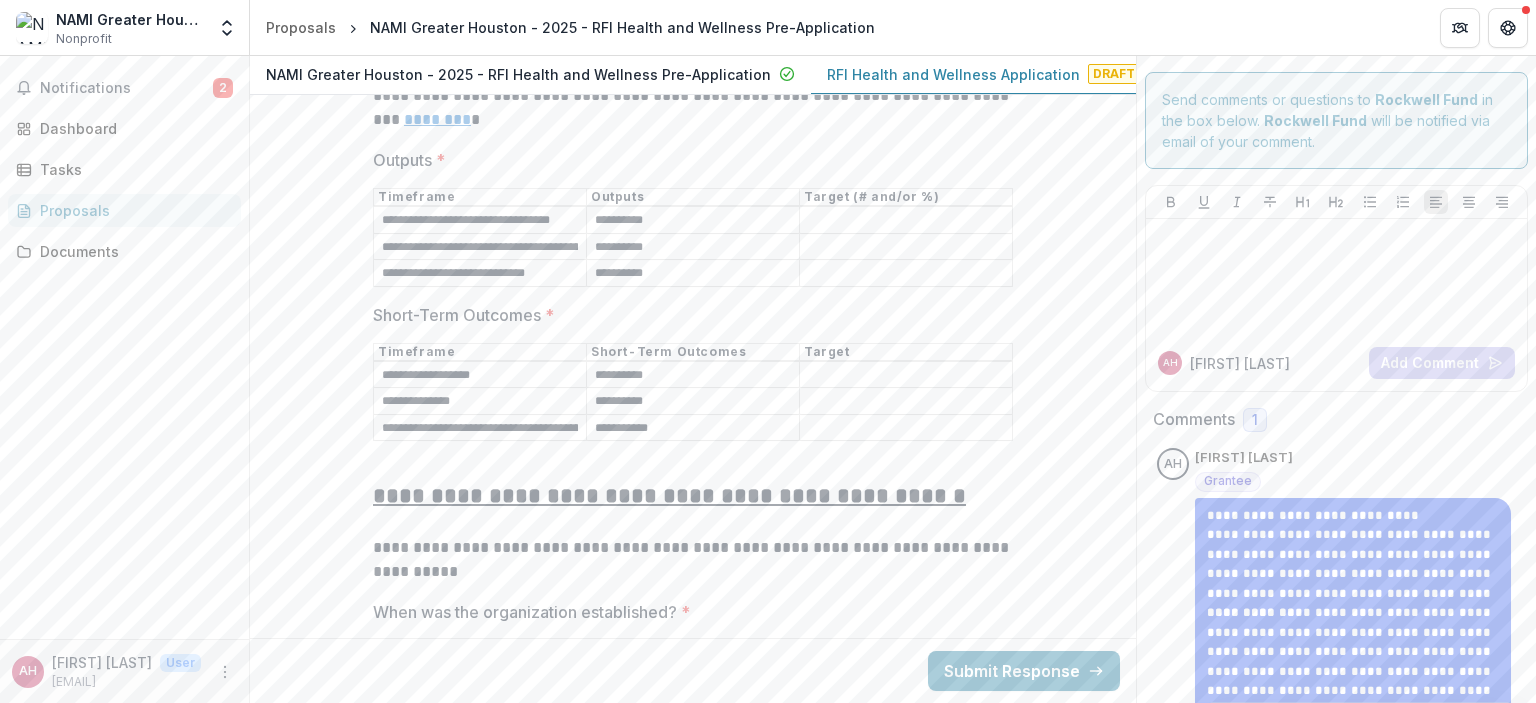 scroll, scrollTop: 10436, scrollLeft: 0, axis: vertical 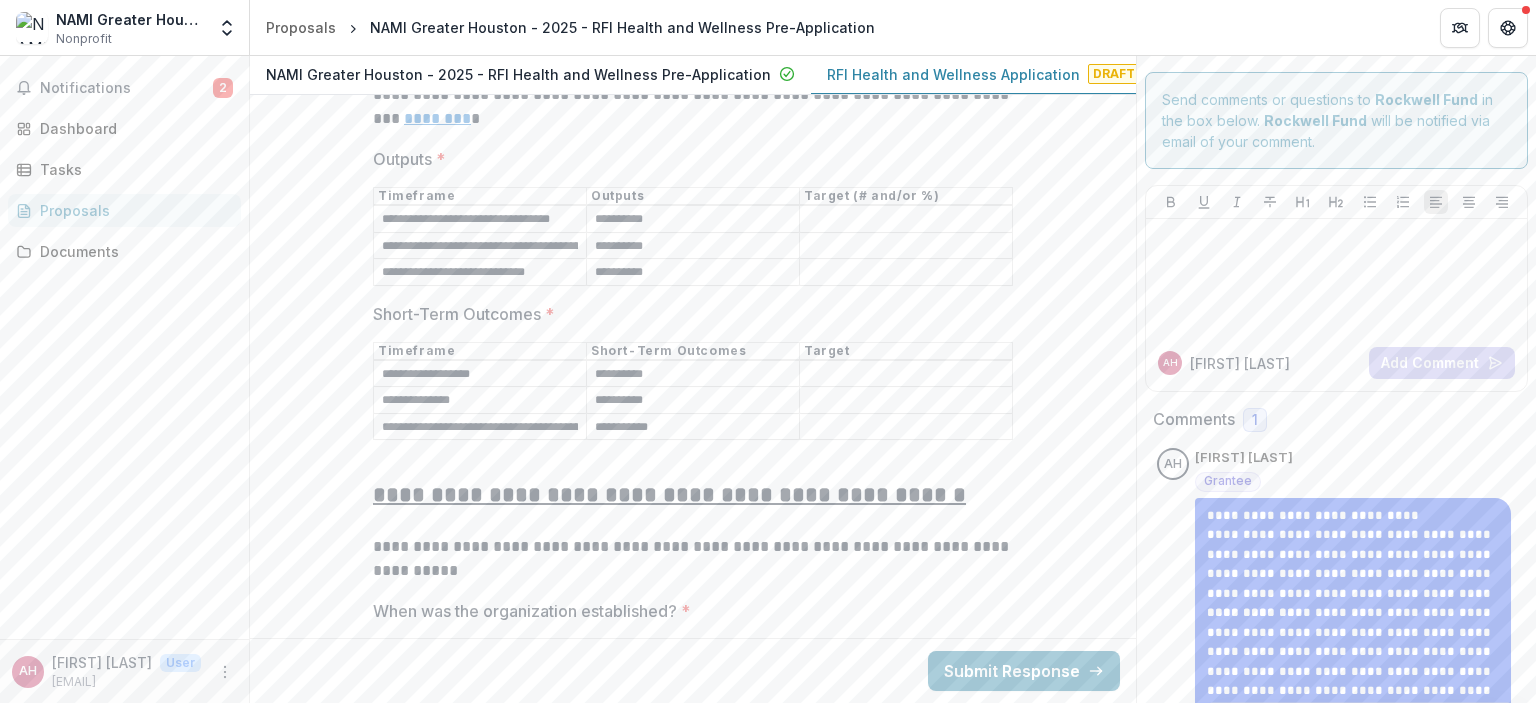 drag, startPoint x: 594, startPoint y: 211, endPoint x: 670, endPoint y: 274, distance: 98.71677 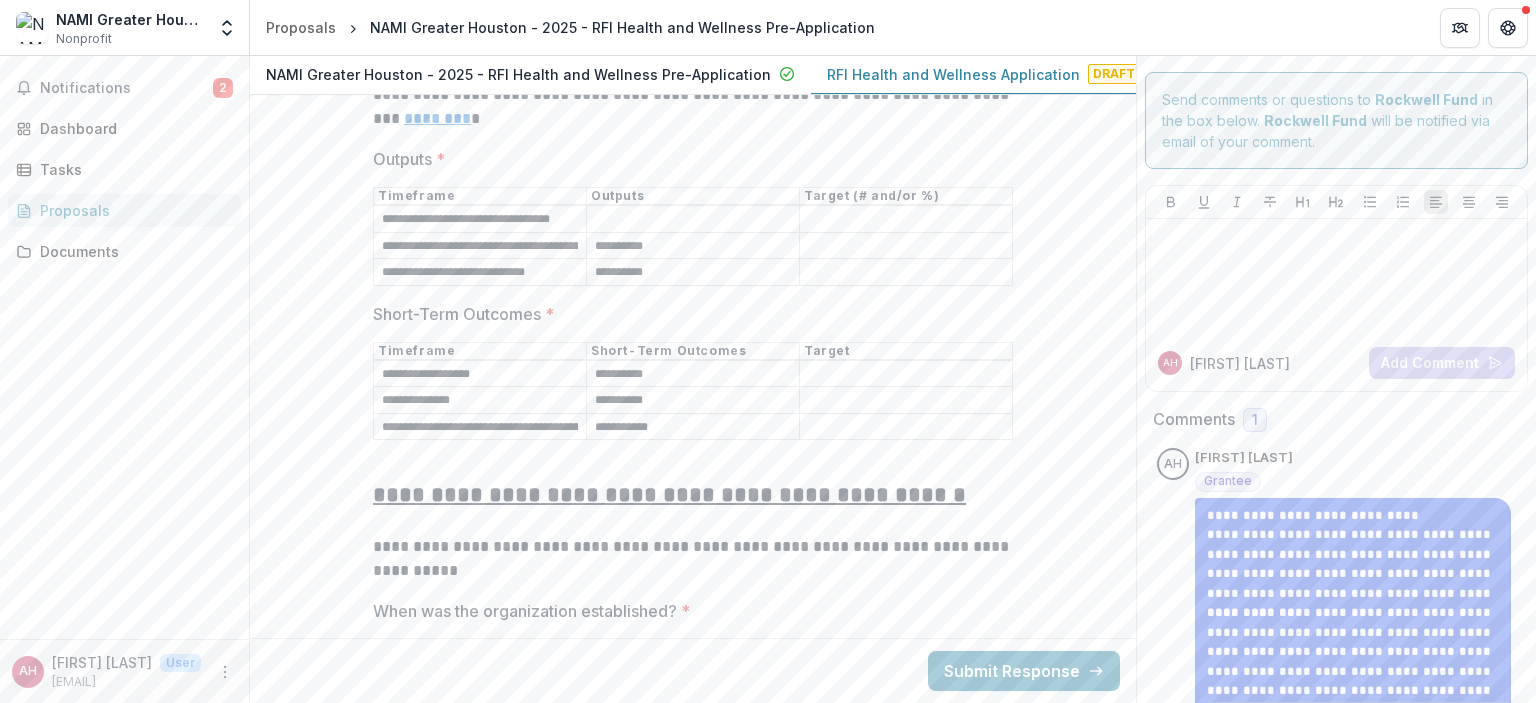 type 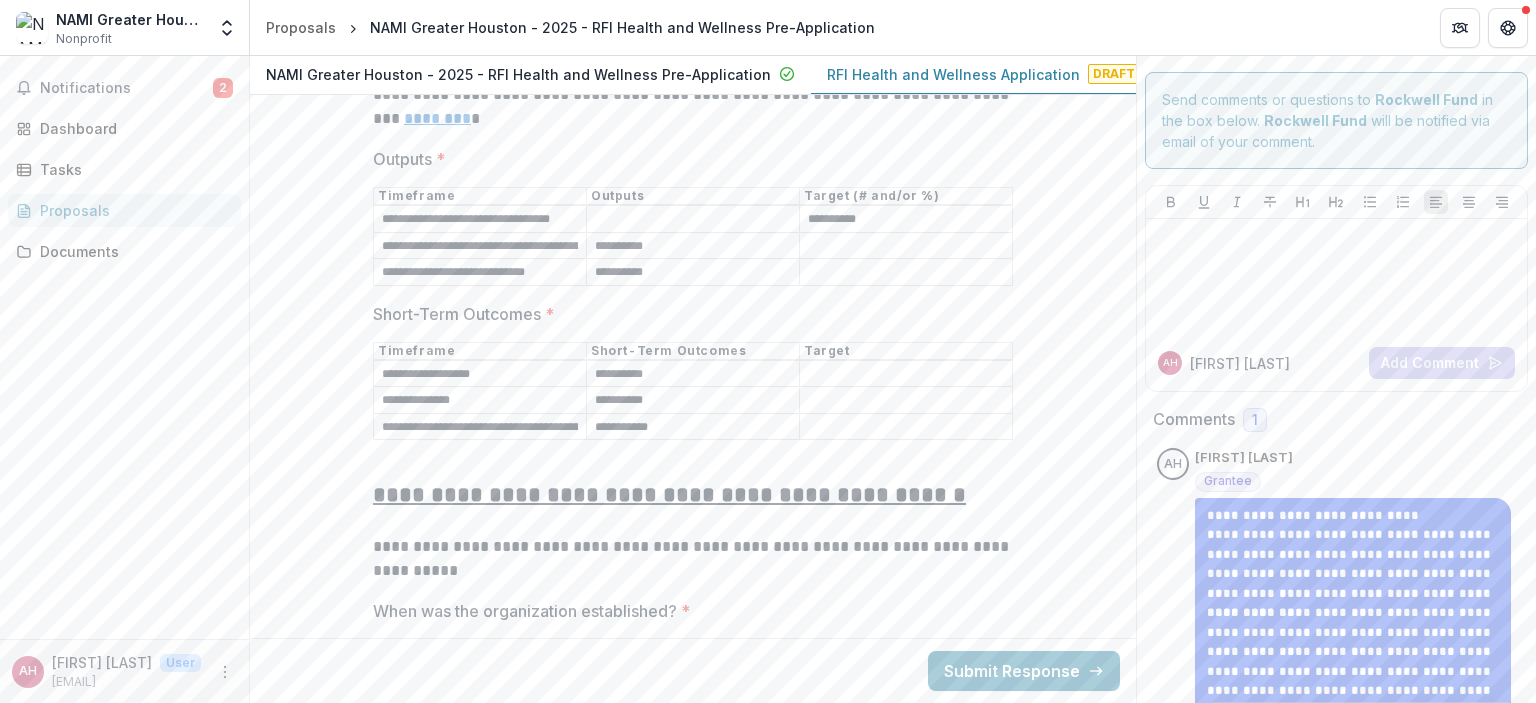 type on "**********" 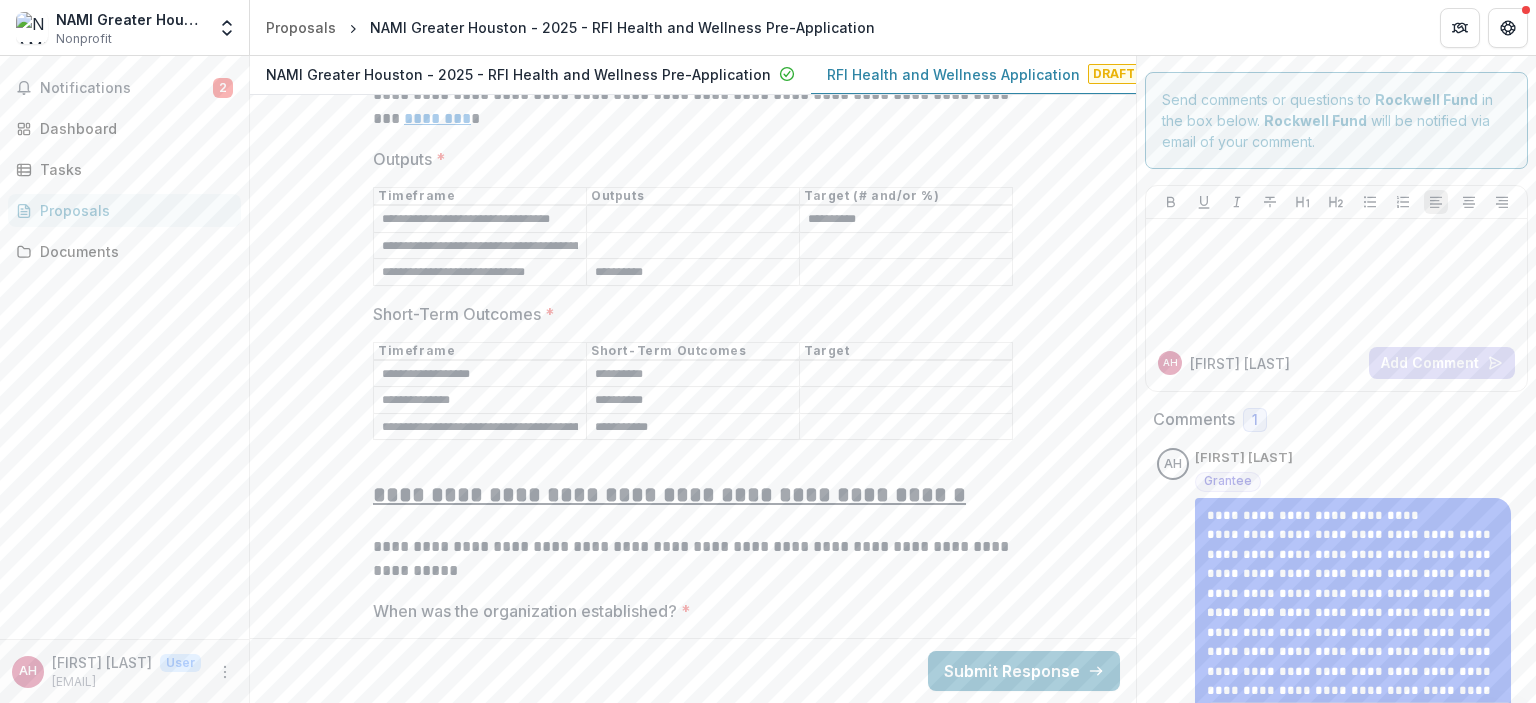 type 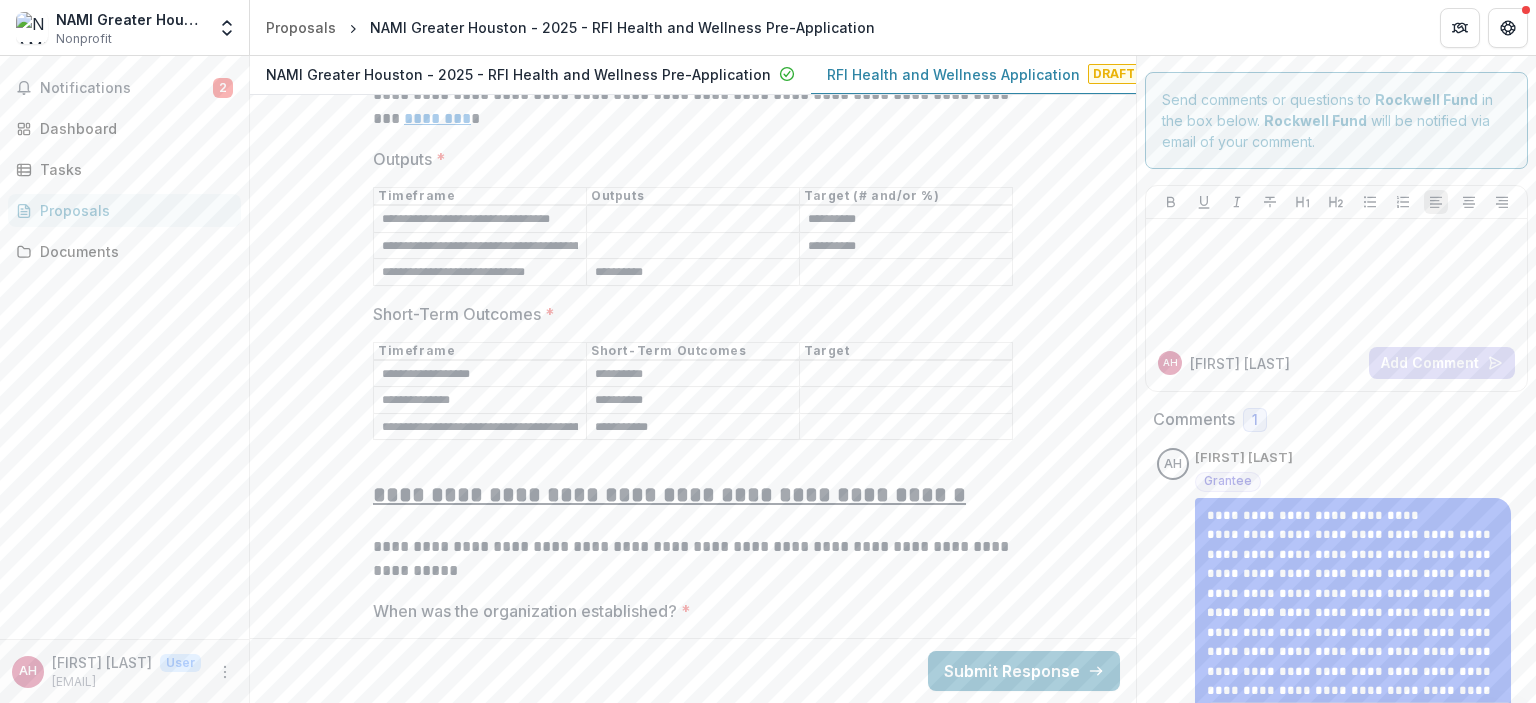 type on "**********" 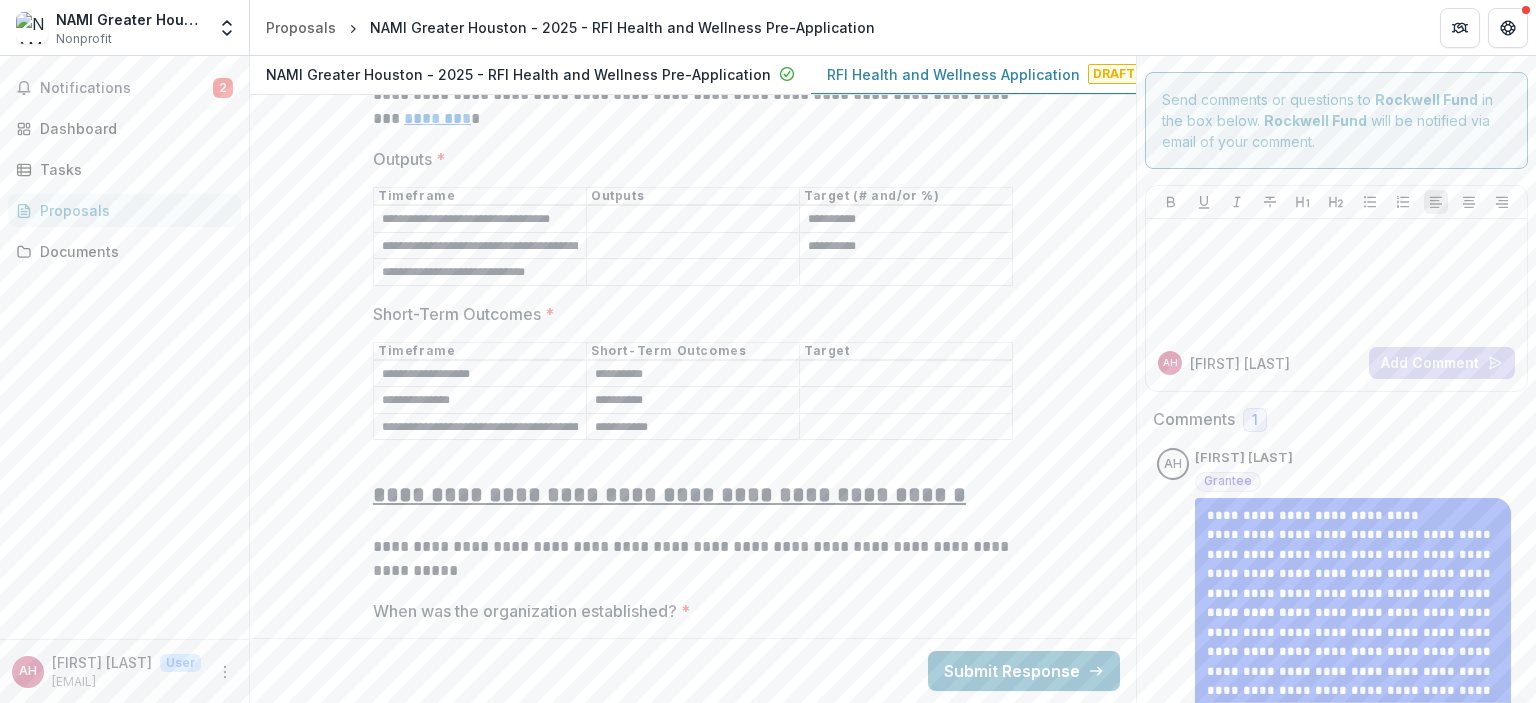 type 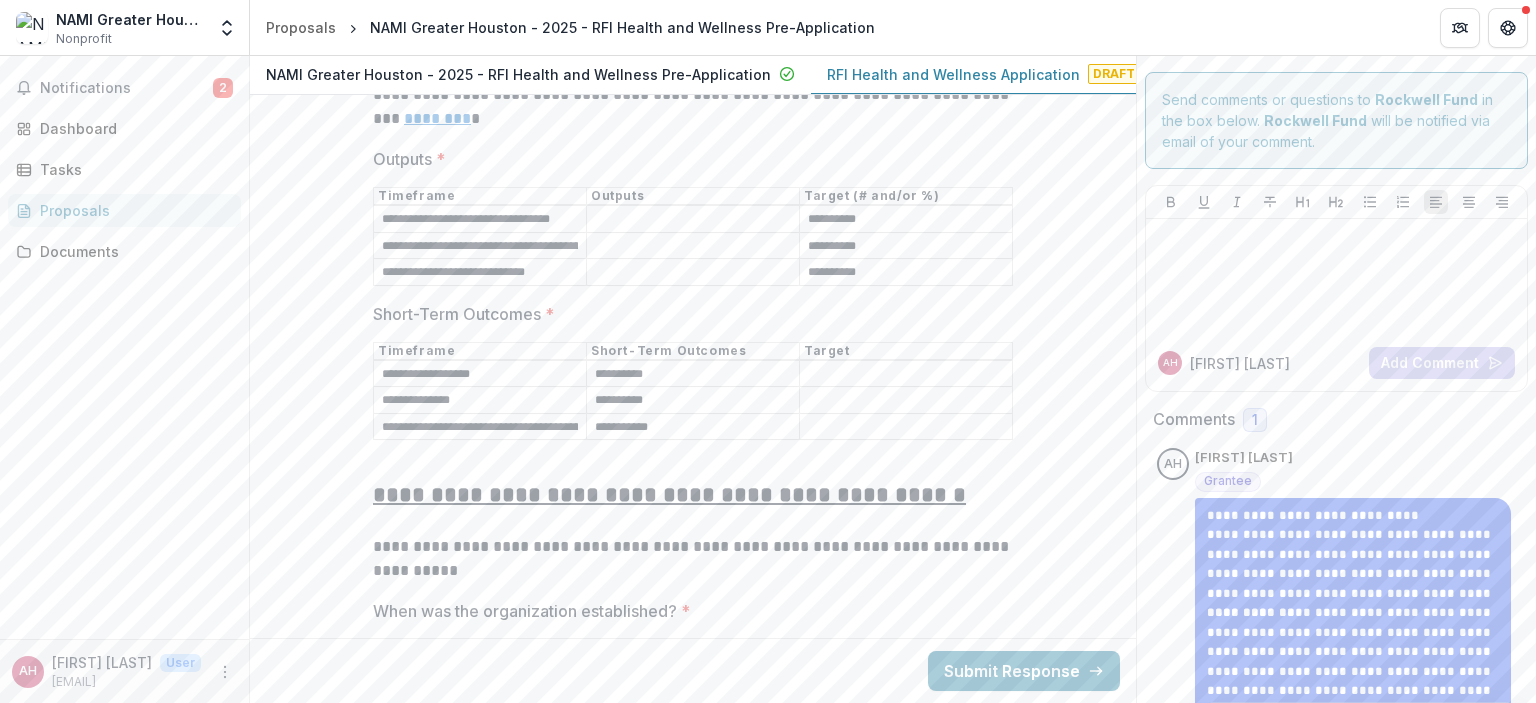type on "**********" 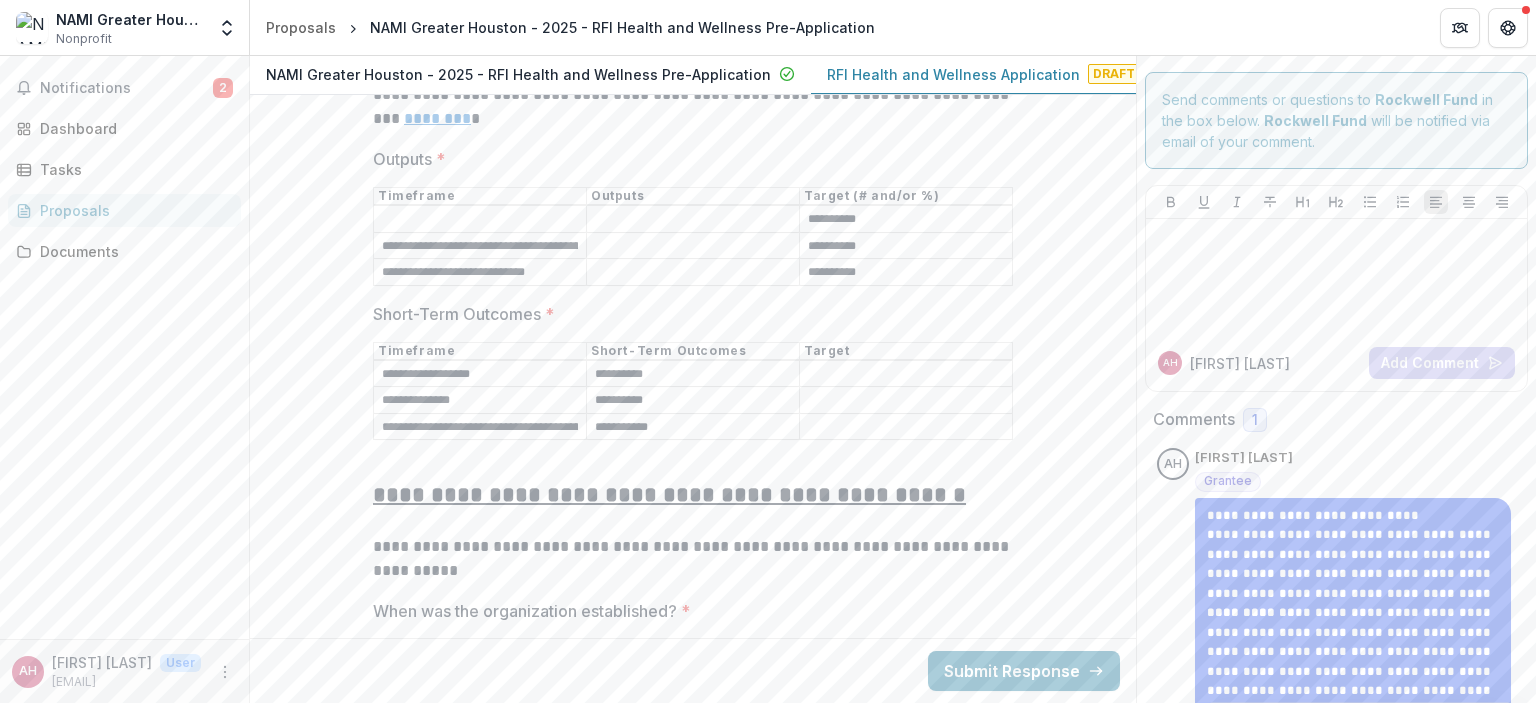 scroll, scrollTop: 0, scrollLeft: 0, axis: both 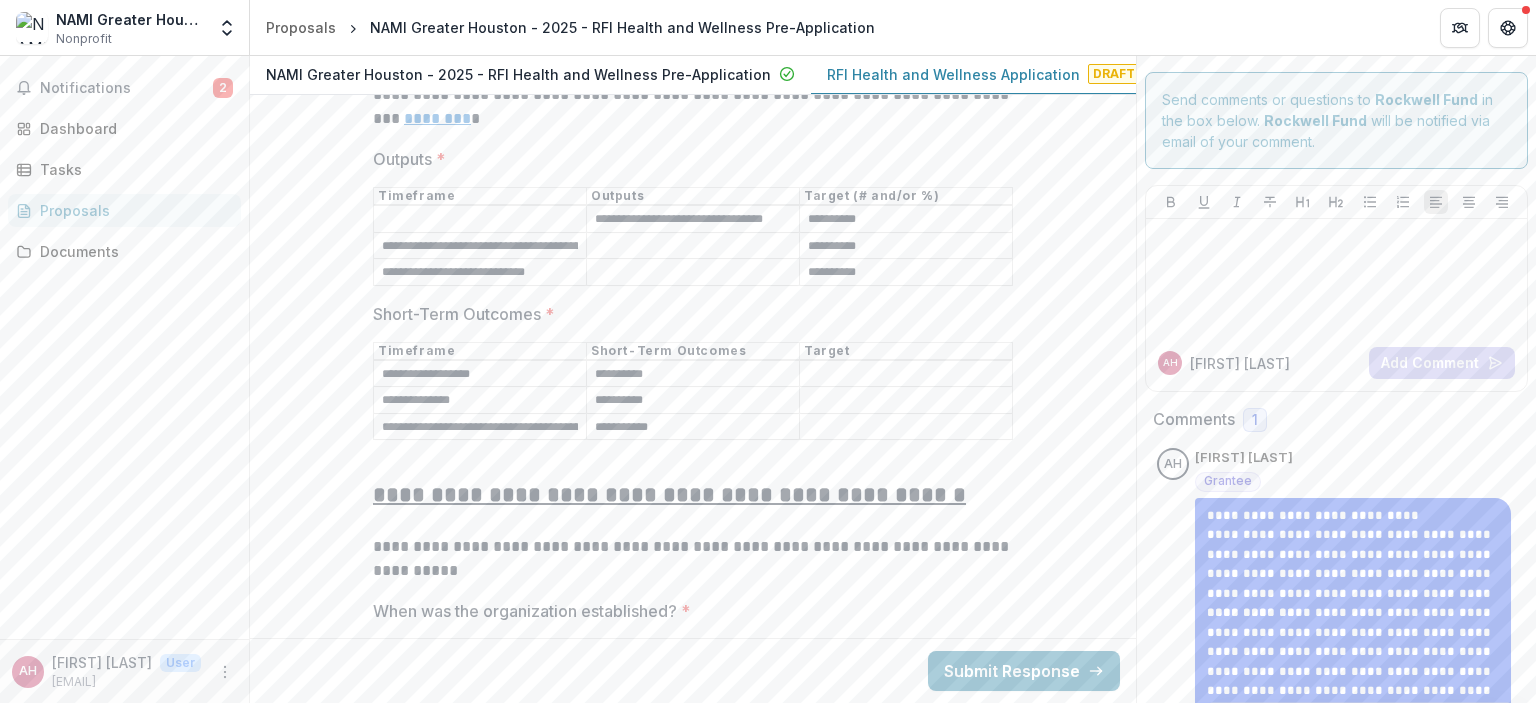 type on "**********" 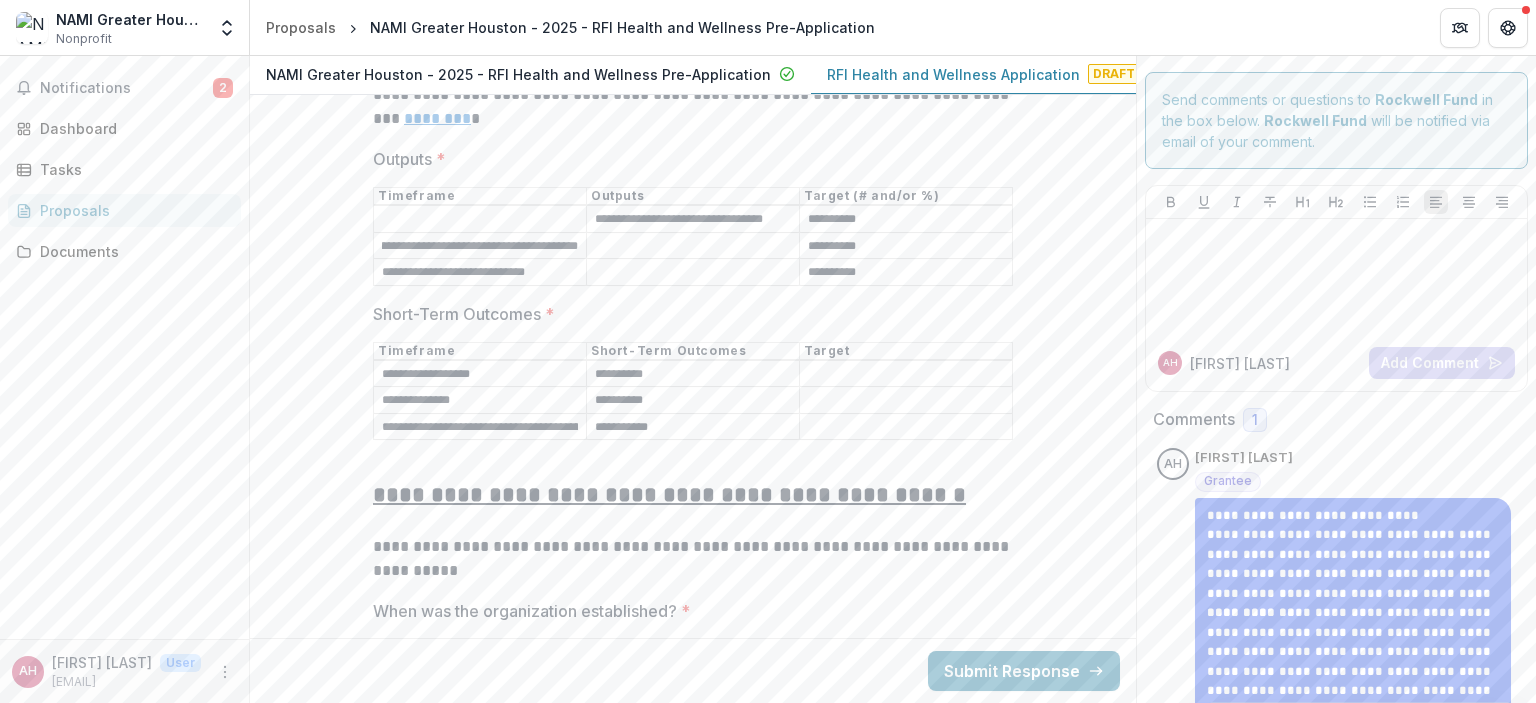 drag, startPoint x: 376, startPoint y: 238, endPoint x: 883, endPoint y: 251, distance: 507.16663 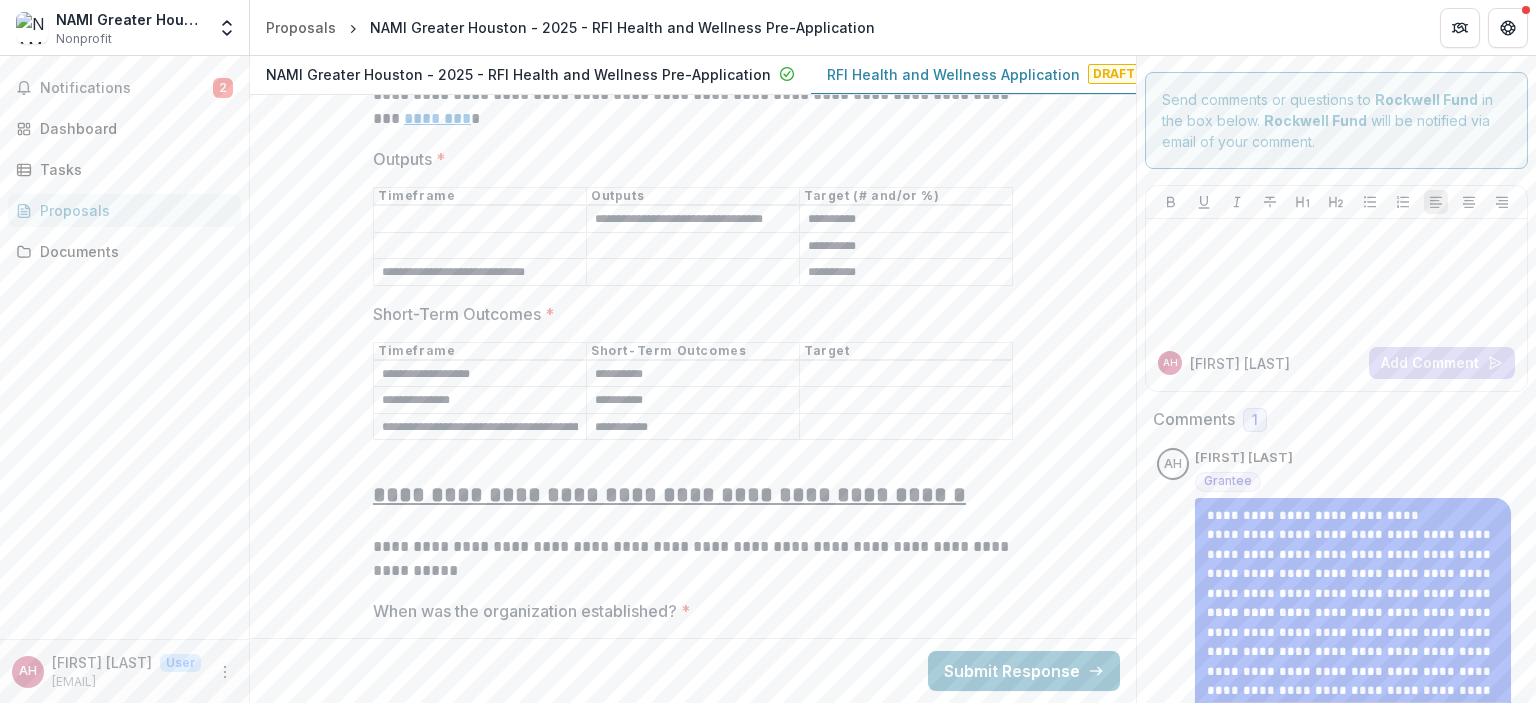 scroll, scrollTop: 0, scrollLeft: 0, axis: both 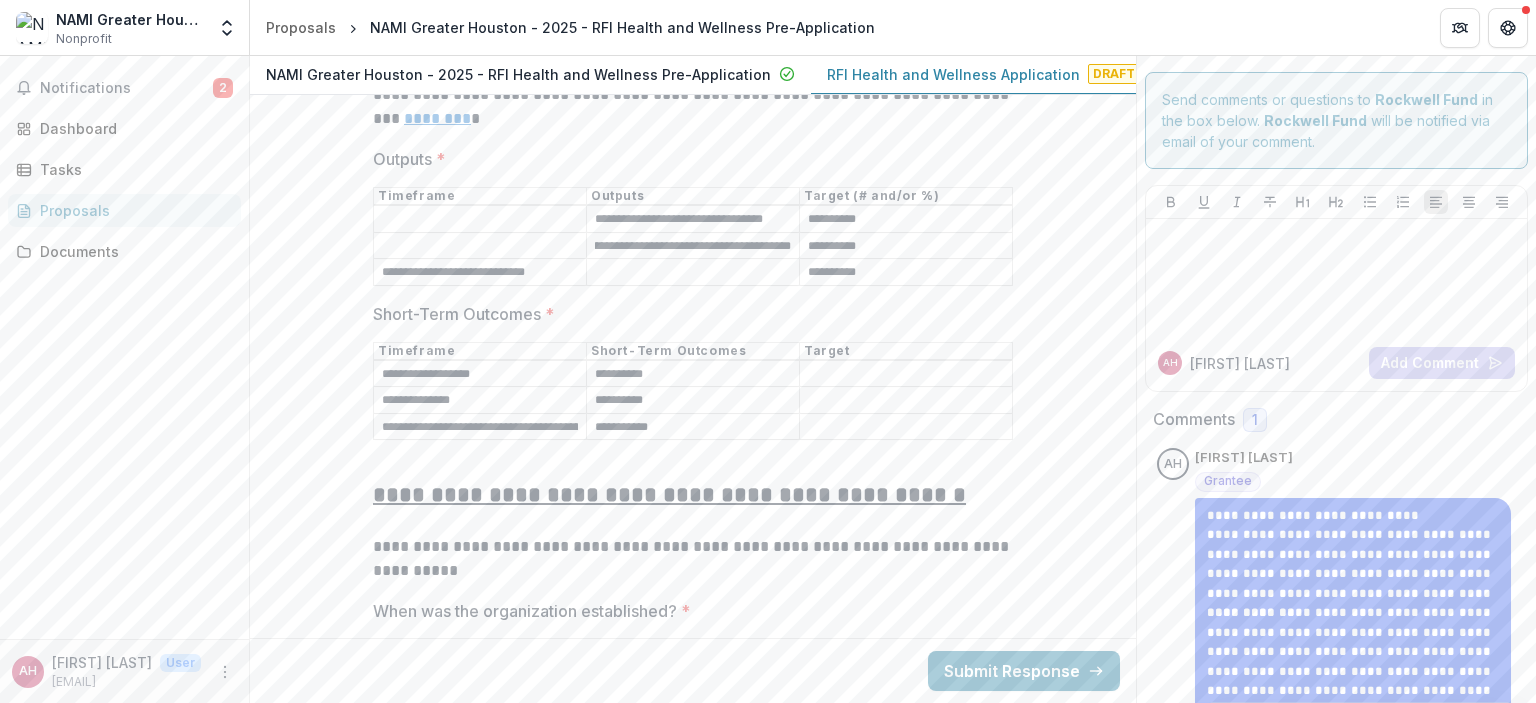 type on "**********" 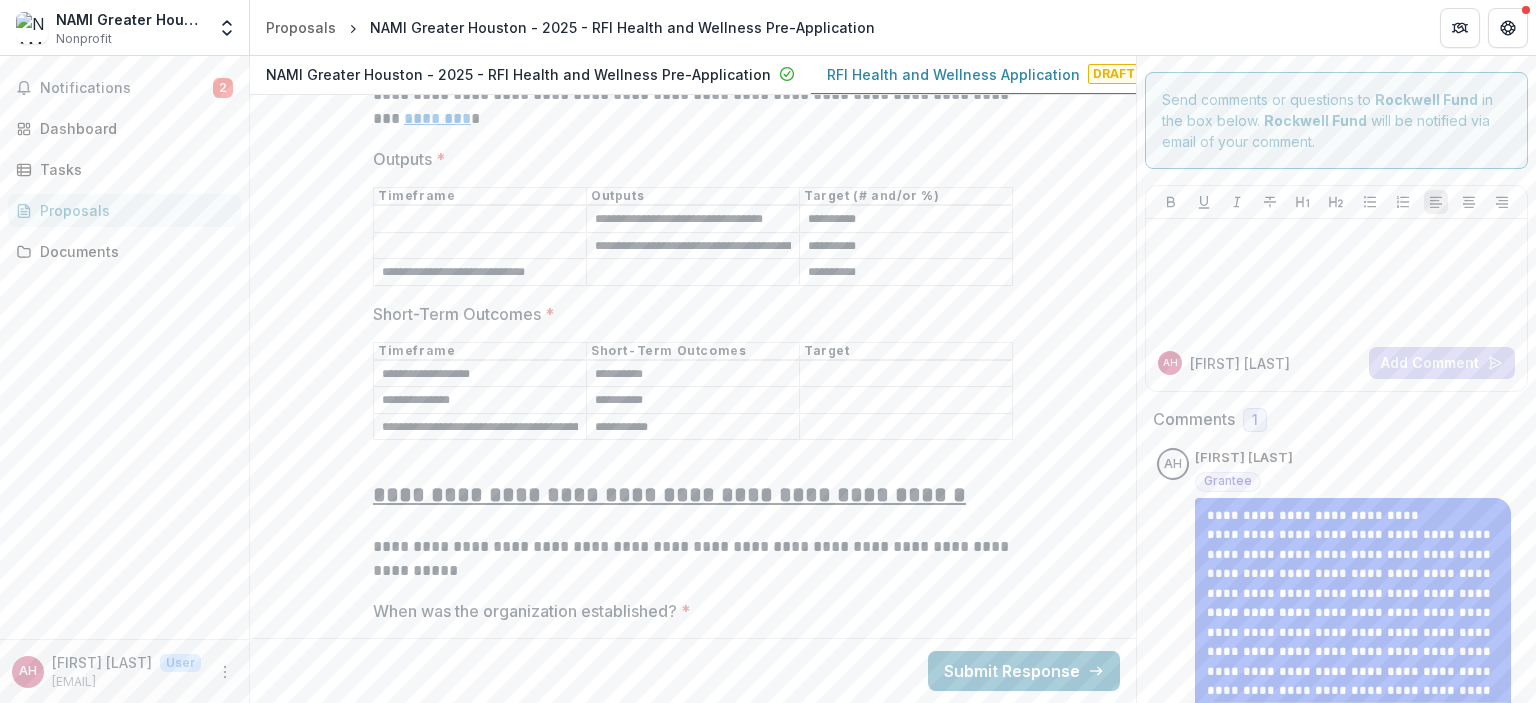 drag, startPoint x: 375, startPoint y: 266, endPoint x: 896, endPoint y: 263, distance: 521.00867 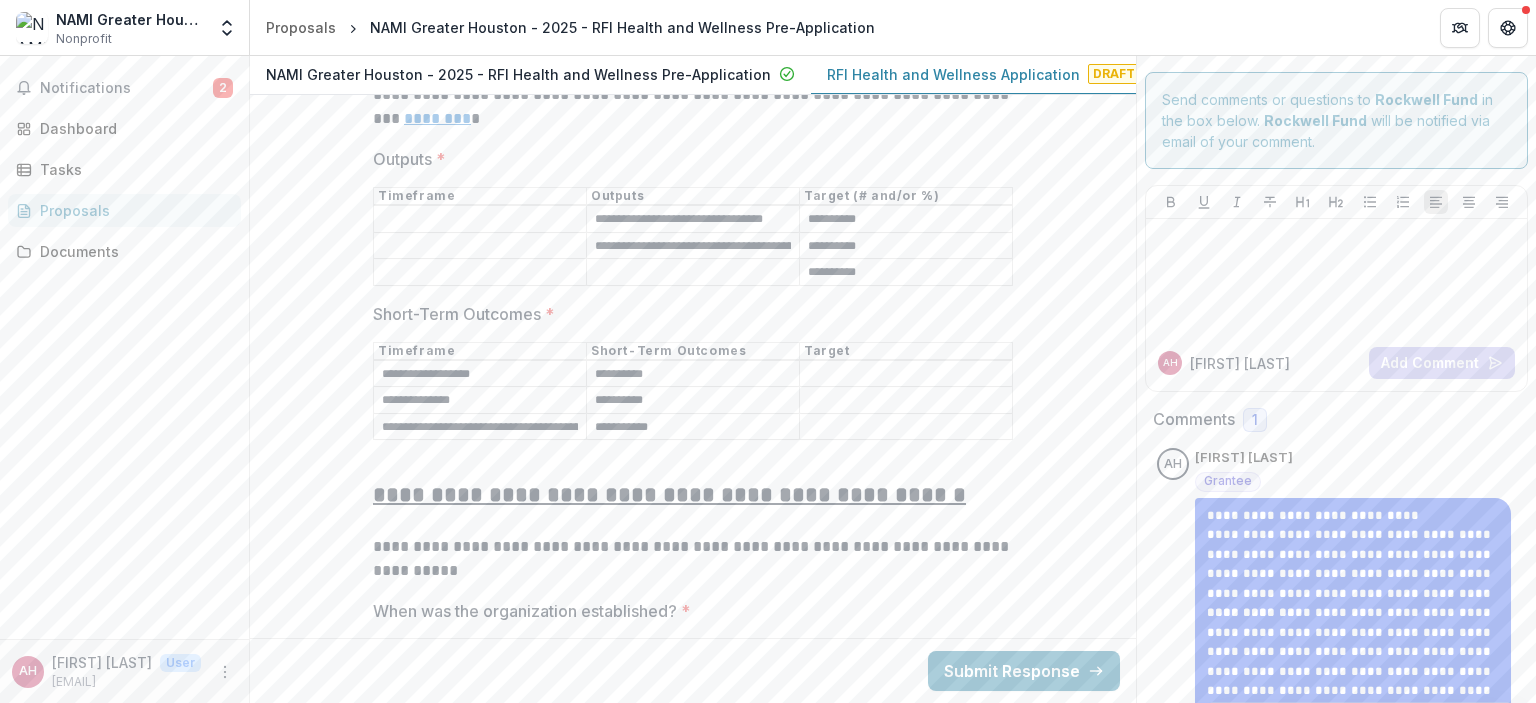 type 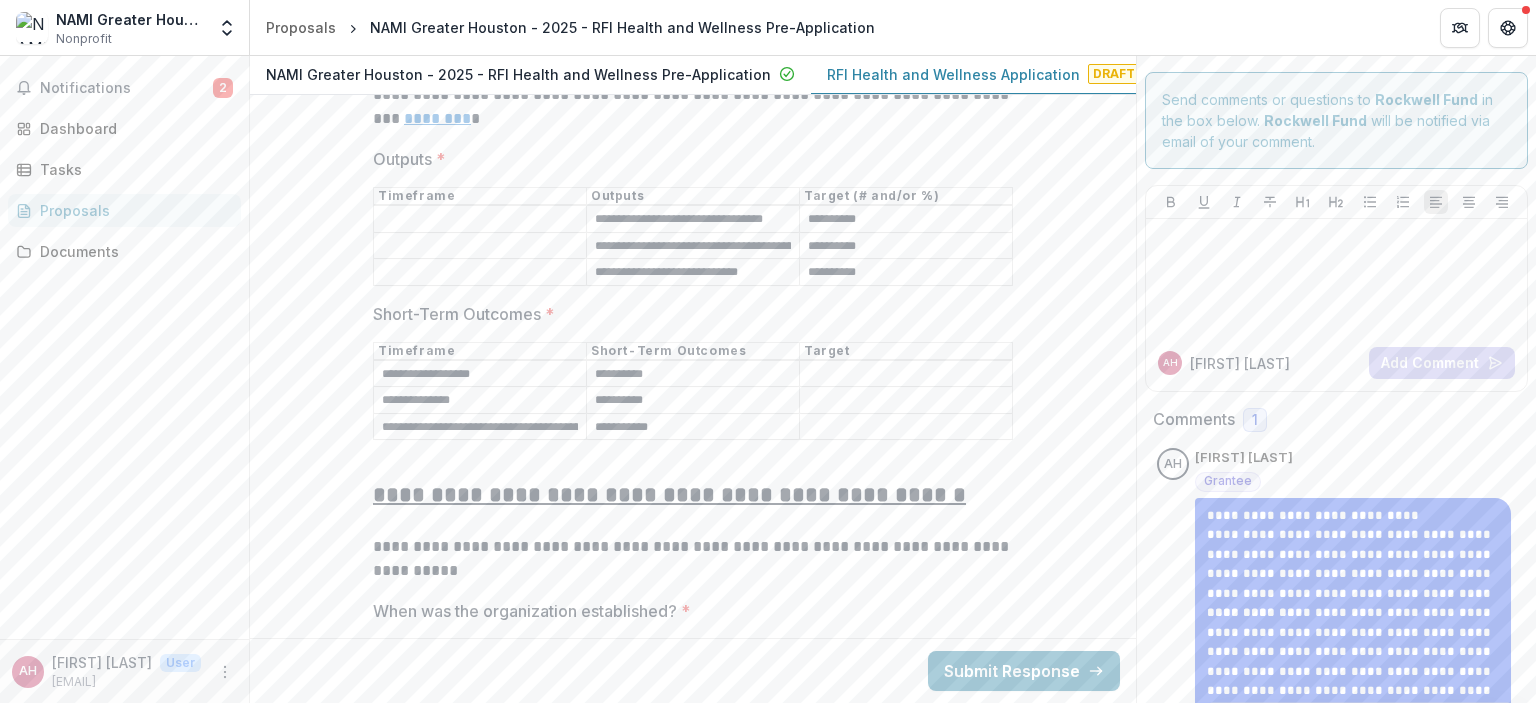 type on "**********" 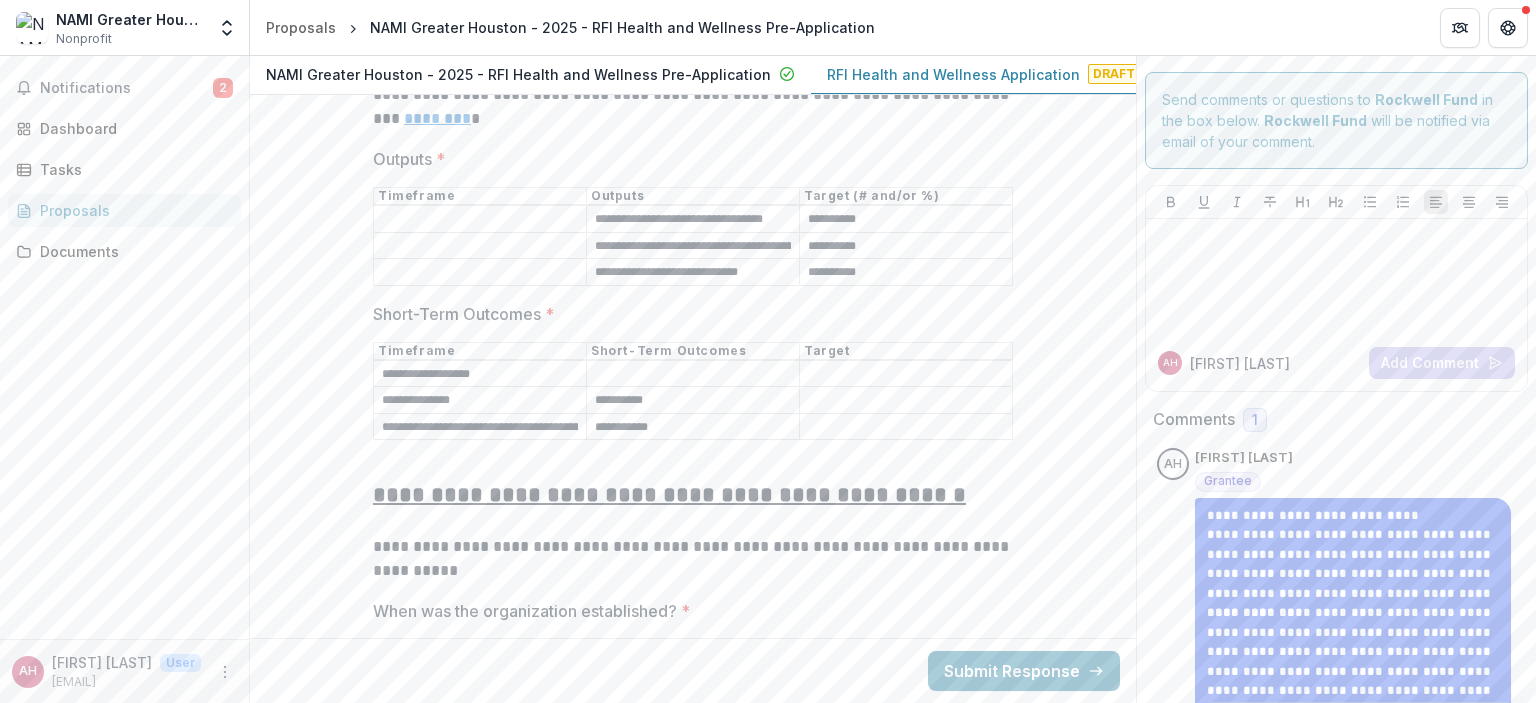 type 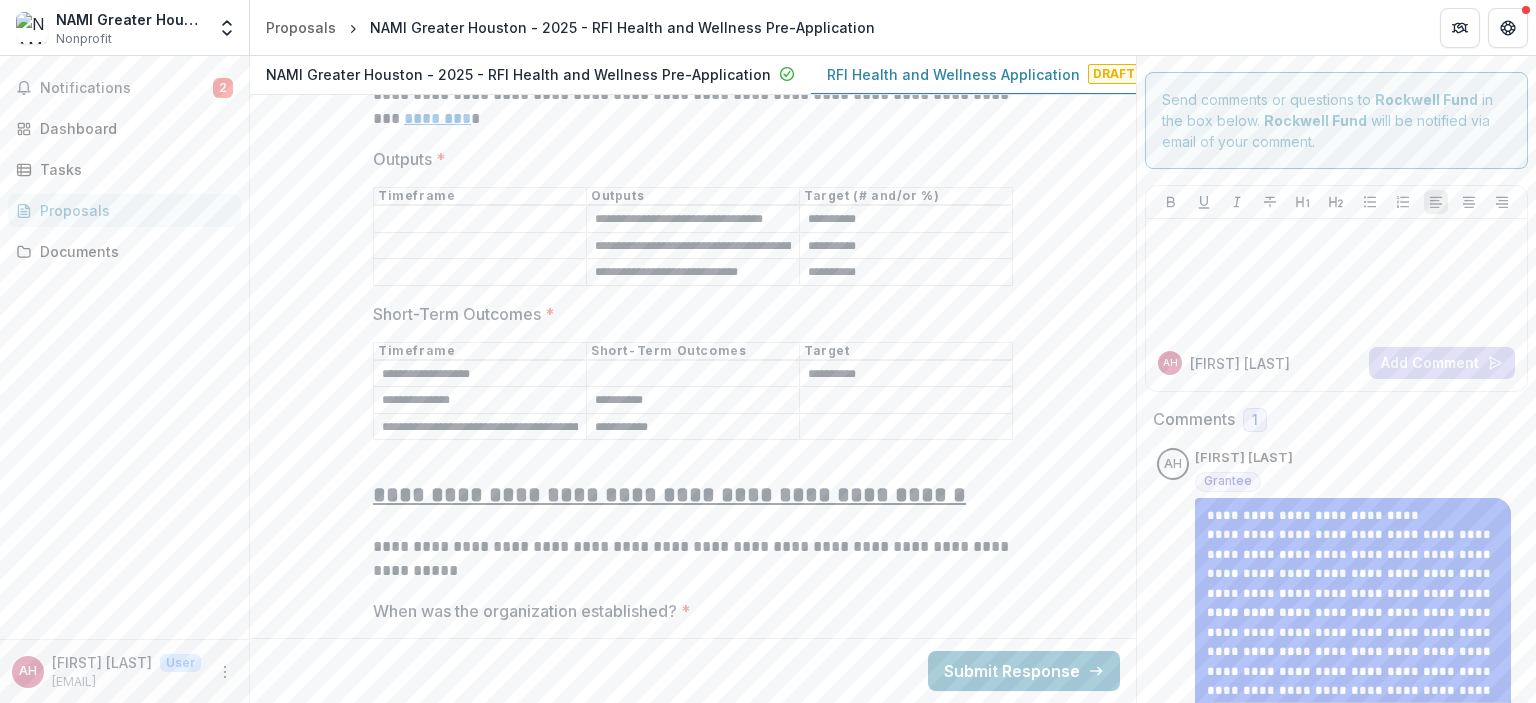 type on "**********" 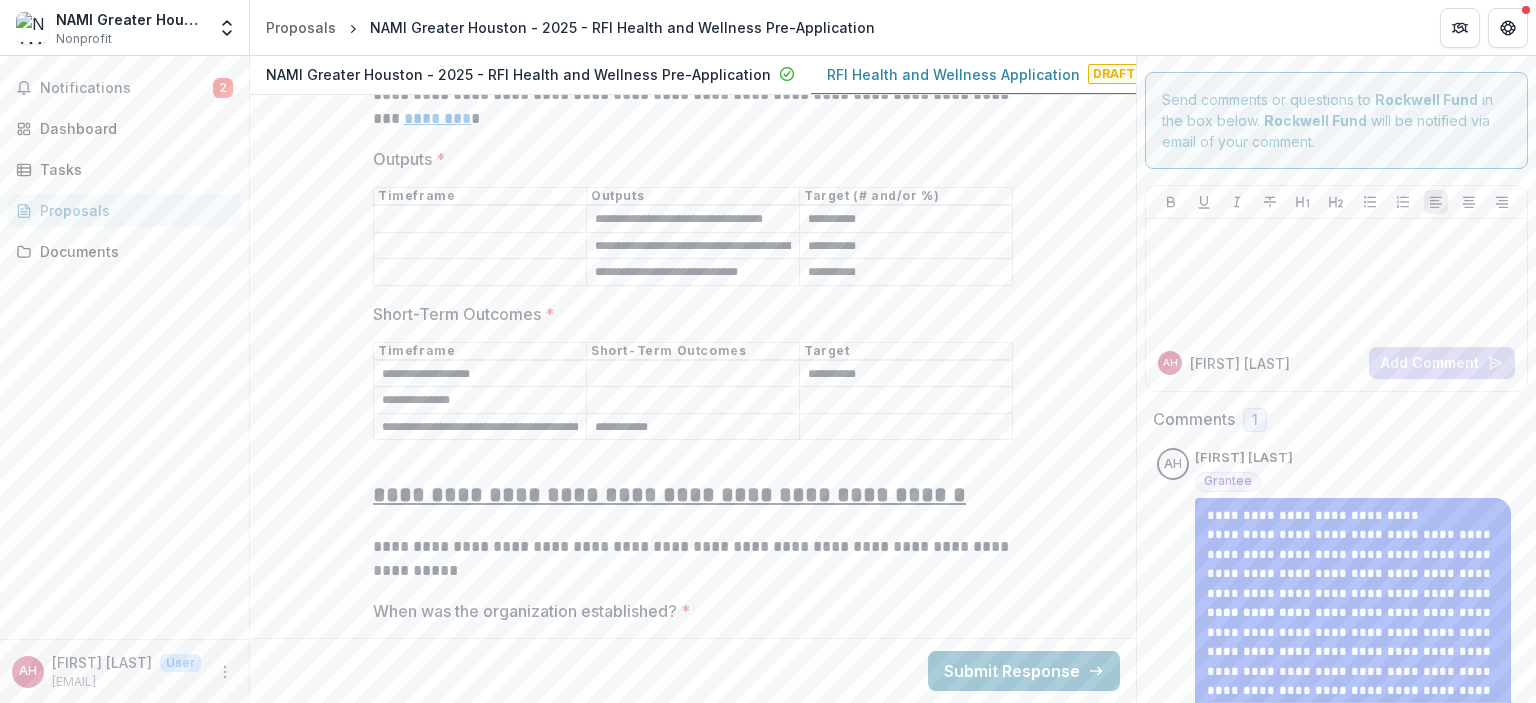 type 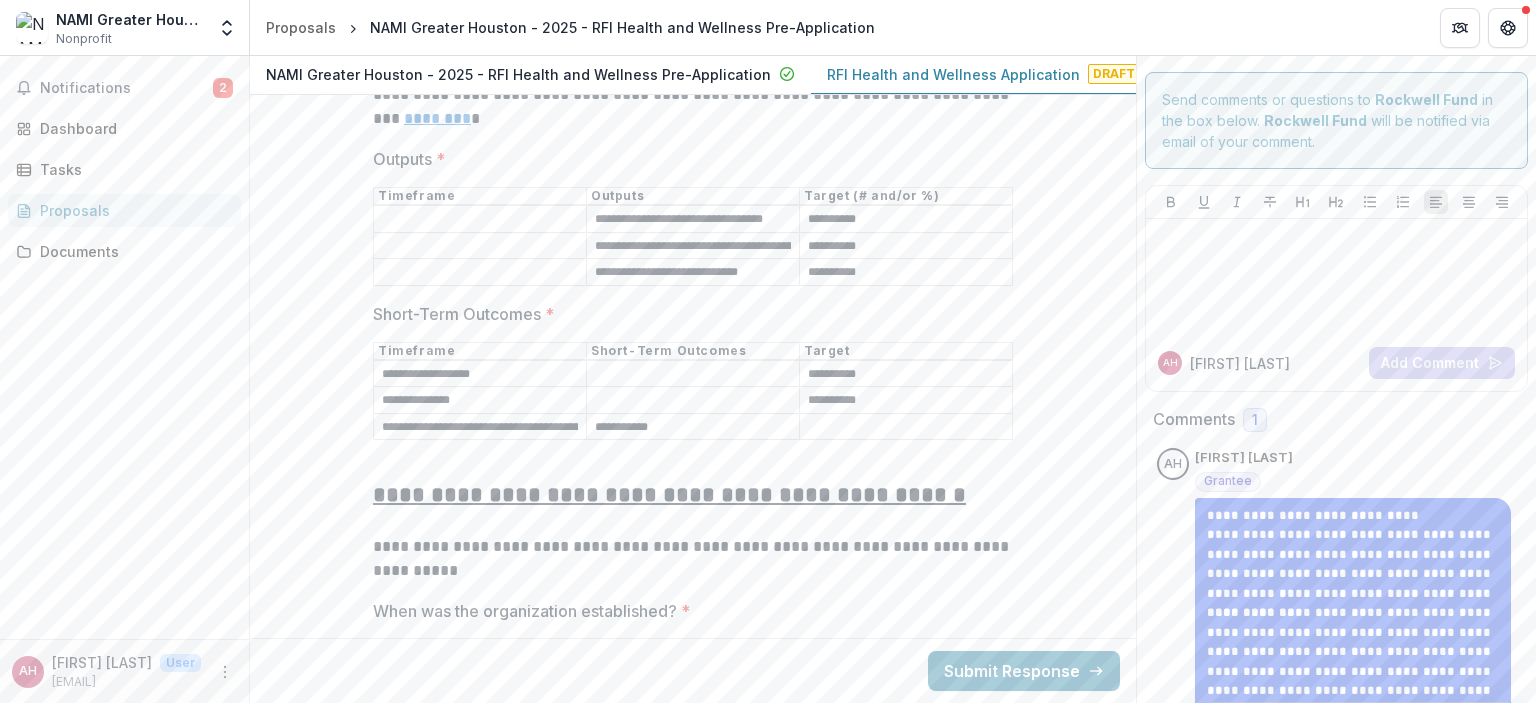 type on "**********" 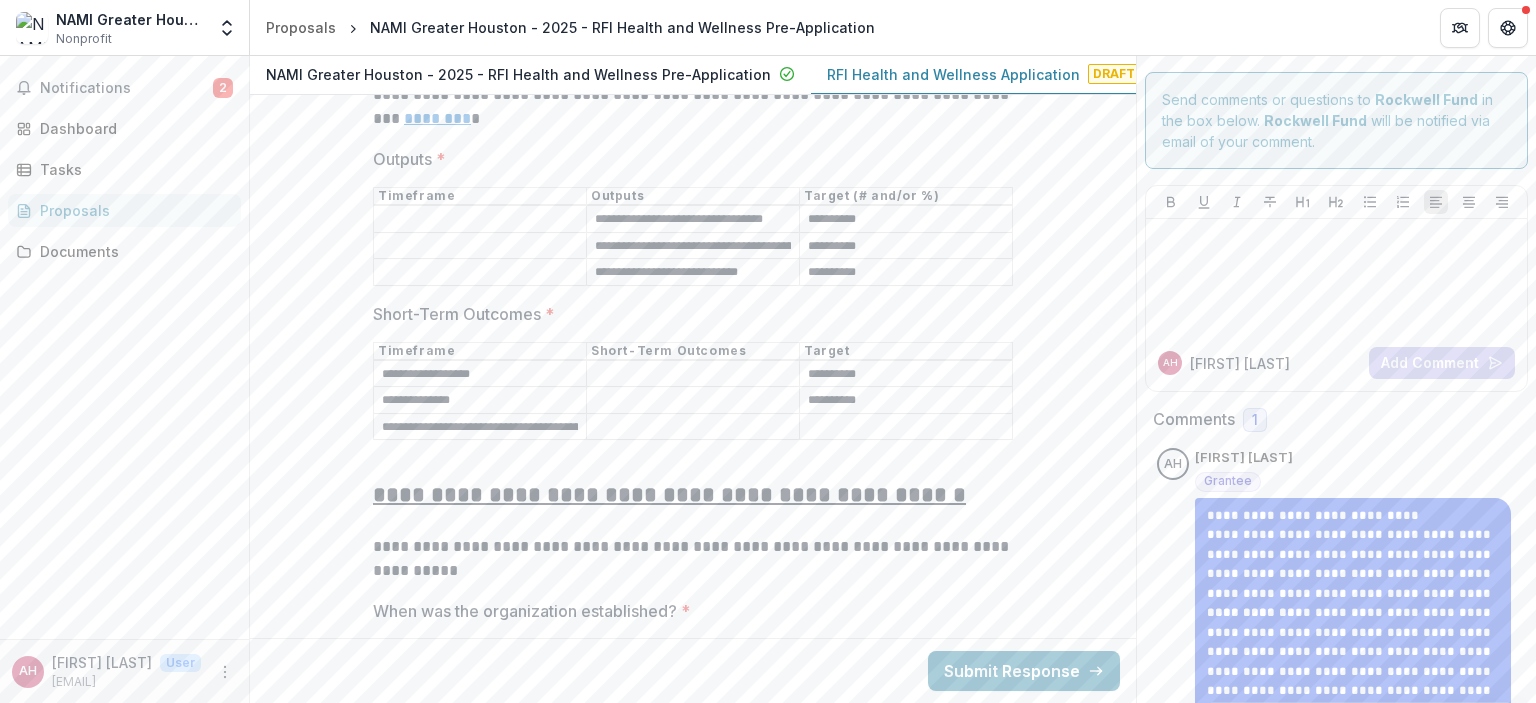 type 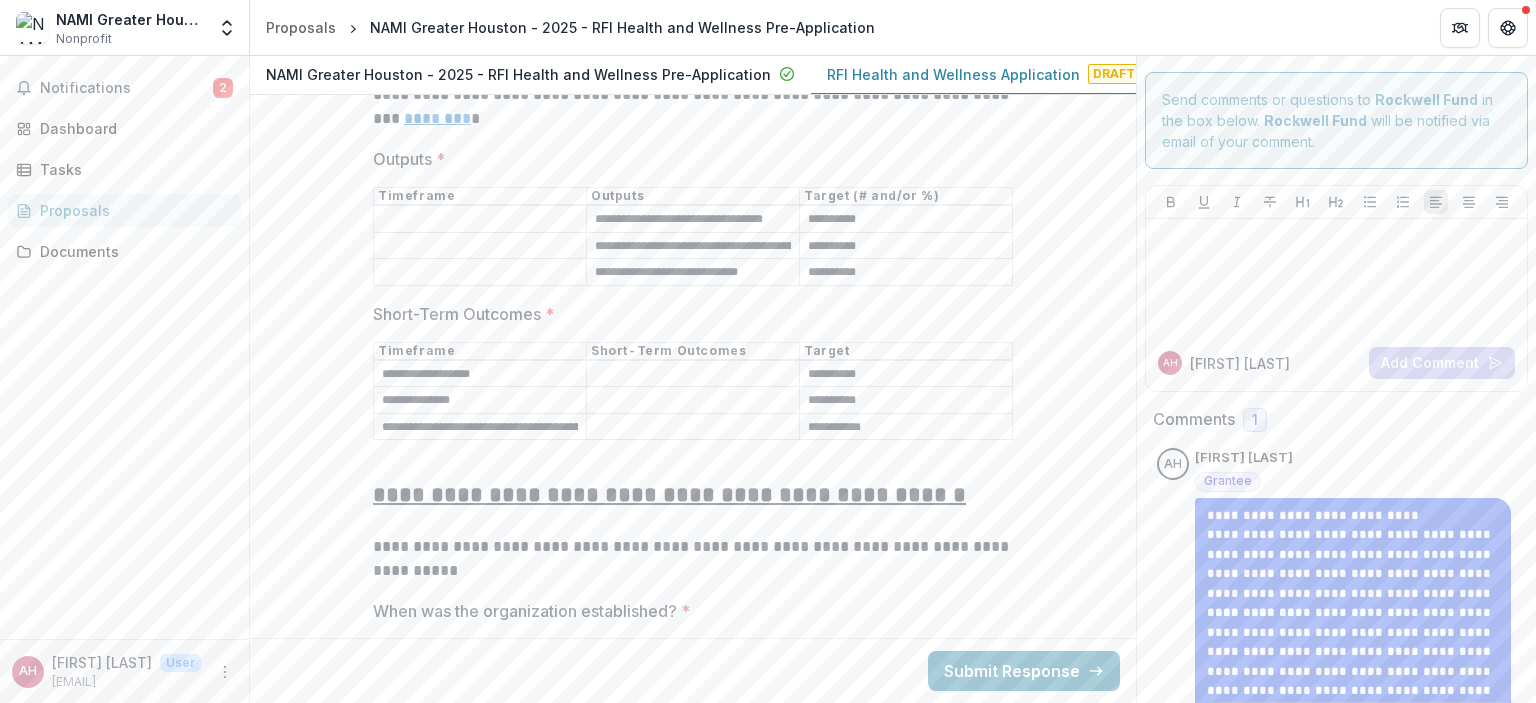 type on "**********" 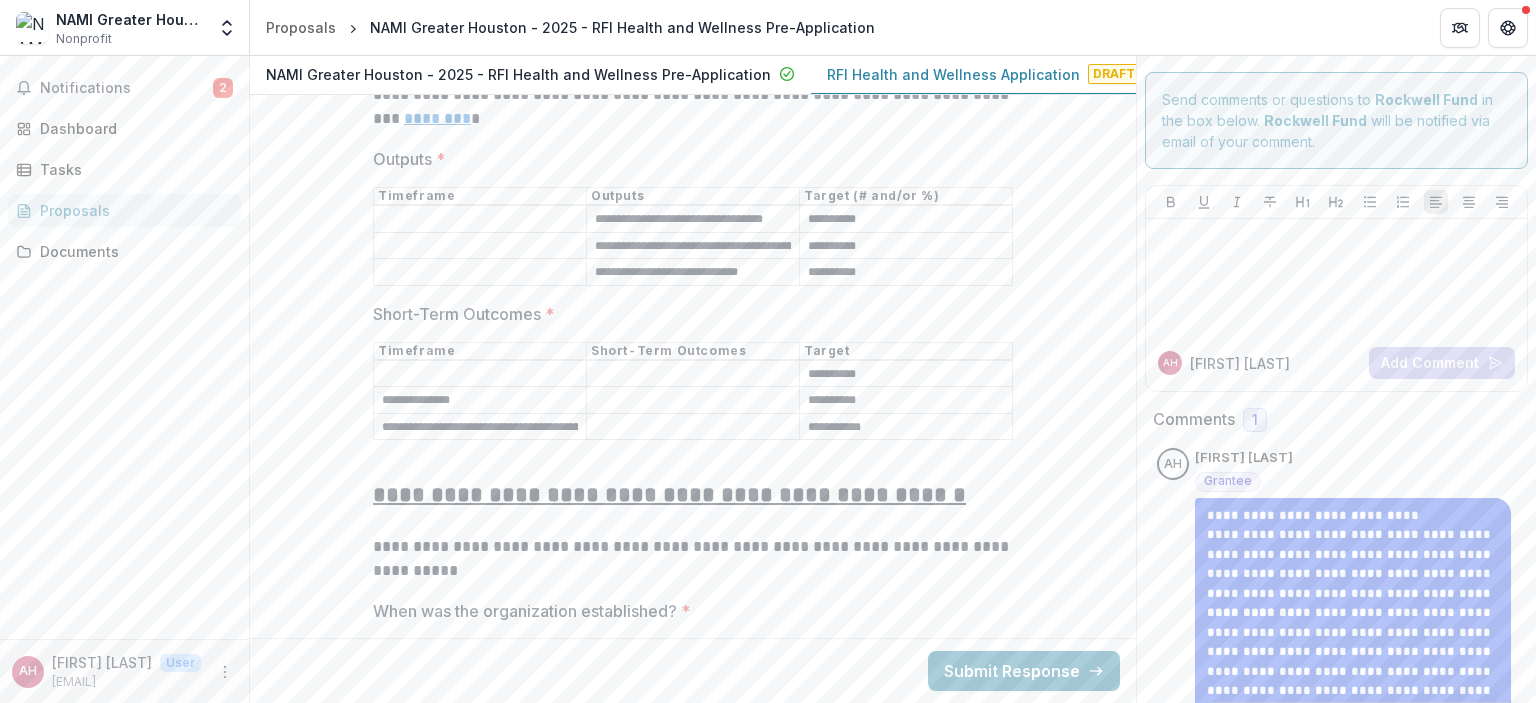 type 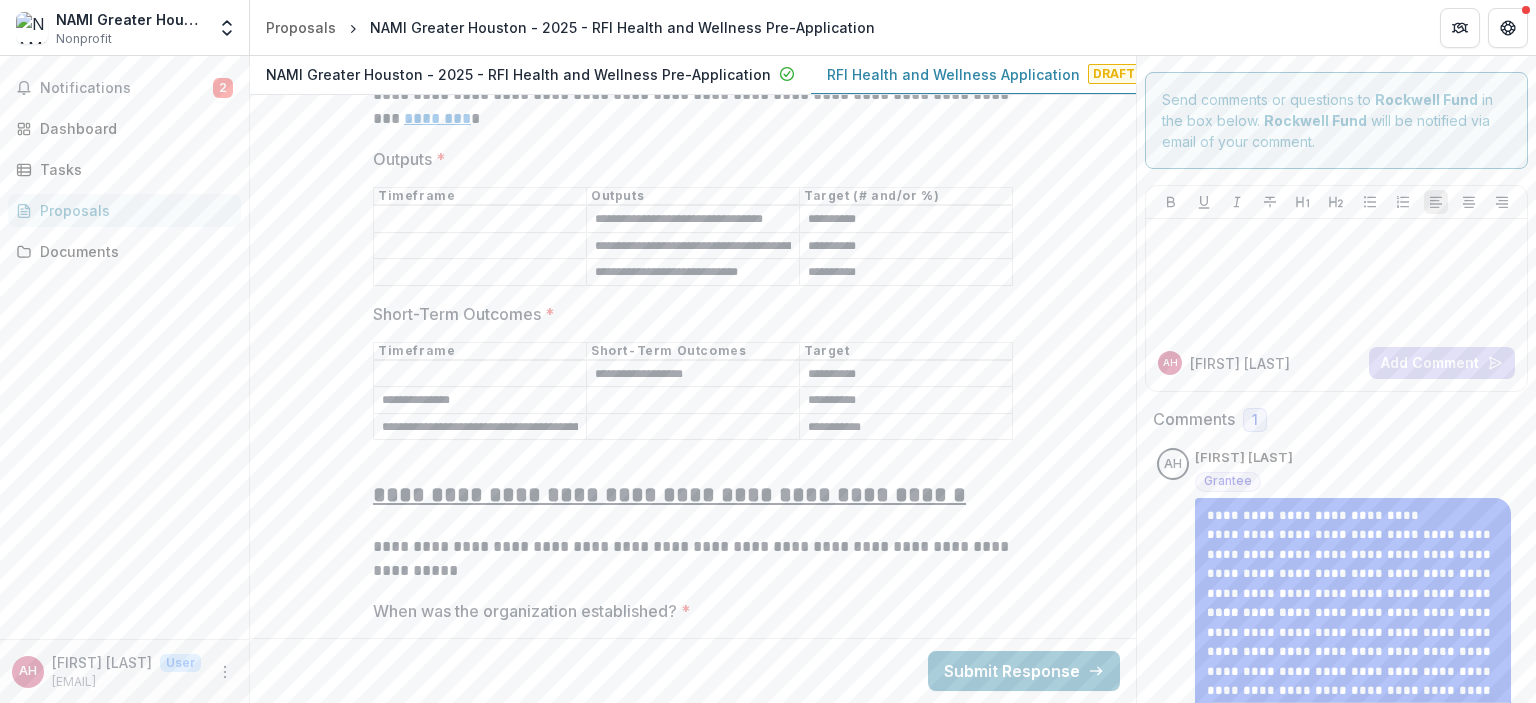 type on "**********" 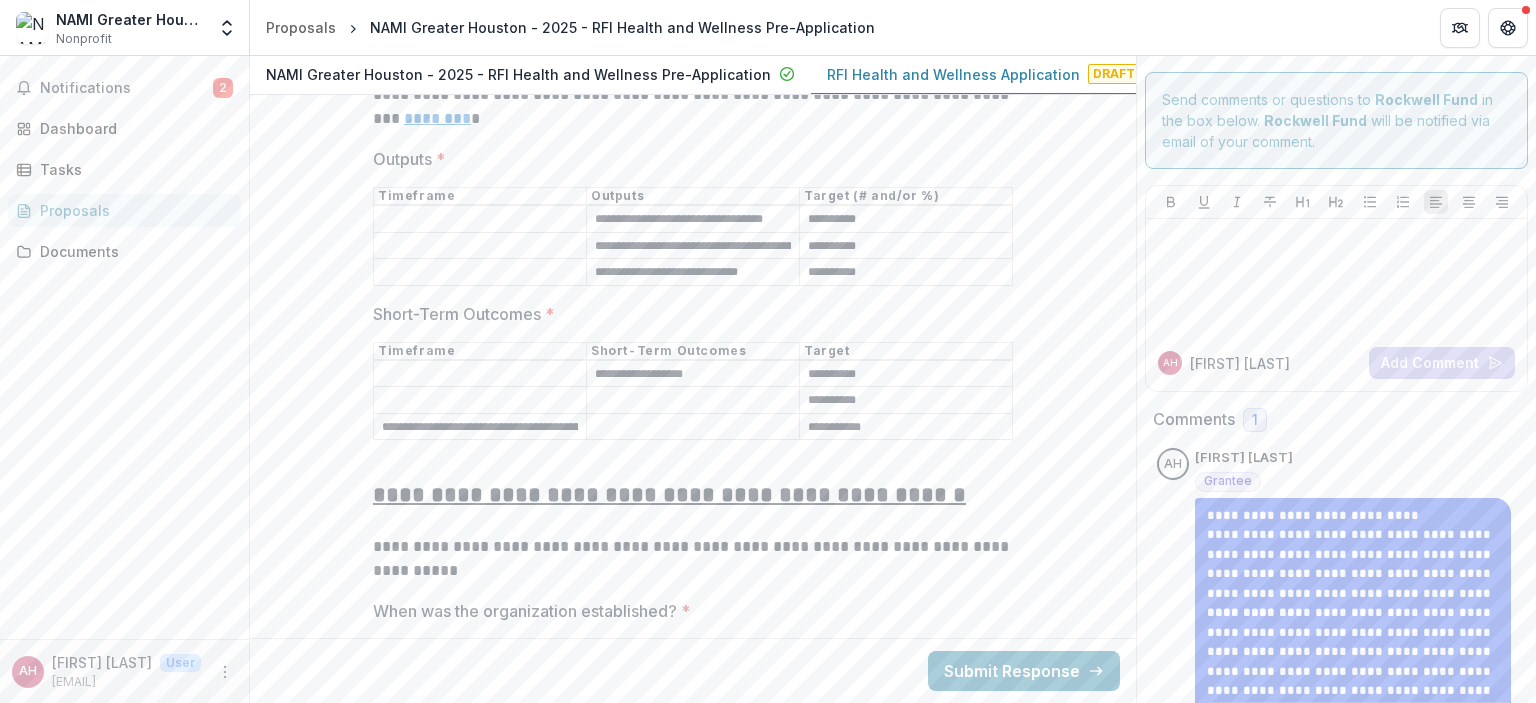 type 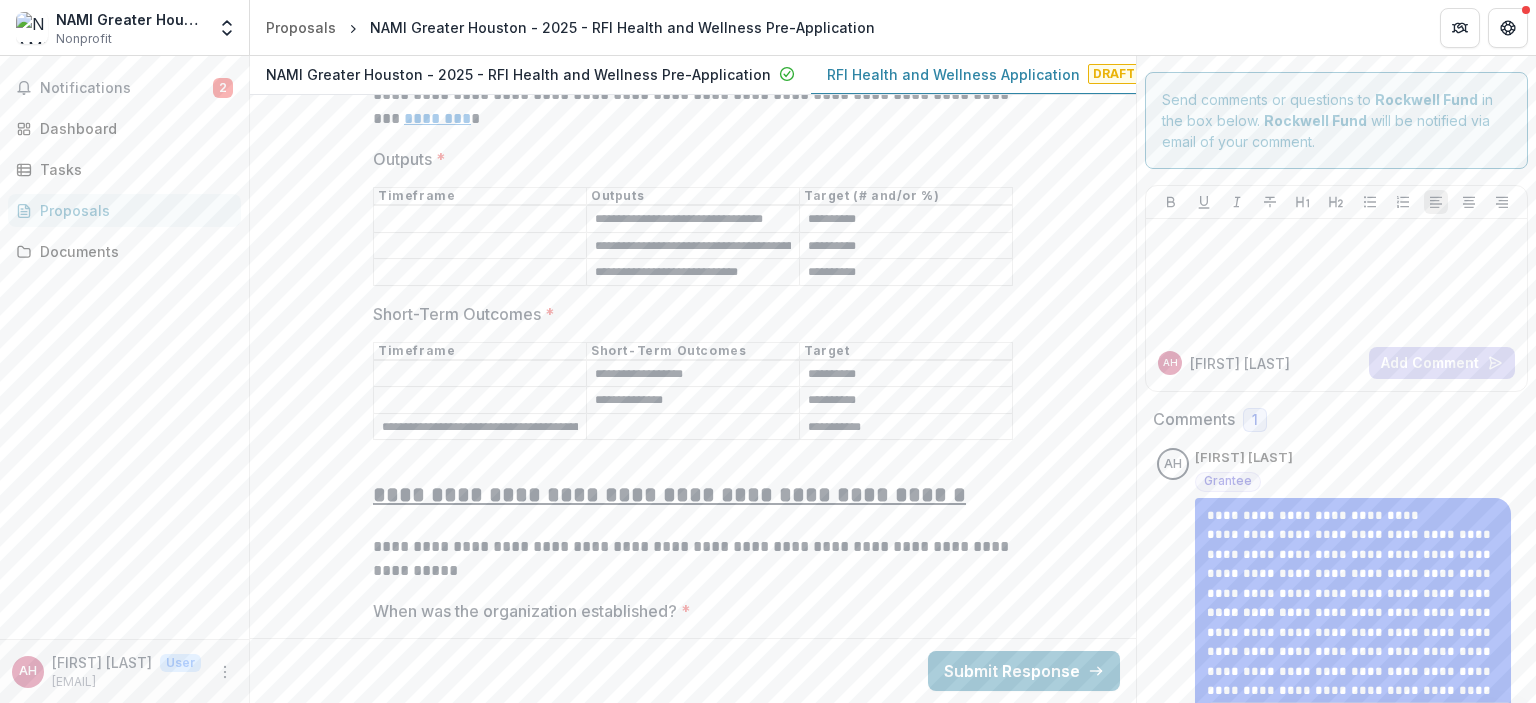 type on "**********" 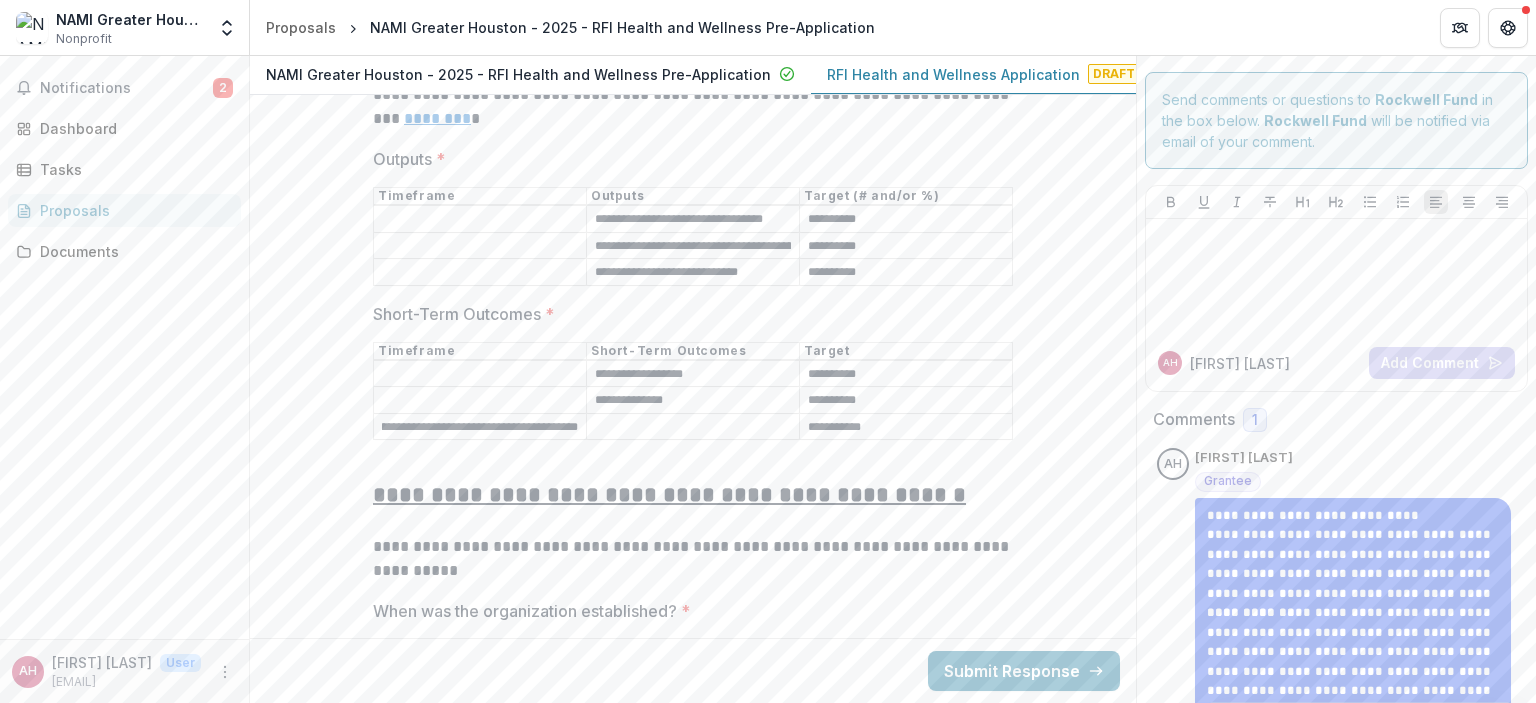 drag, startPoint x: 380, startPoint y: 407, endPoint x: 843, endPoint y: 412, distance: 463.027 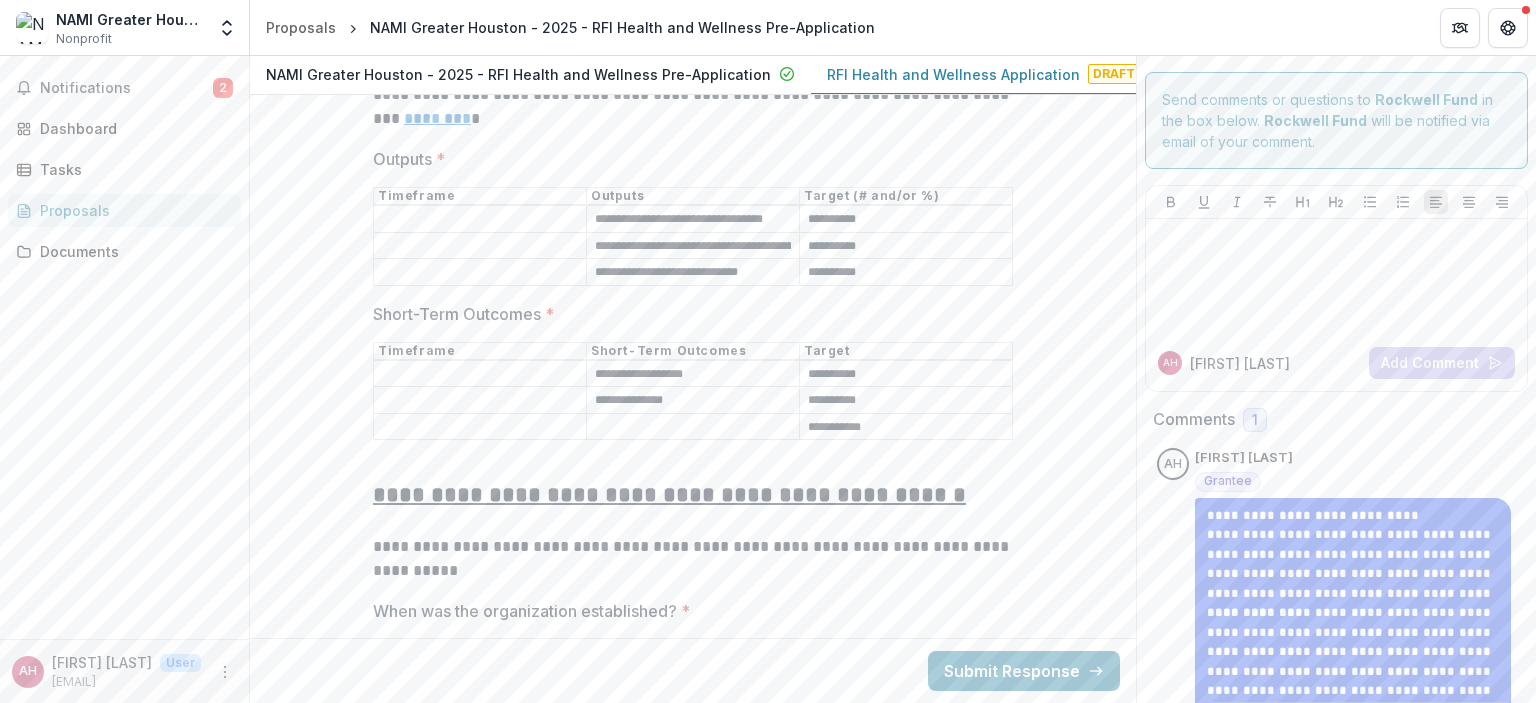 scroll, scrollTop: 0, scrollLeft: 0, axis: both 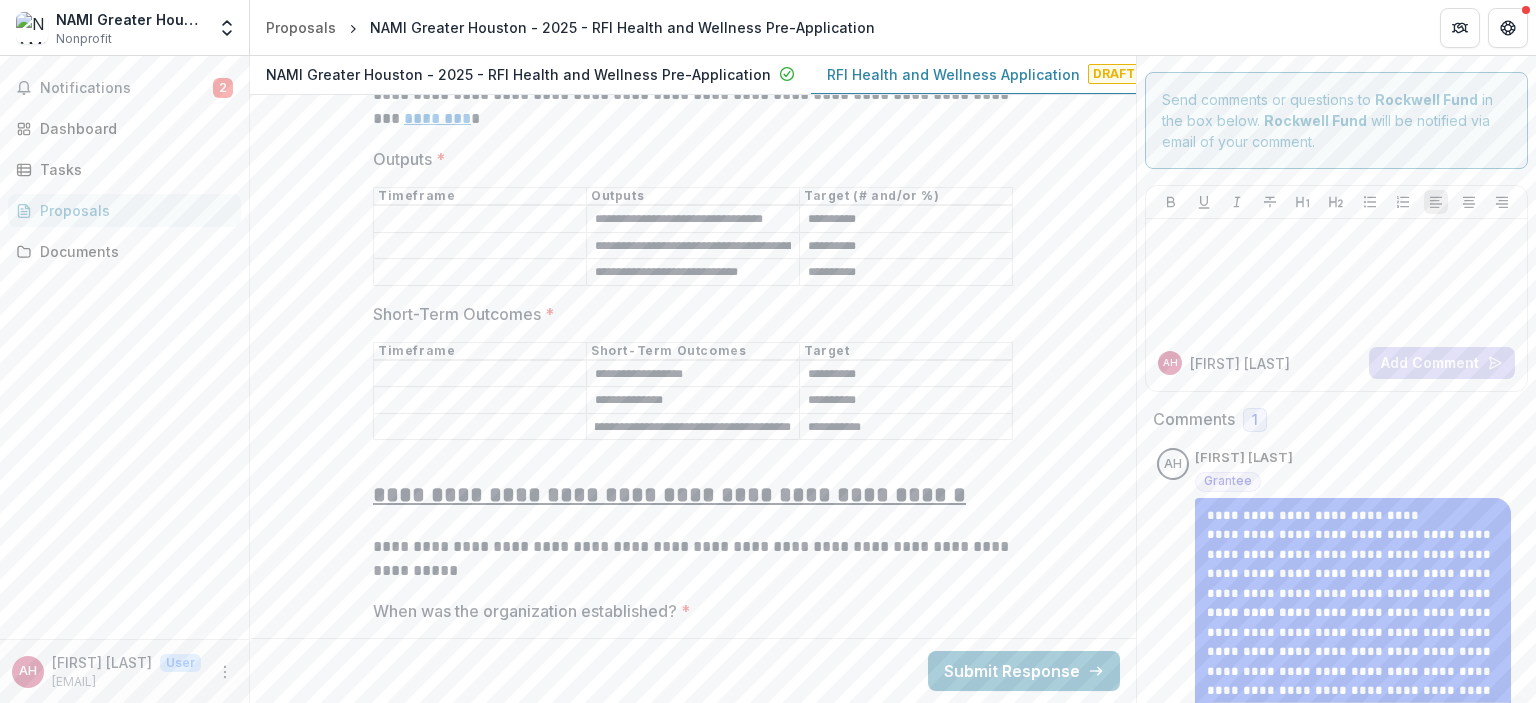type on "**********" 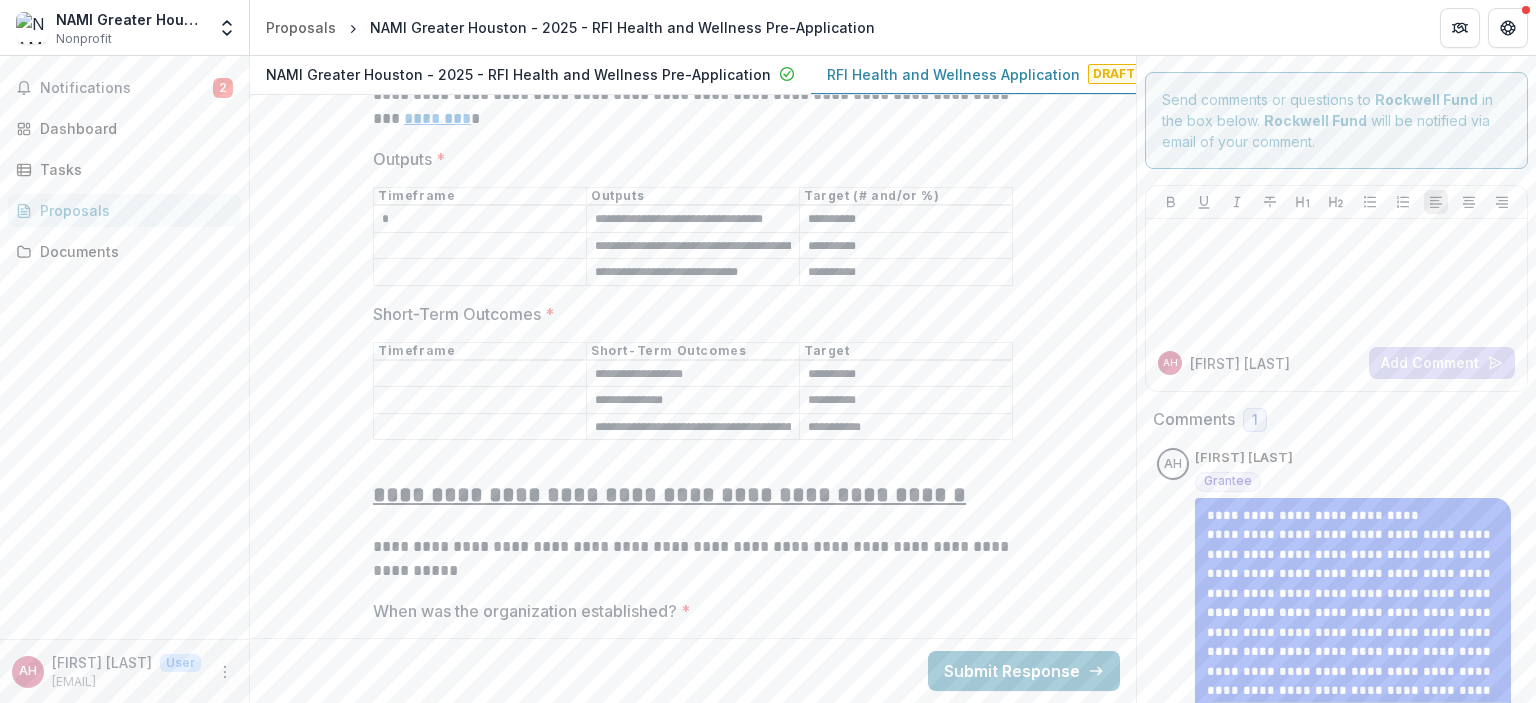 click on "*" at bounding box center (480, 220) 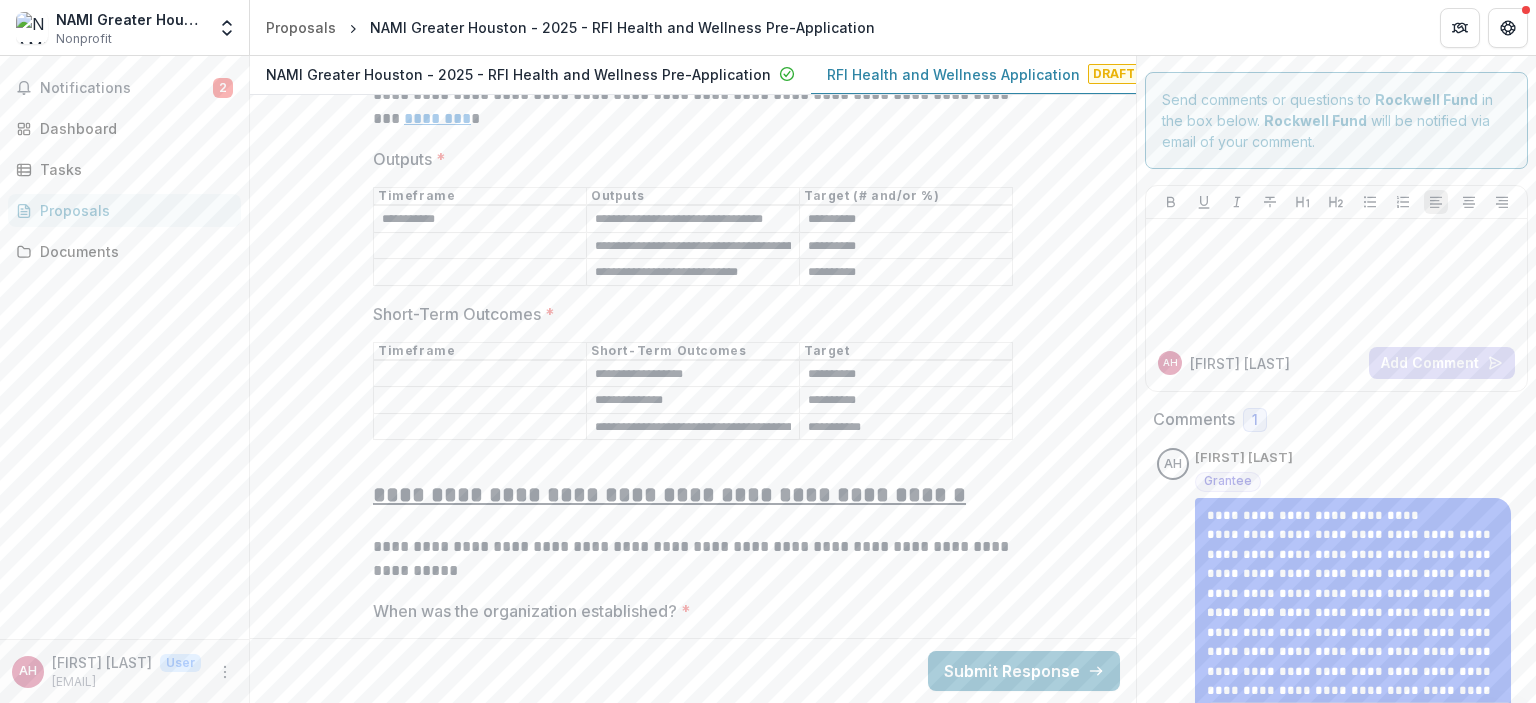 type on "**********" 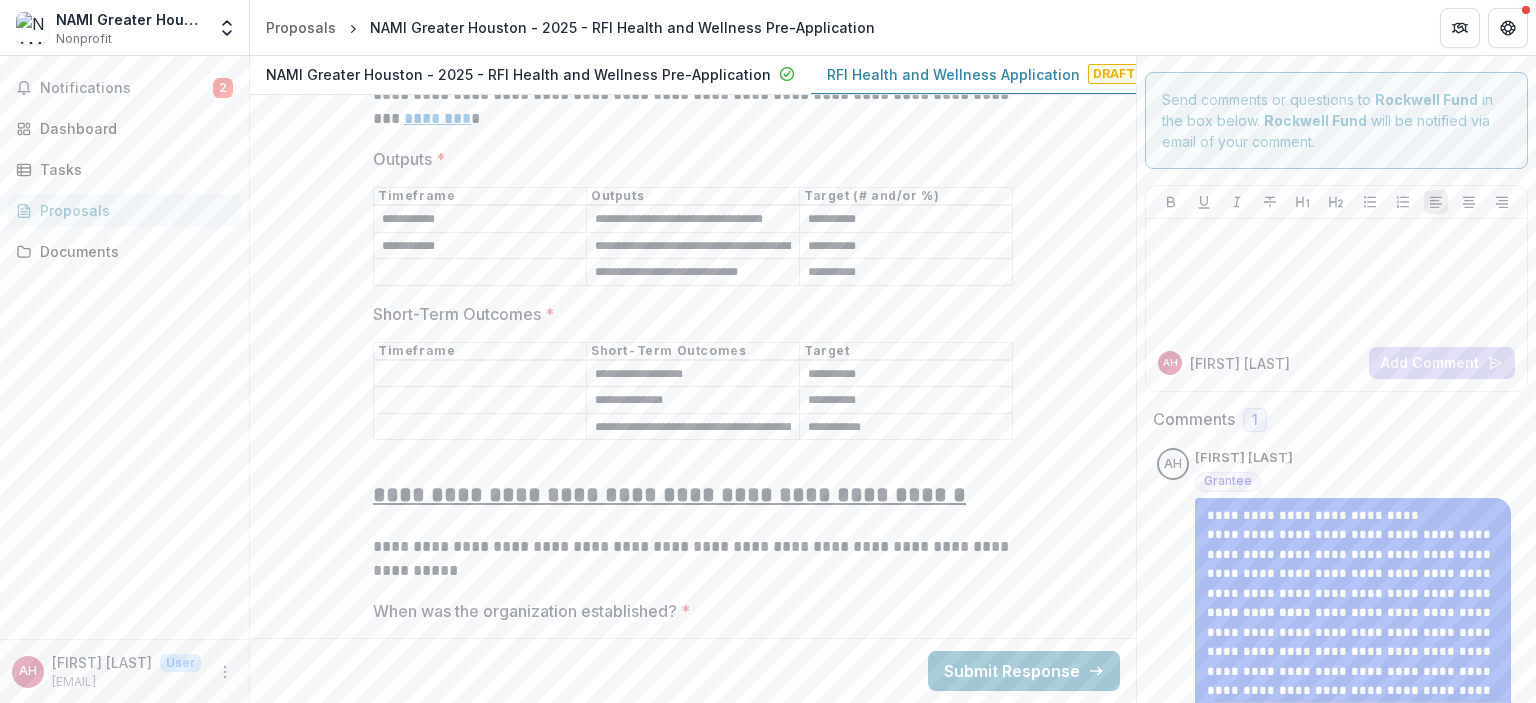 type on "**********" 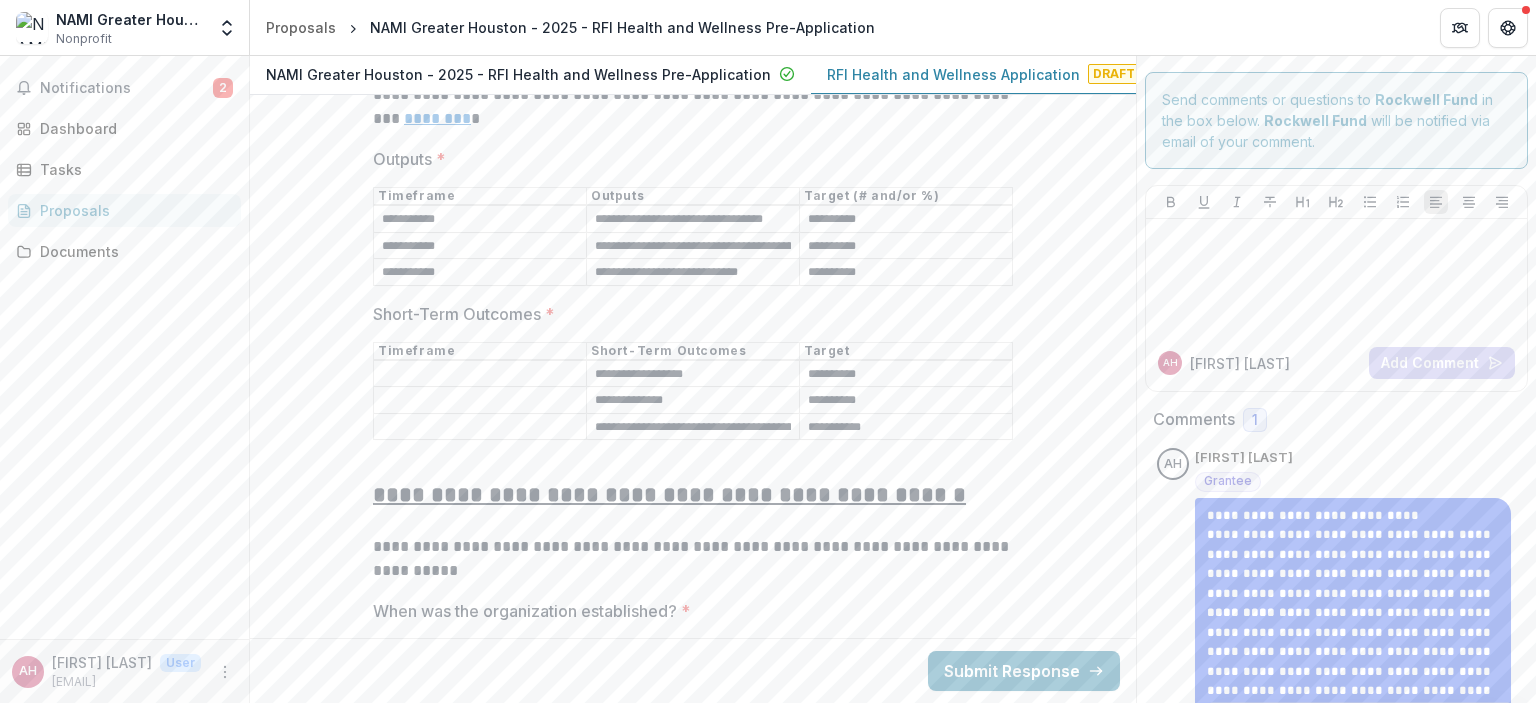 click on "**********" at bounding box center [480, 273] 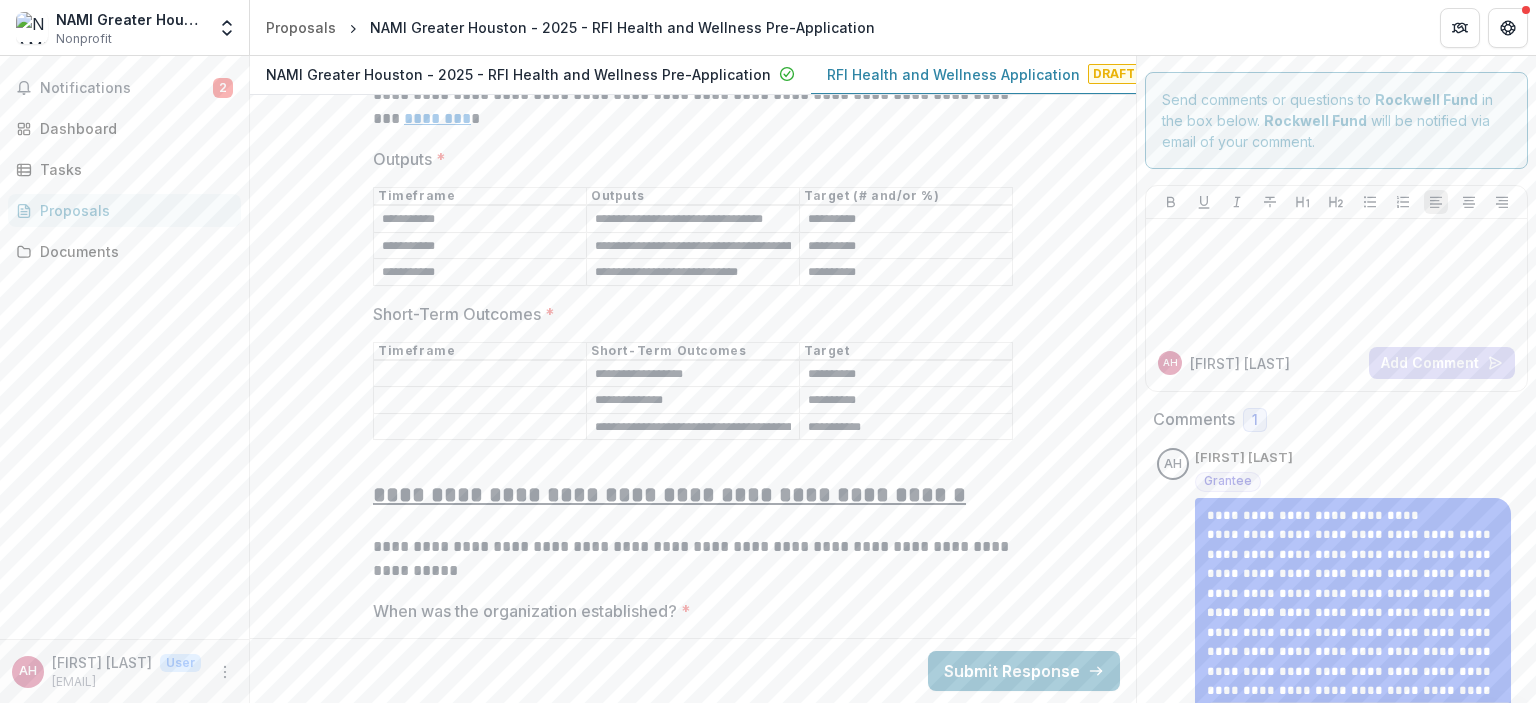 drag, startPoint x: 374, startPoint y: 212, endPoint x: 925, endPoint y: 271, distance: 554.1498 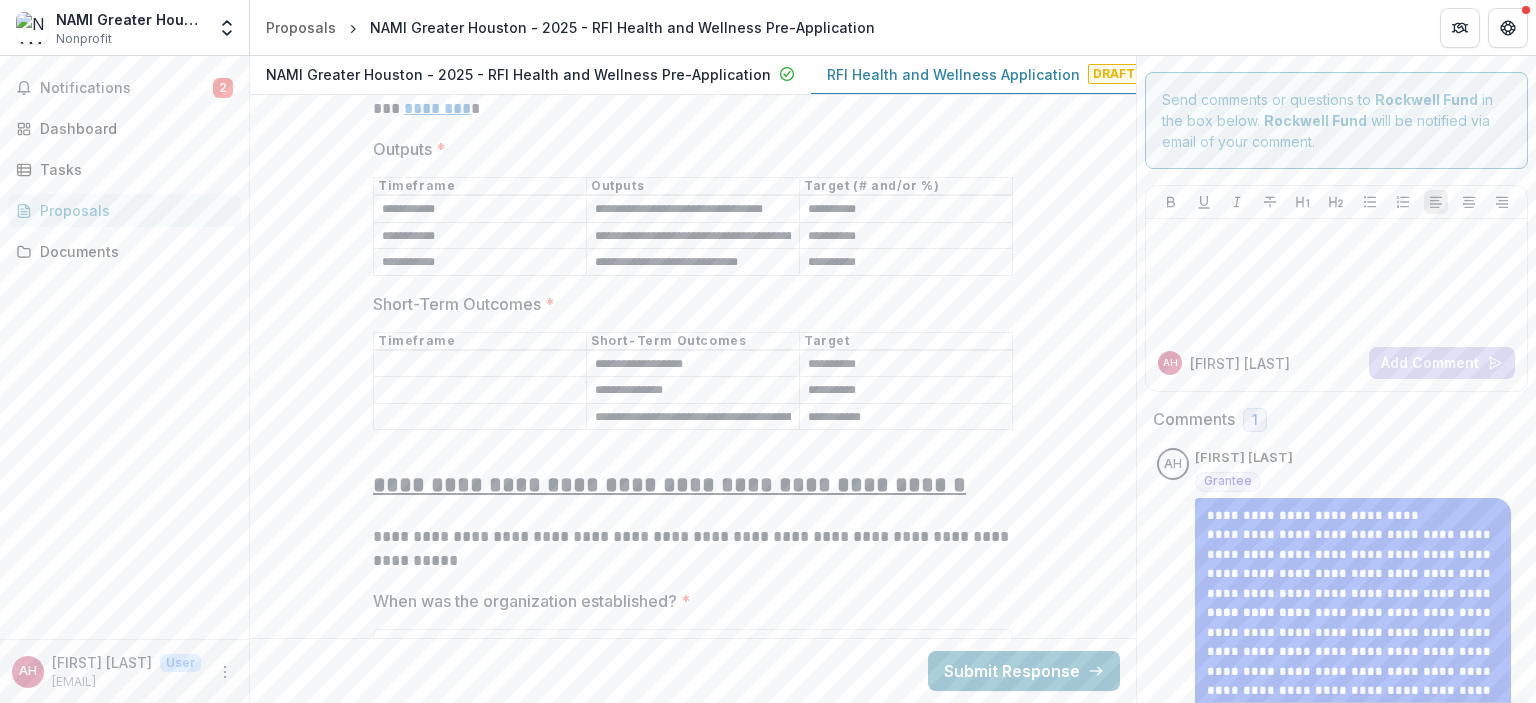 scroll, scrollTop: 10436, scrollLeft: 0, axis: vertical 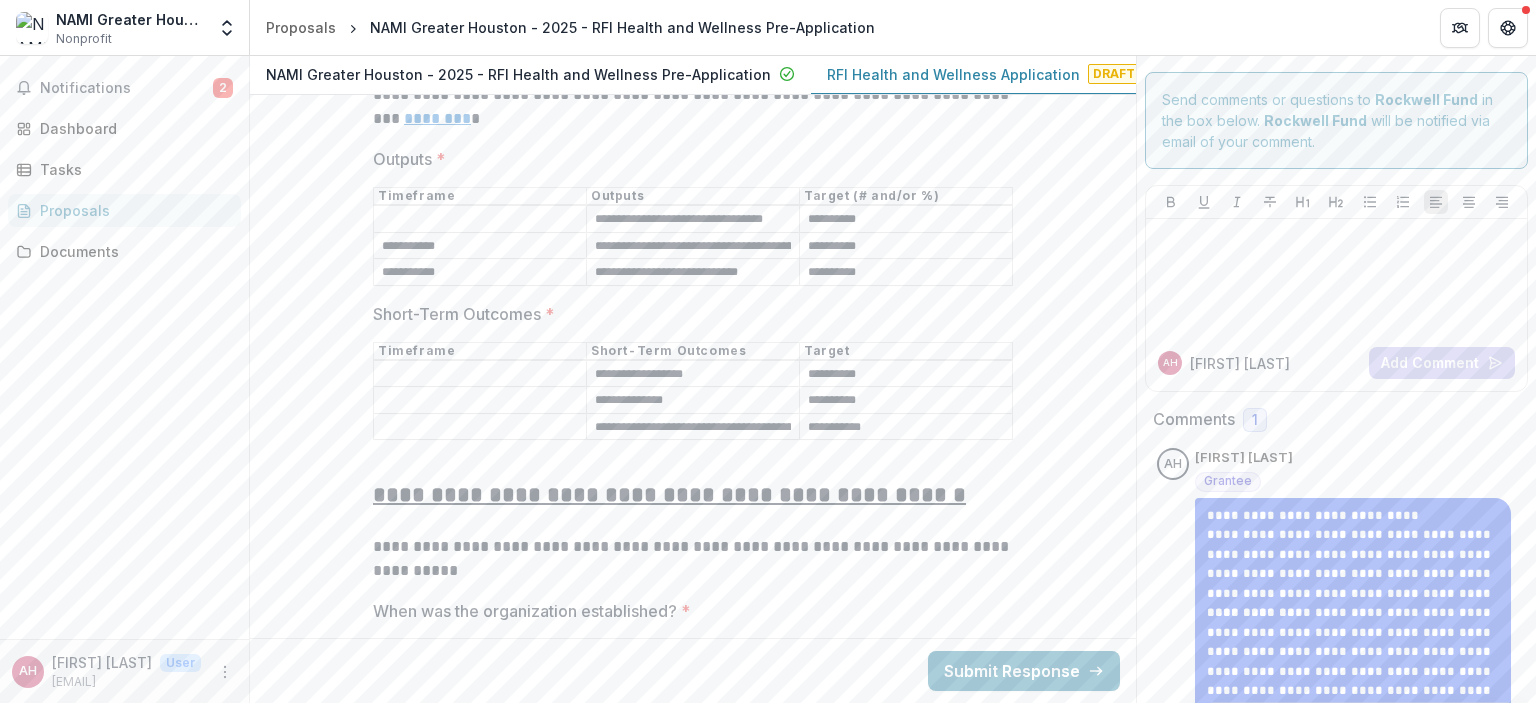 type 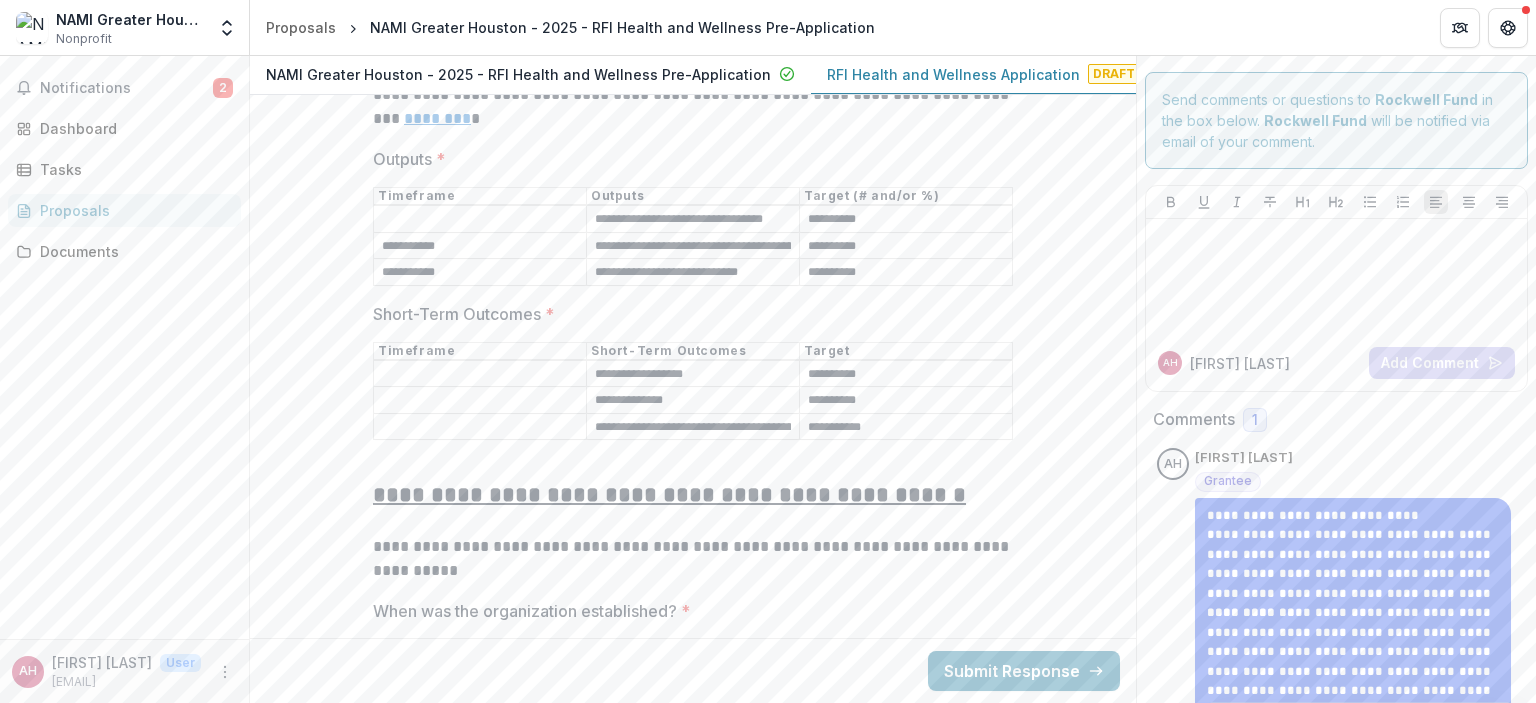 paste on "**********" 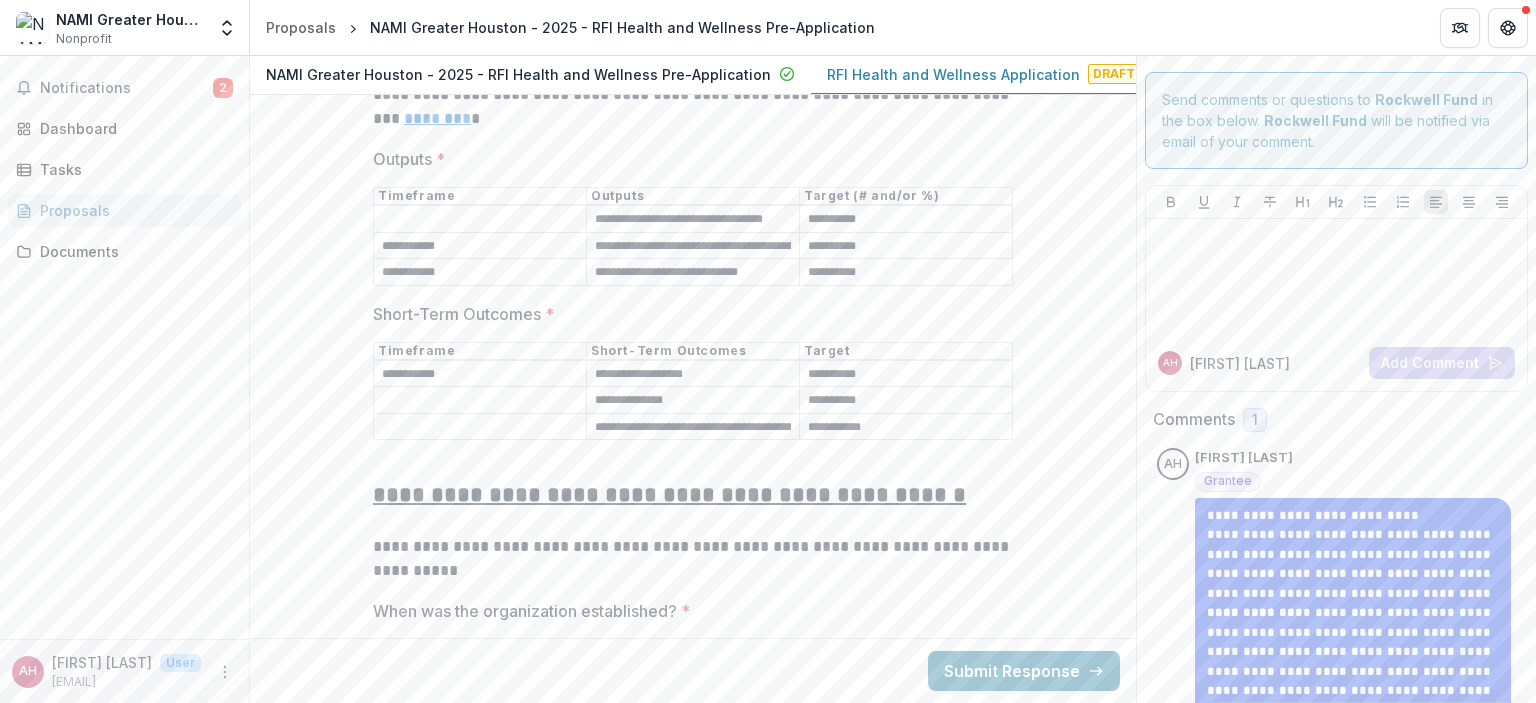 type on "**********" 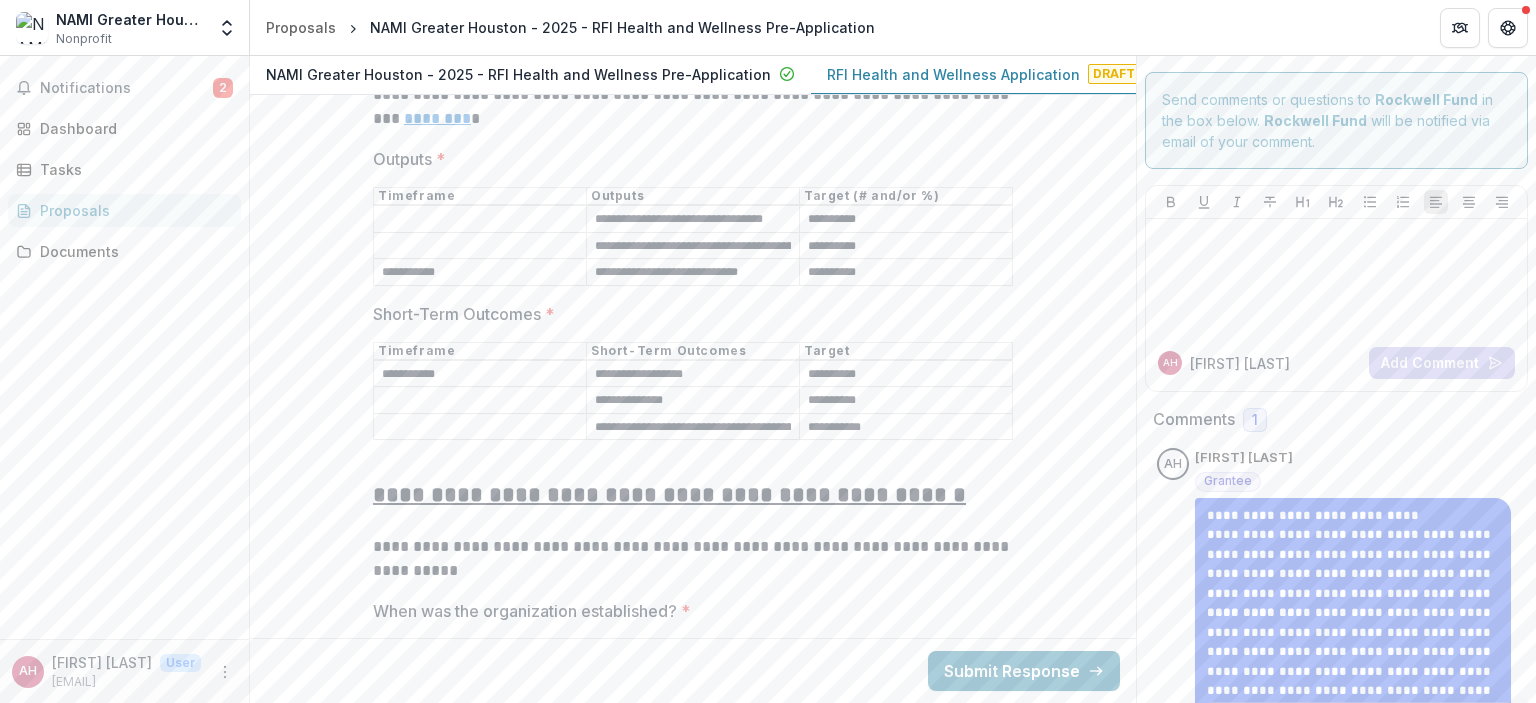 type 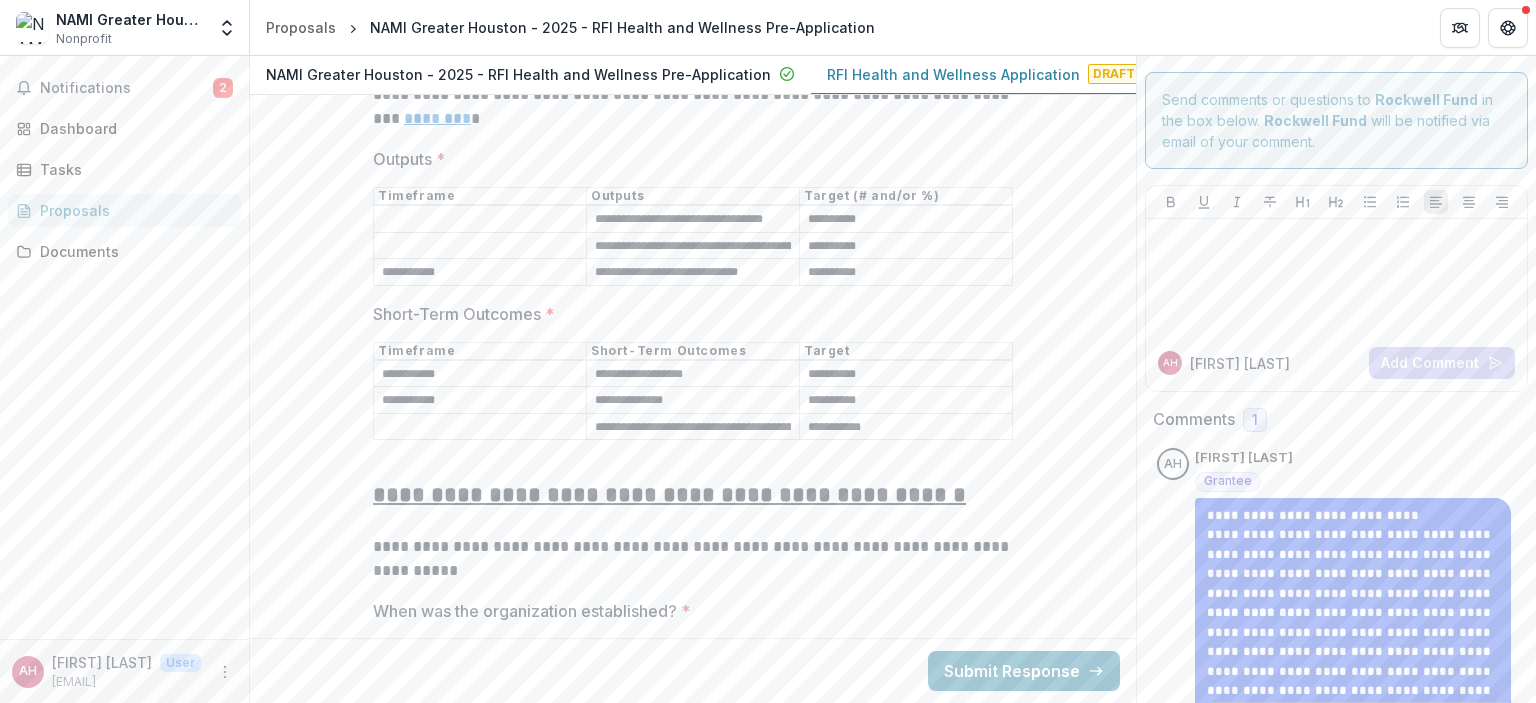type on "**********" 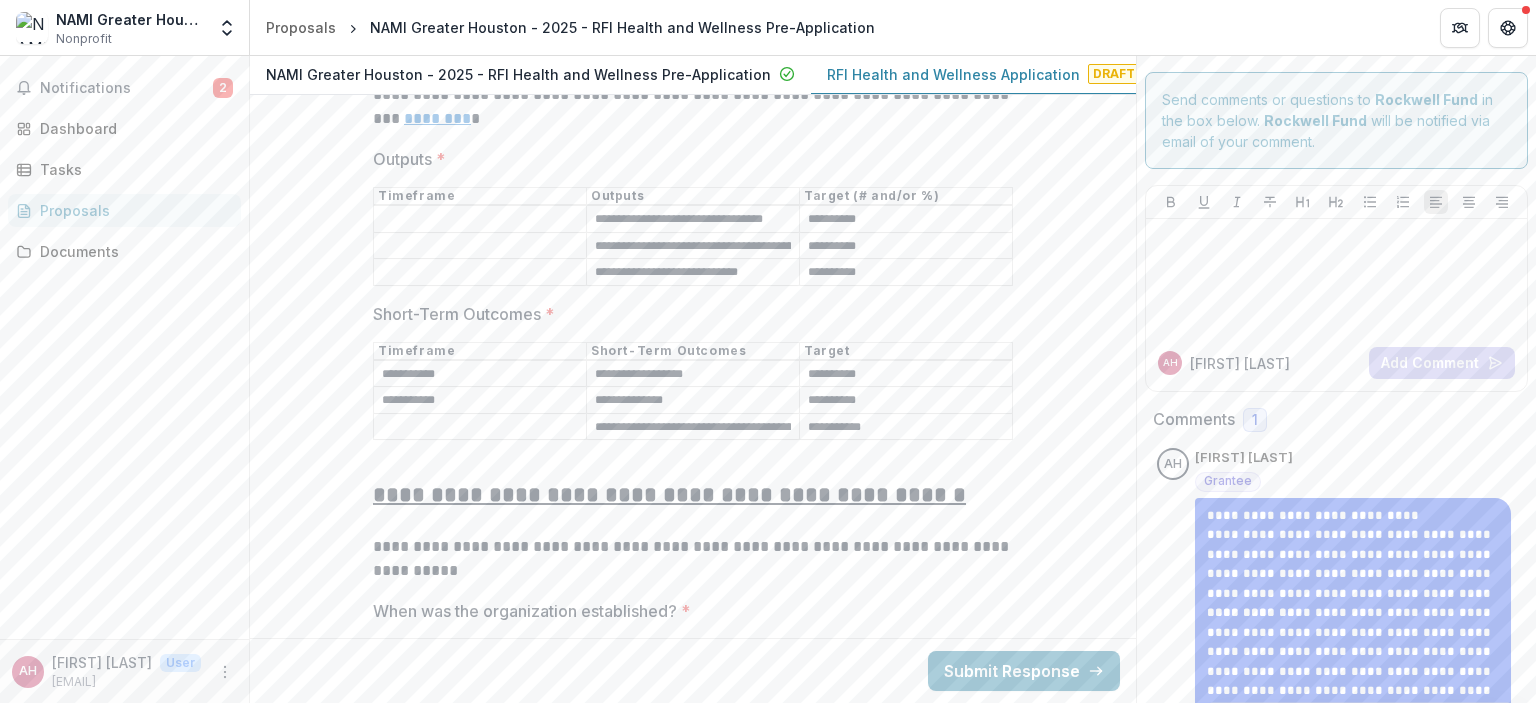 type 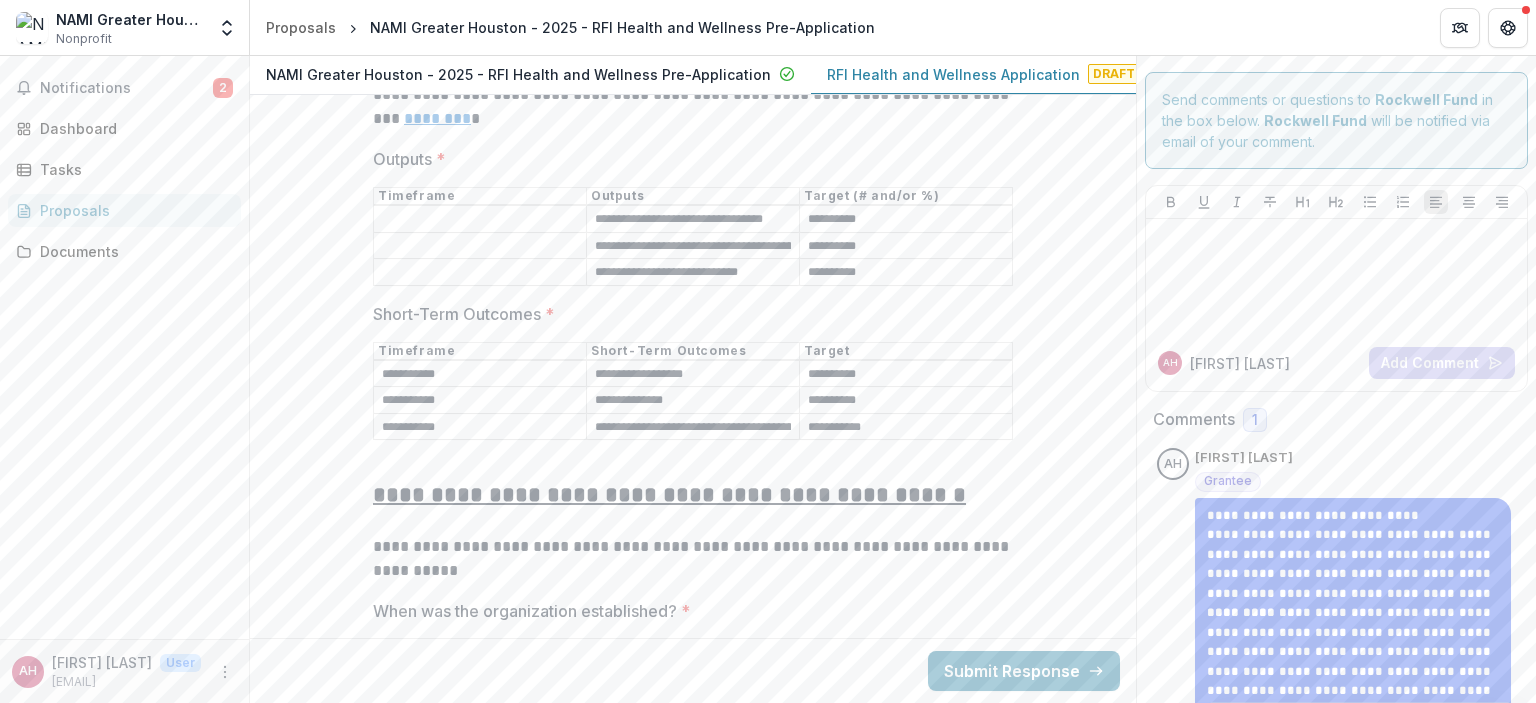 type on "**********" 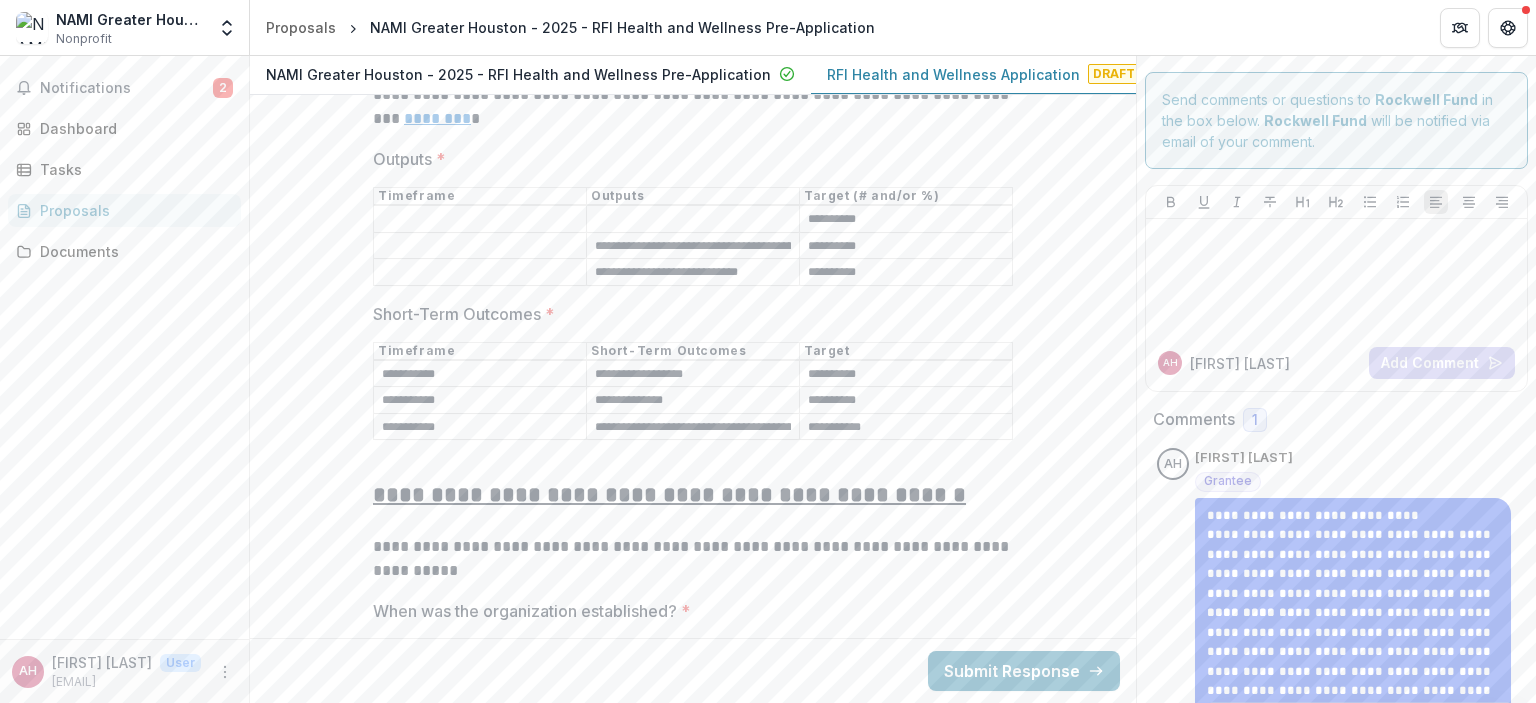 scroll, scrollTop: 0, scrollLeft: 0, axis: both 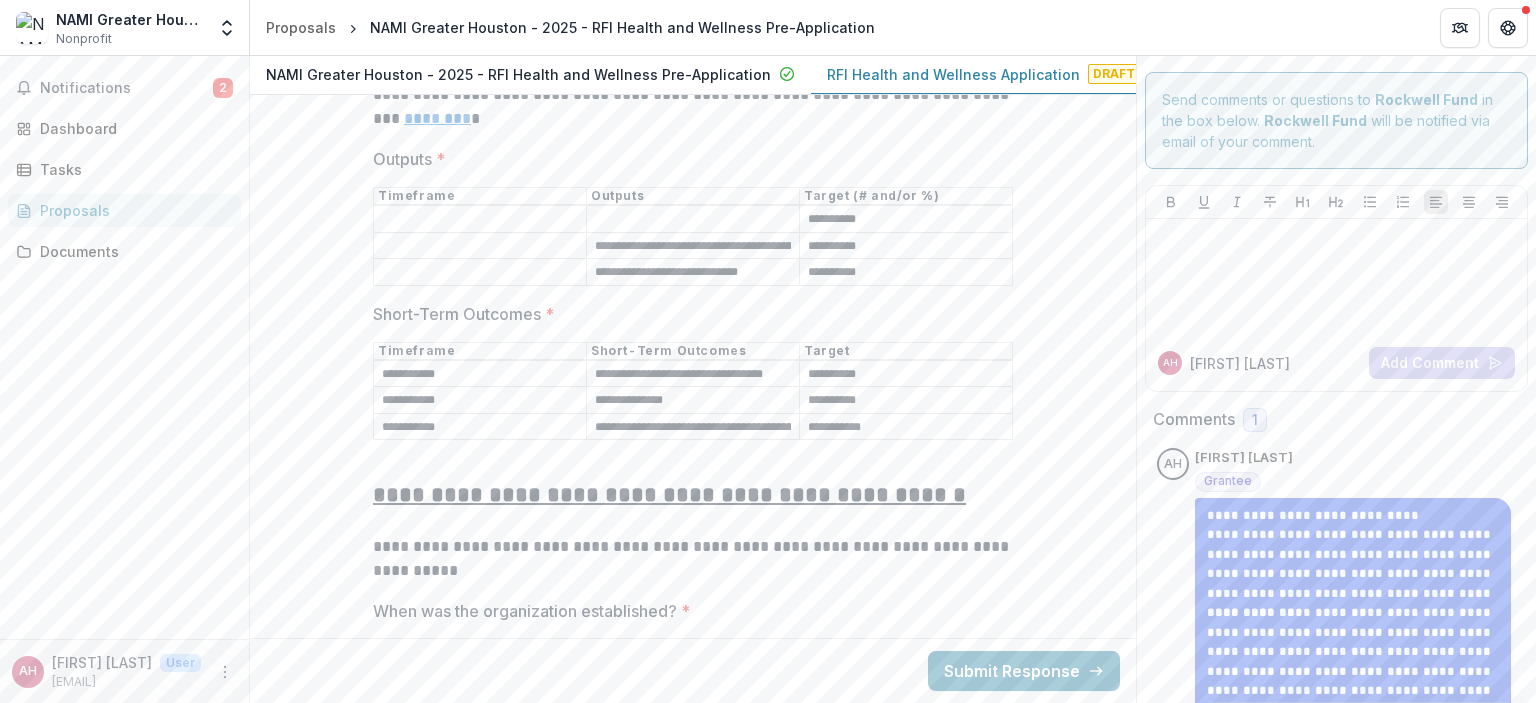 type on "**********" 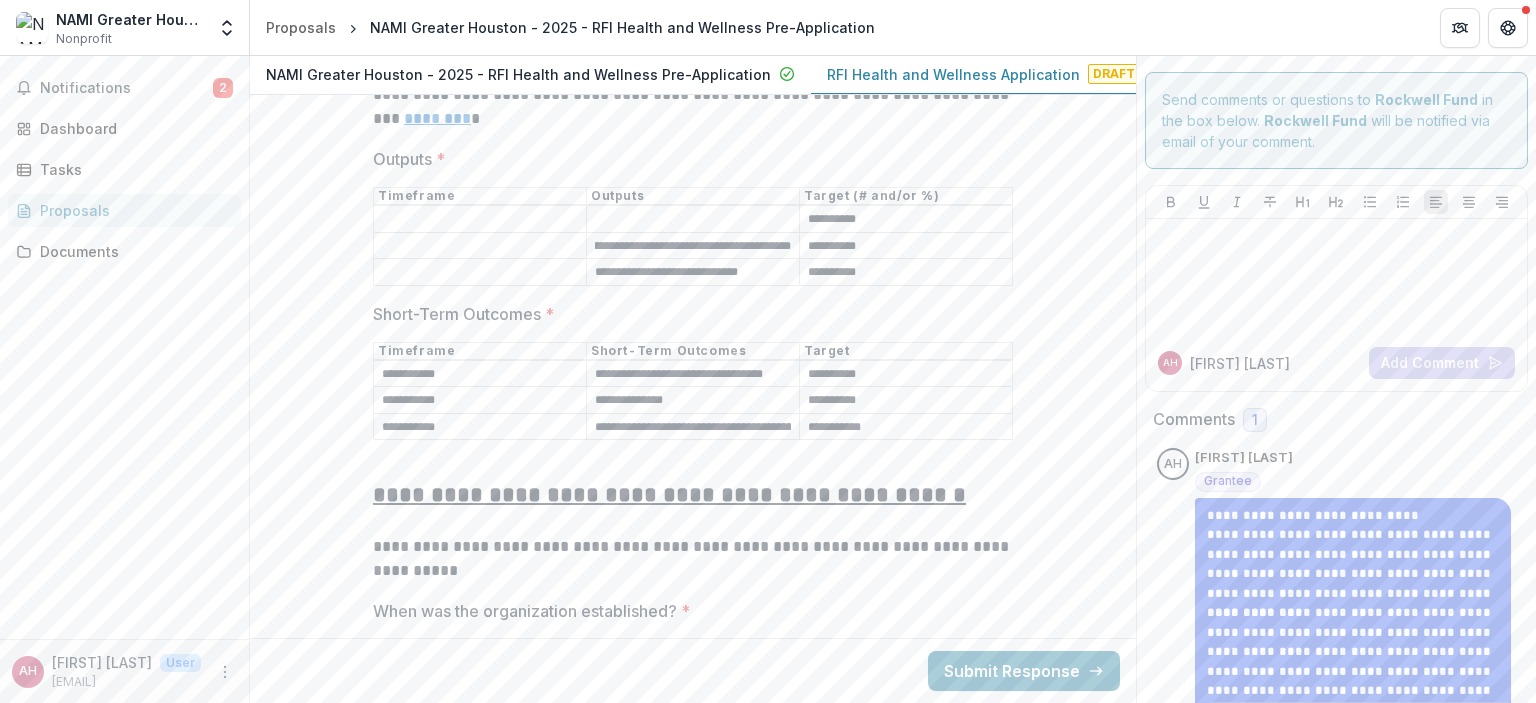 drag, startPoint x: 589, startPoint y: 235, endPoint x: 999, endPoint y: 208, distance: 410.88806 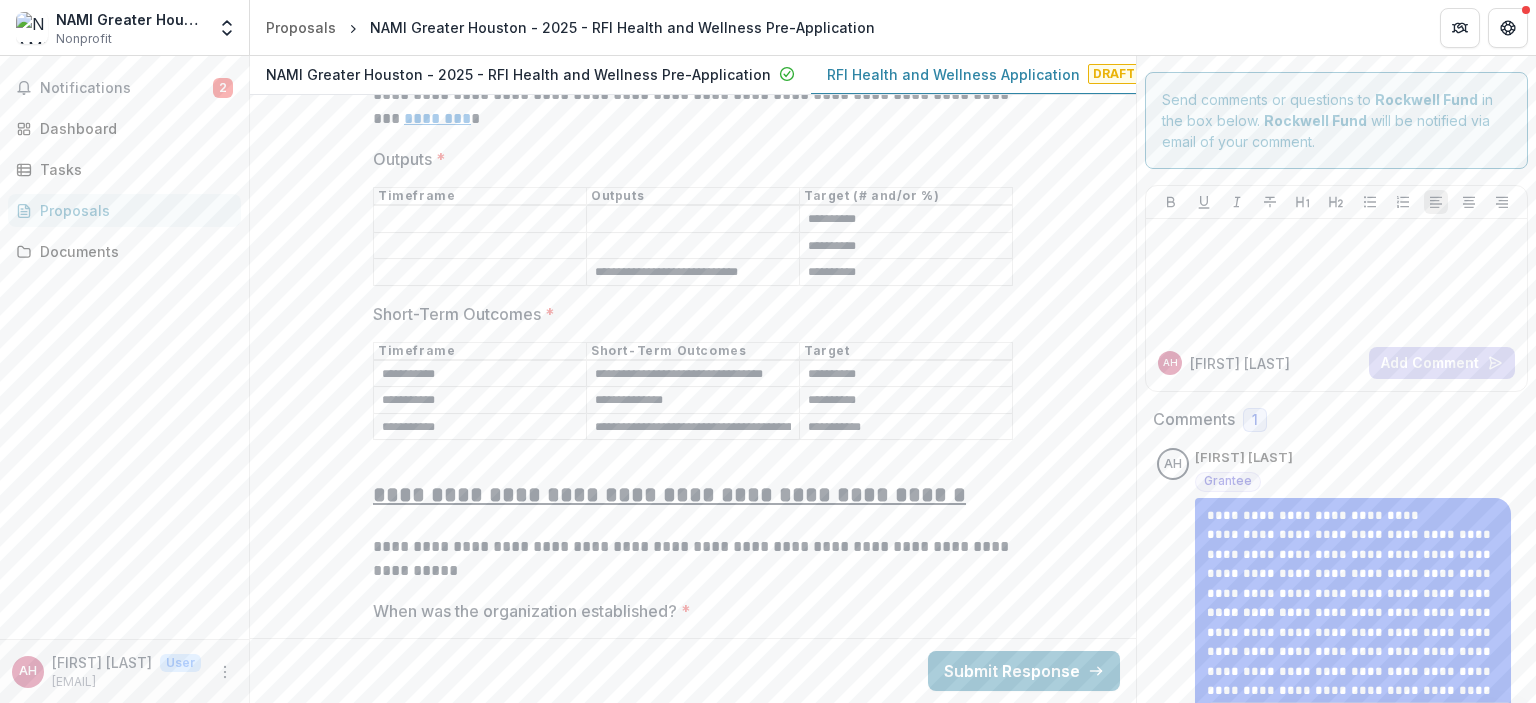 scroll, scrollTop: 0, scrollLeft: 0, axis: both 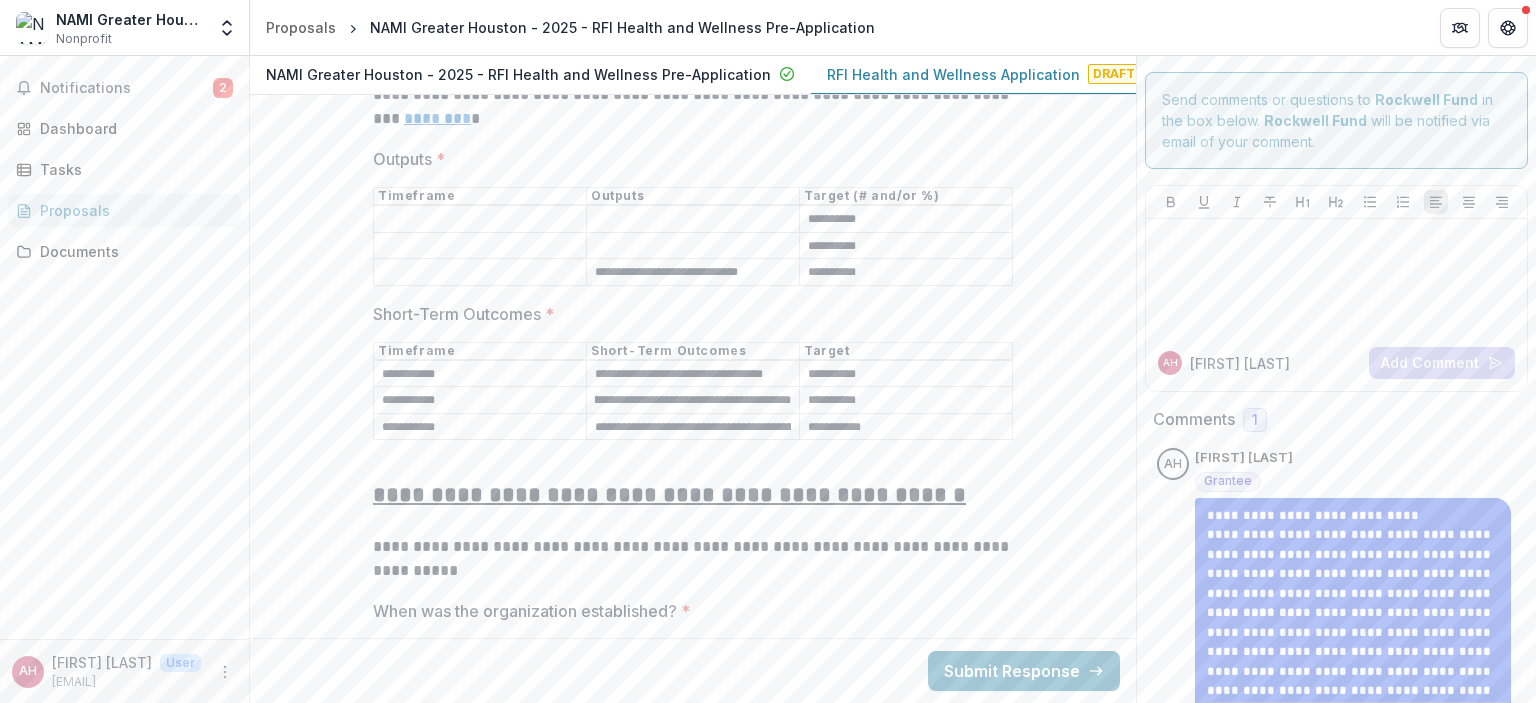 type on "**********" 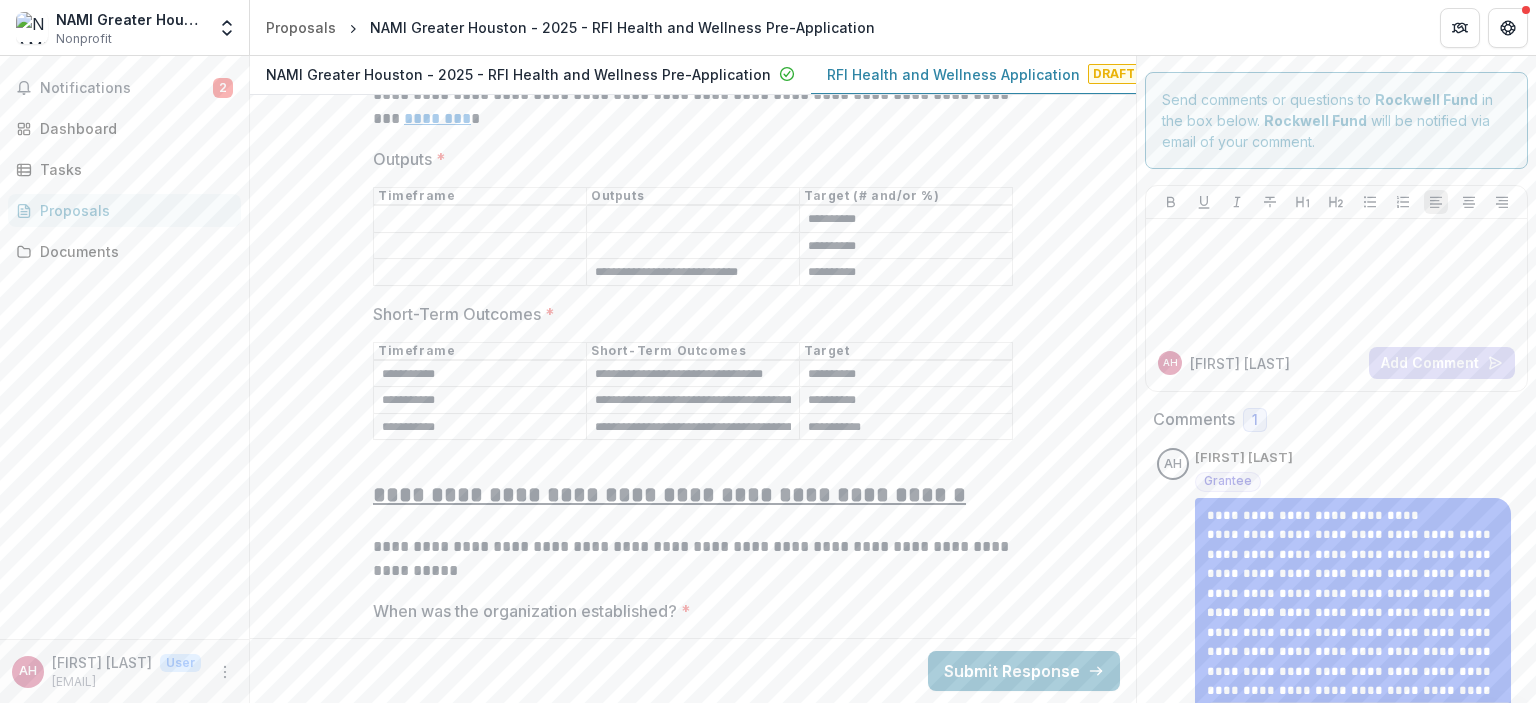drag, startPoint x: 784, startPoint y: 261, endPoint x: 379, endPoint y: 255, distance: 405.04443 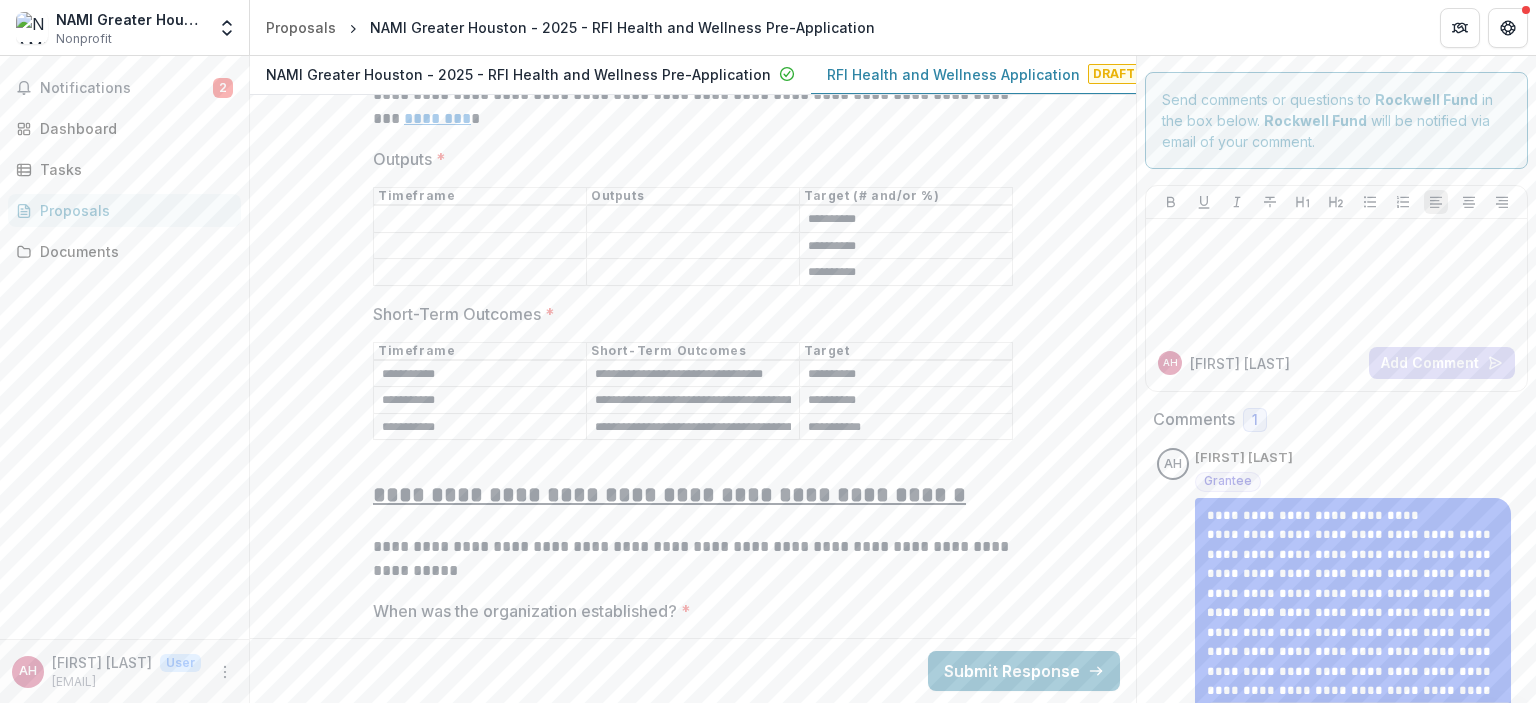 type 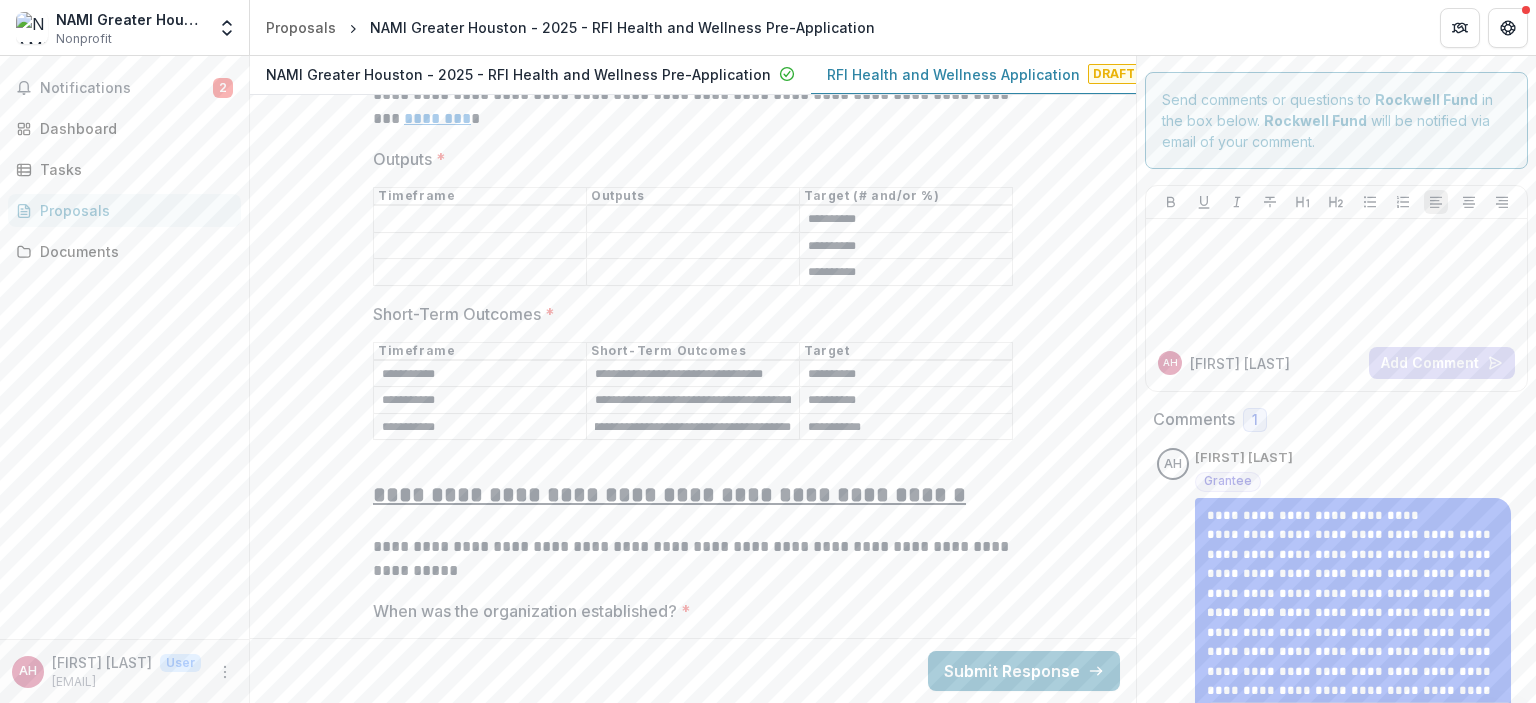 drag, startPoint x: 590, startPoint y: 407, endPoint x: 870, endPoint y: 395, distance: 280.25702 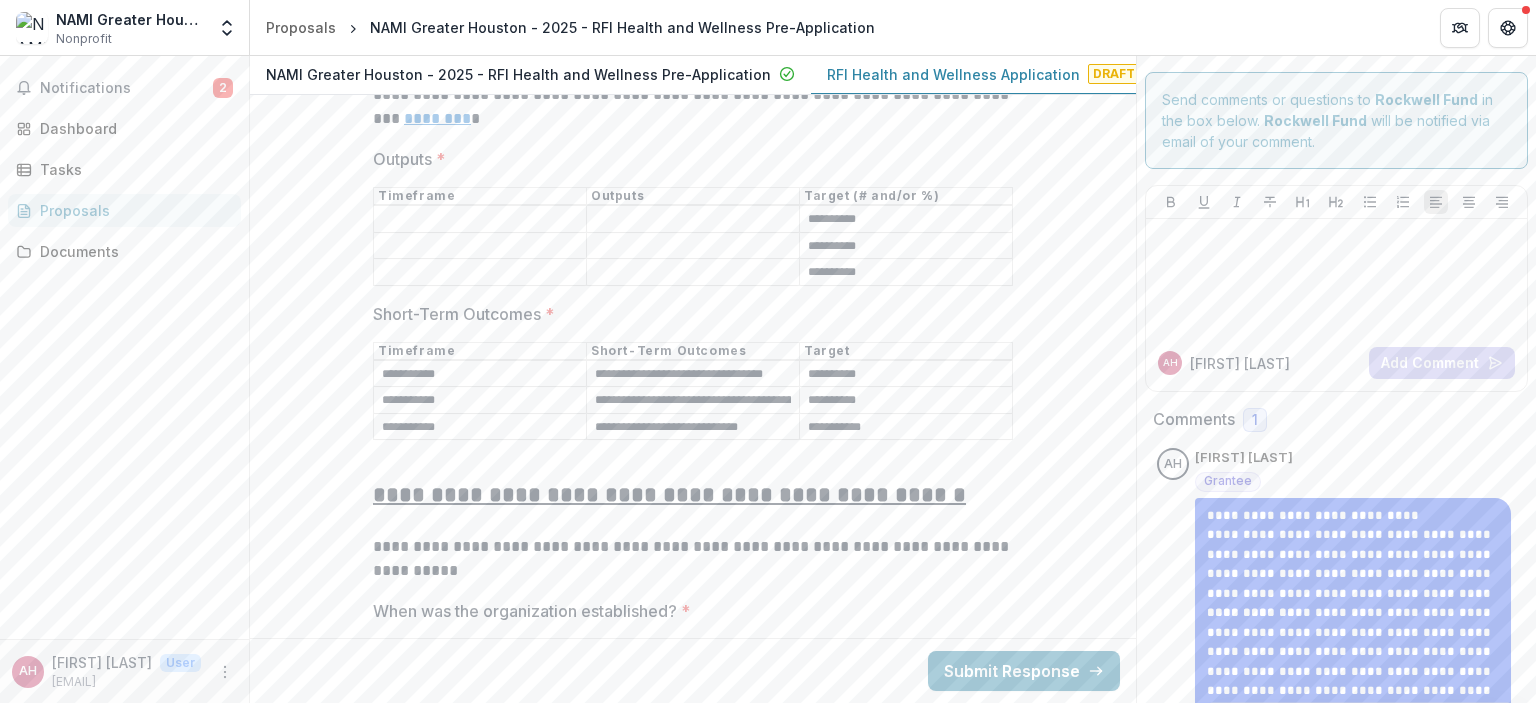 scroll, scrollTop: 0, scrollLeft: 0, axis: both 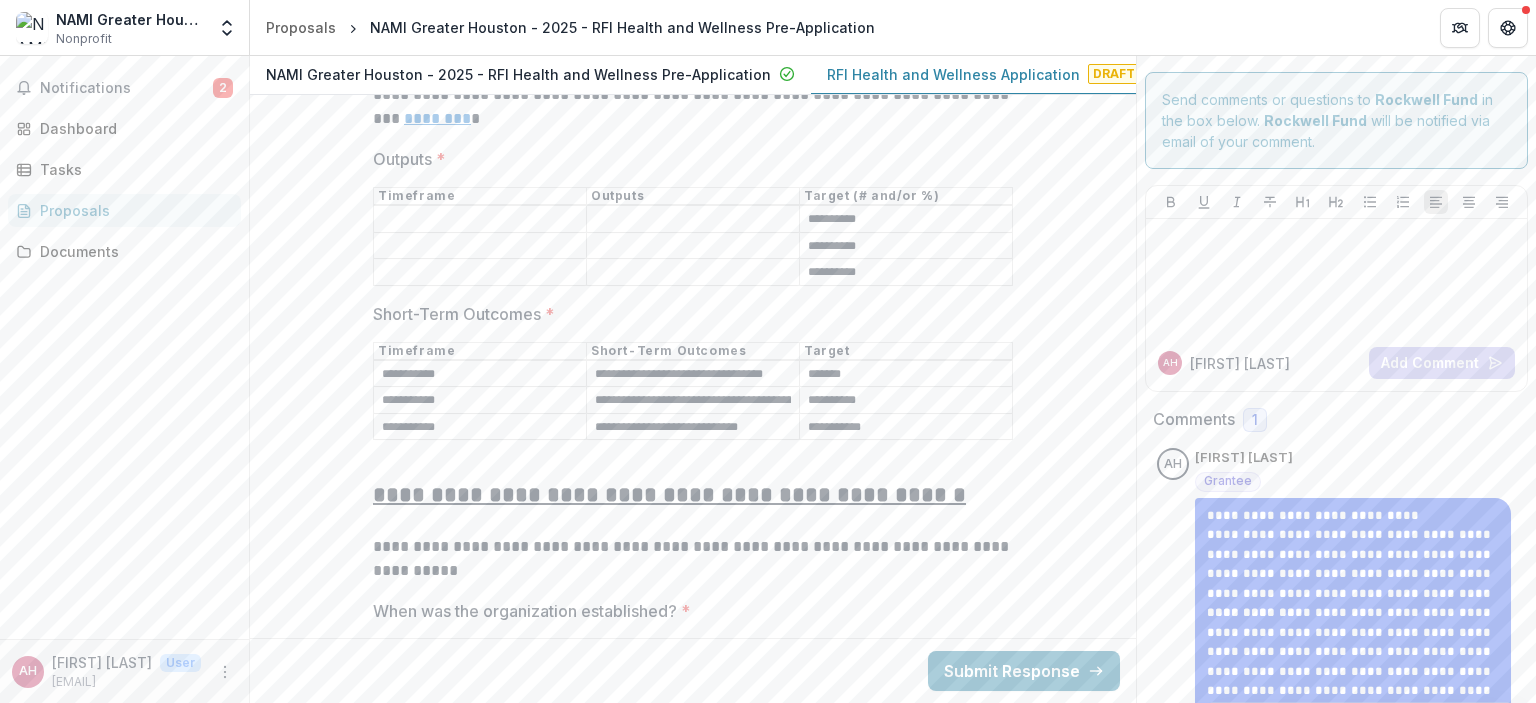 click on "*******" at bounding box center (906, 374) 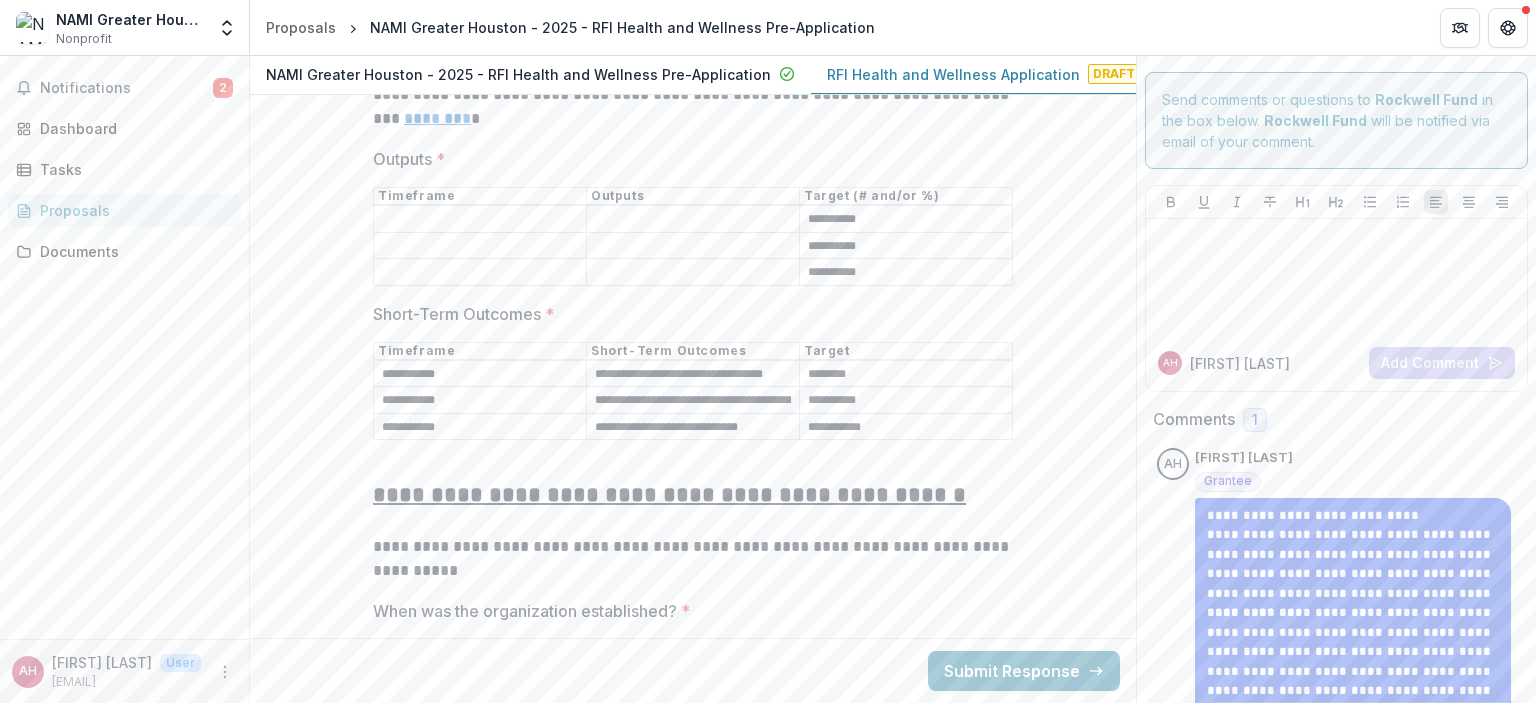 click on "********" at bounding box center (906, 374) 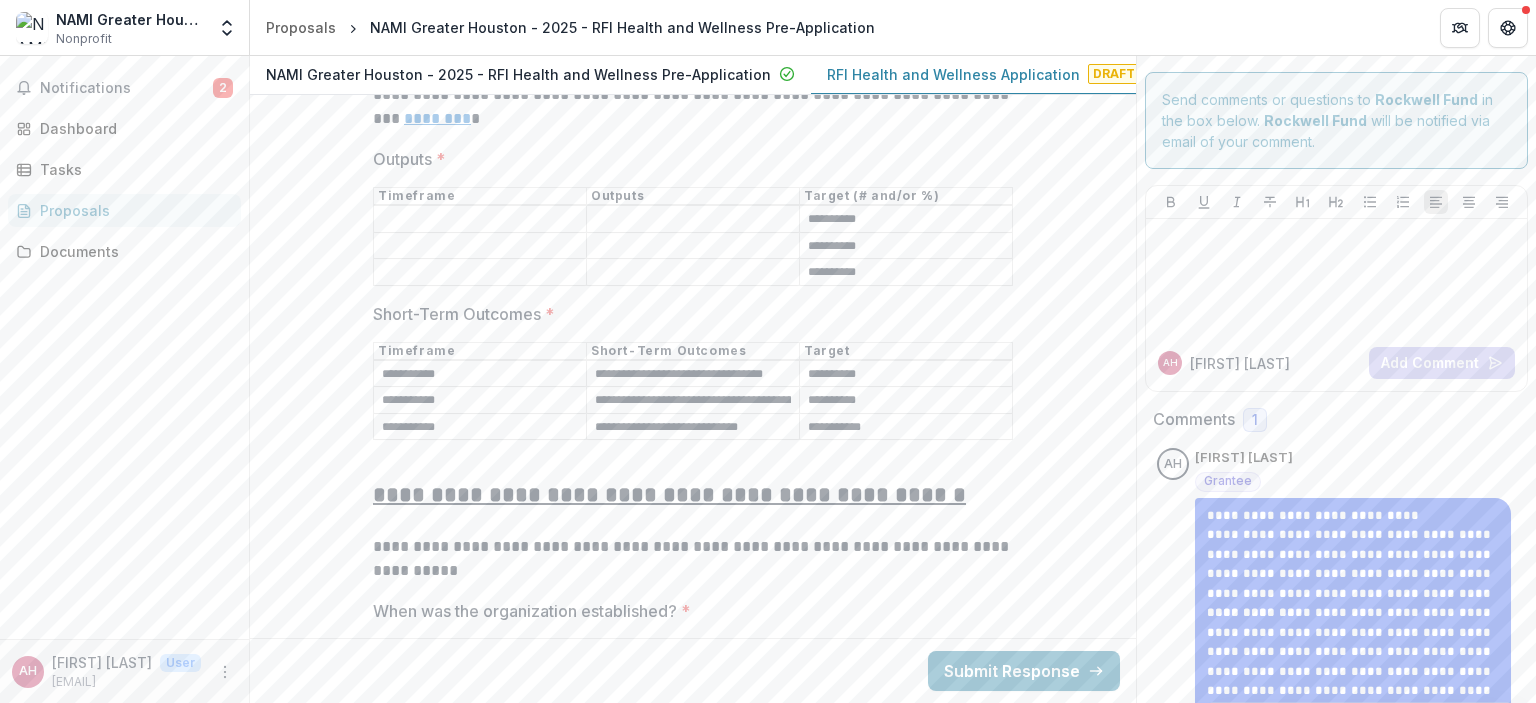 type on "**********" 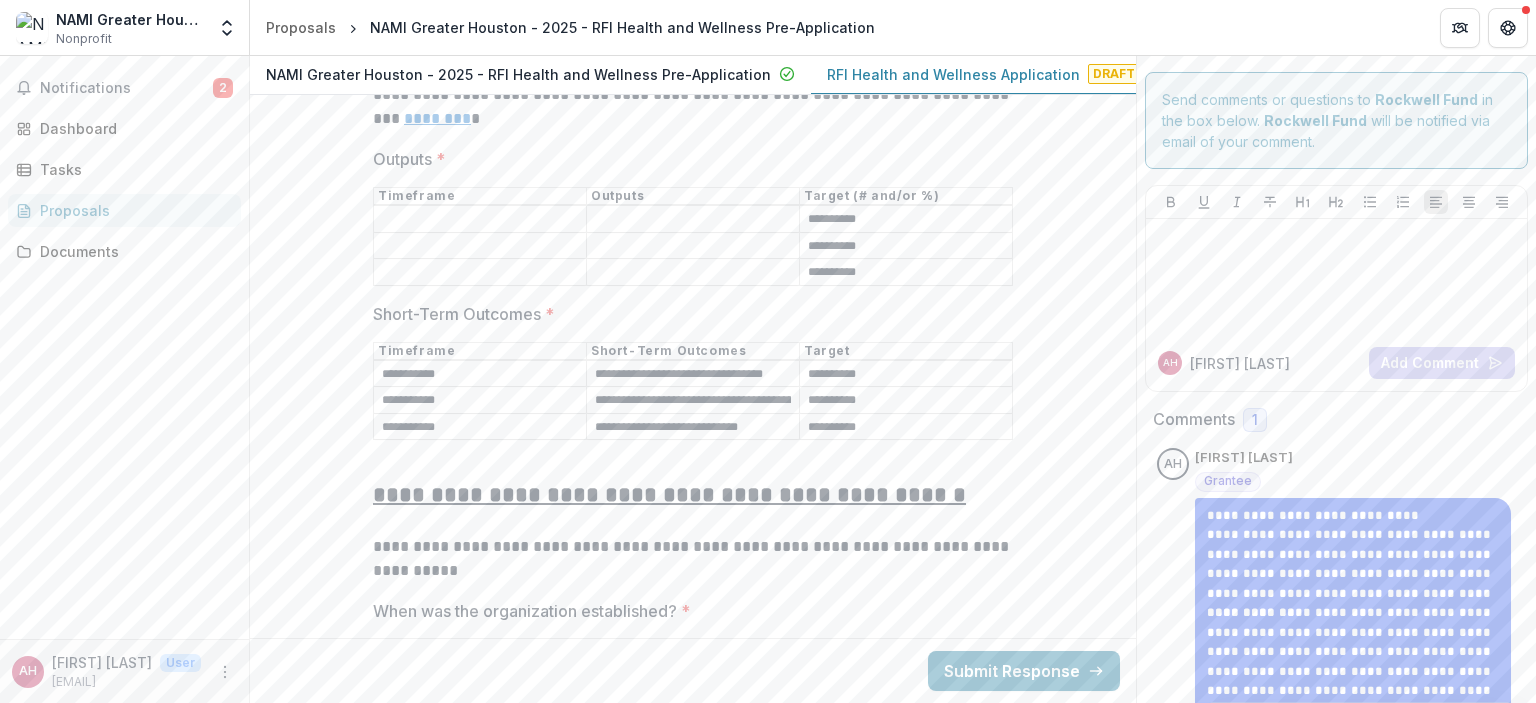 type on "**********" 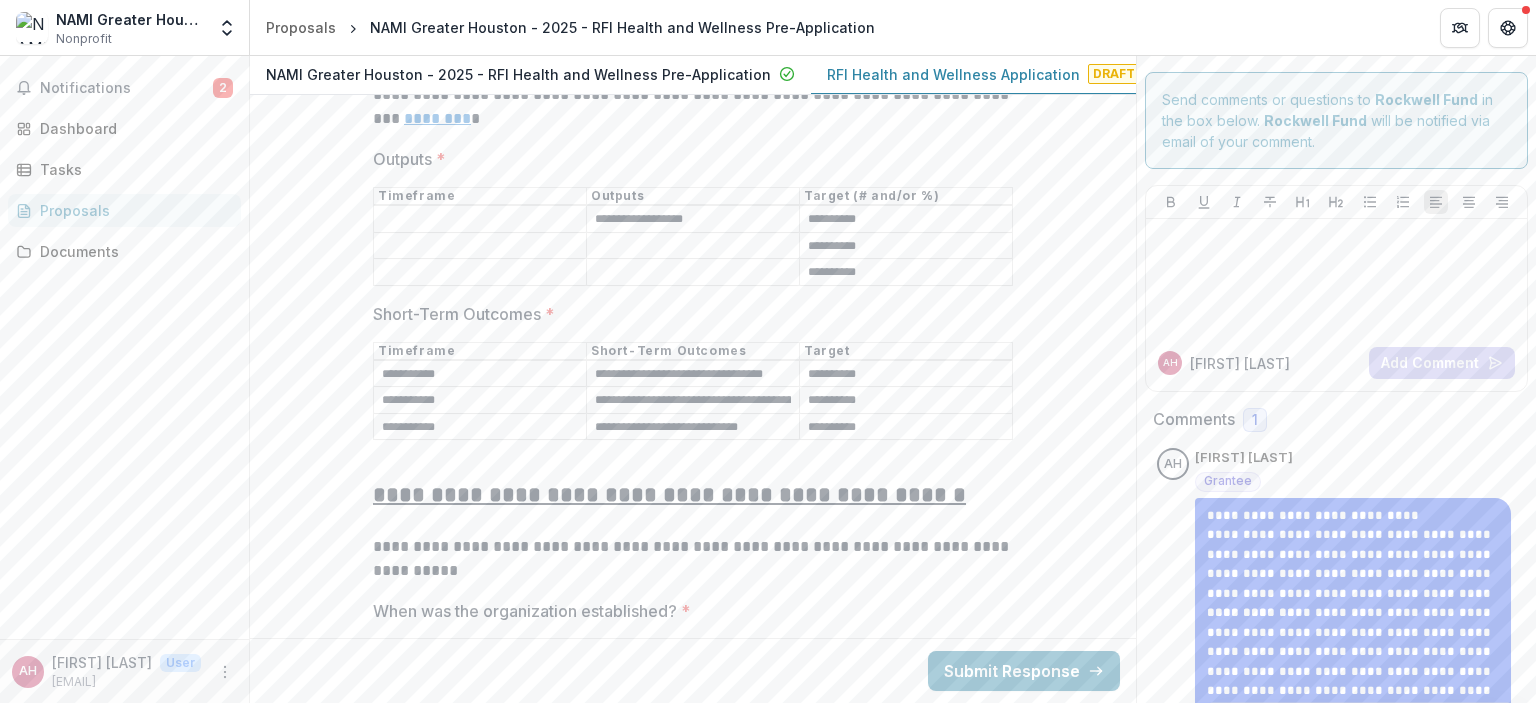 type on "**********" 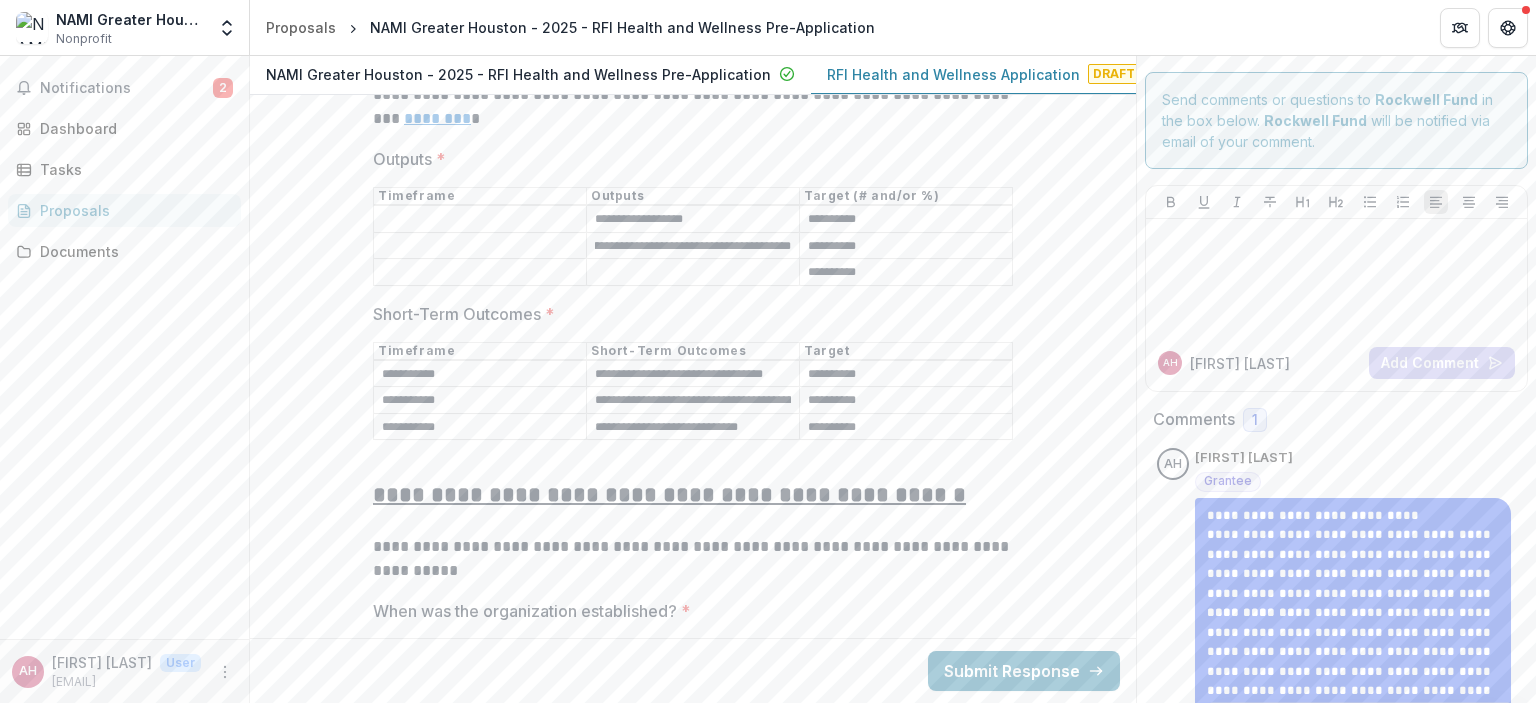 scroll, scrollTop: 0, scrollLeft: 55, axis: horizontal 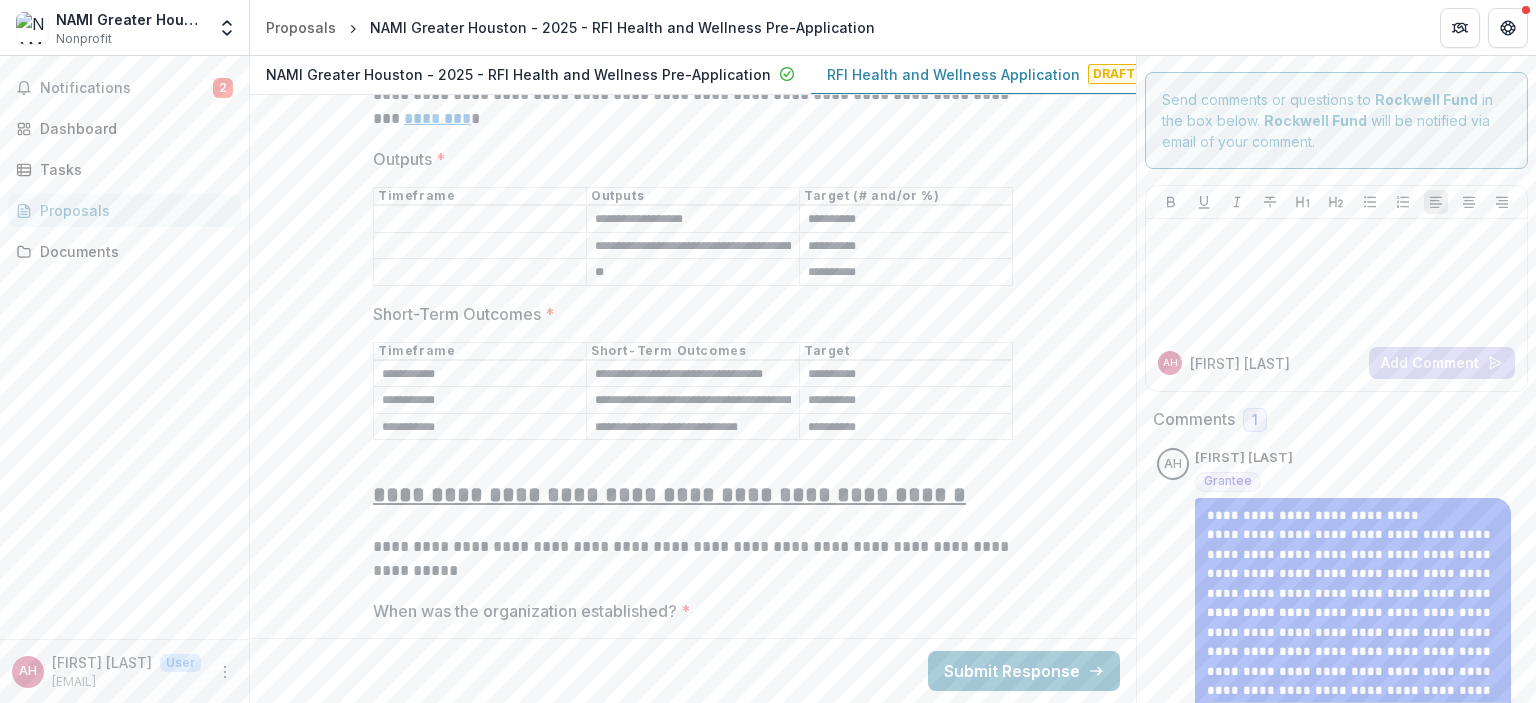 type on "*" 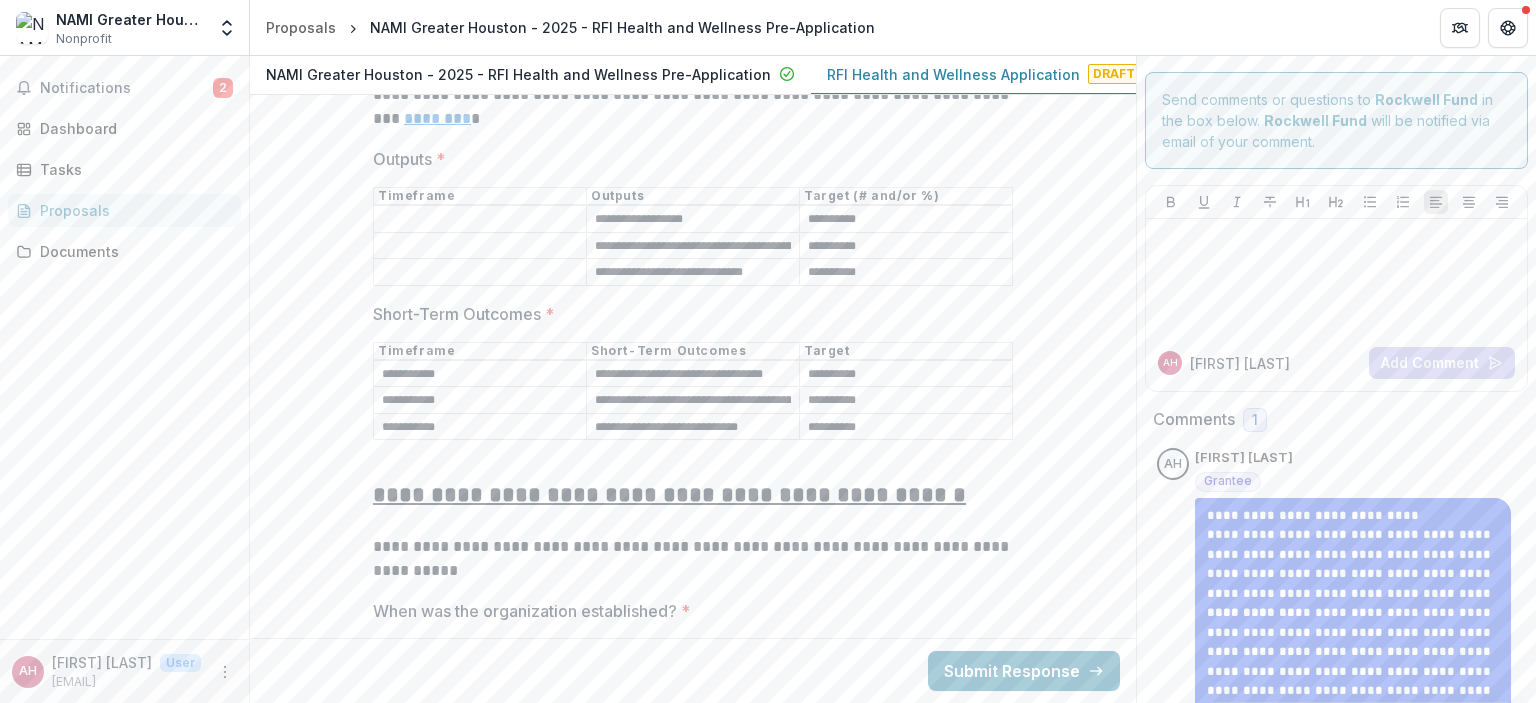 type on "**********" 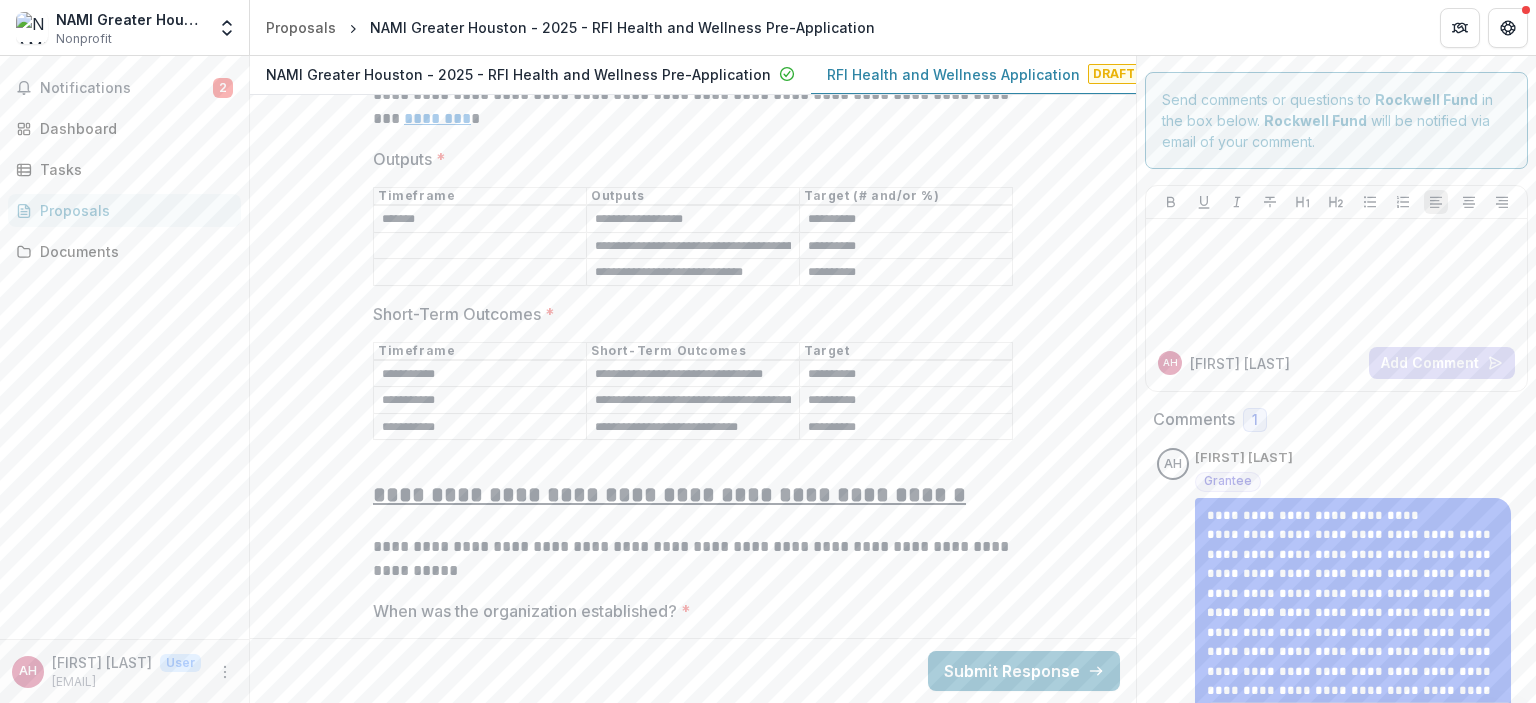 type on "*******" 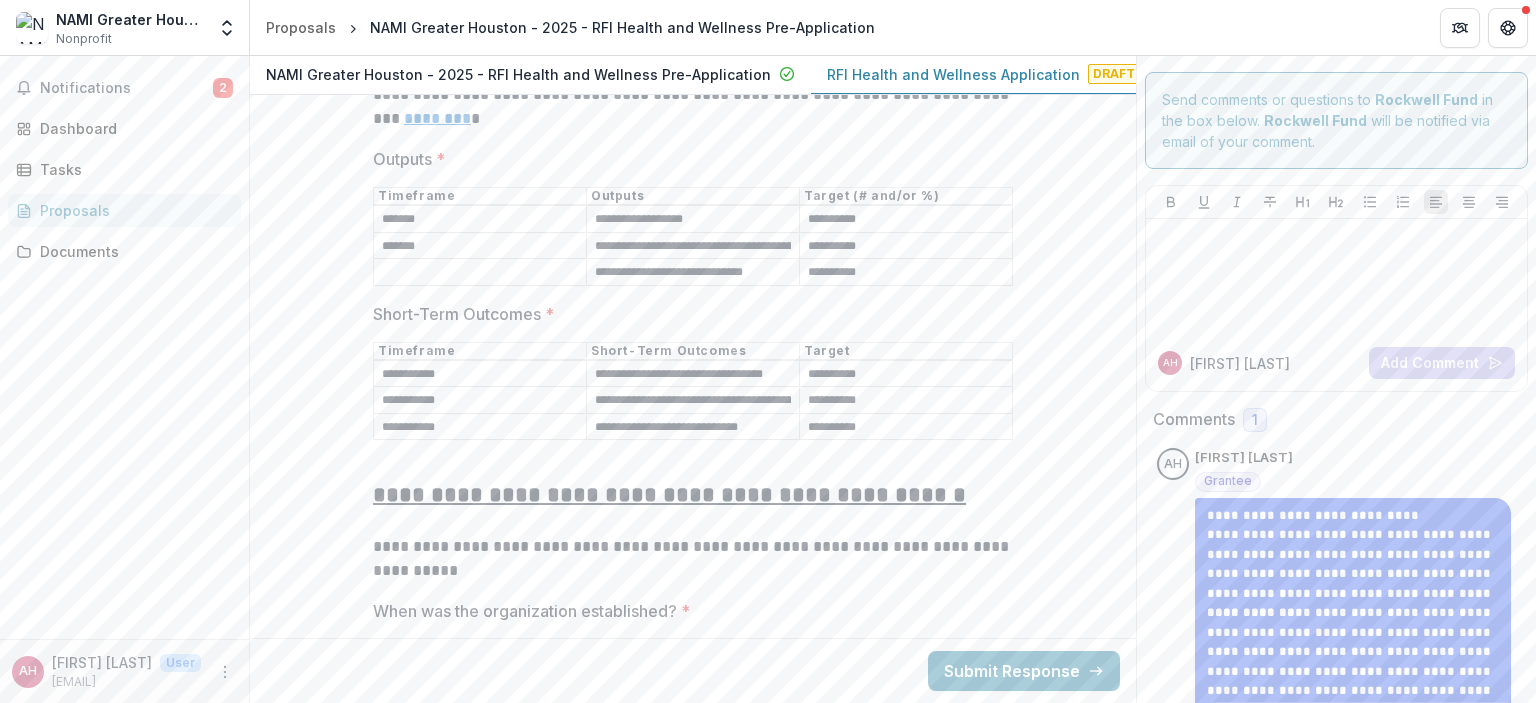 type on "*******" 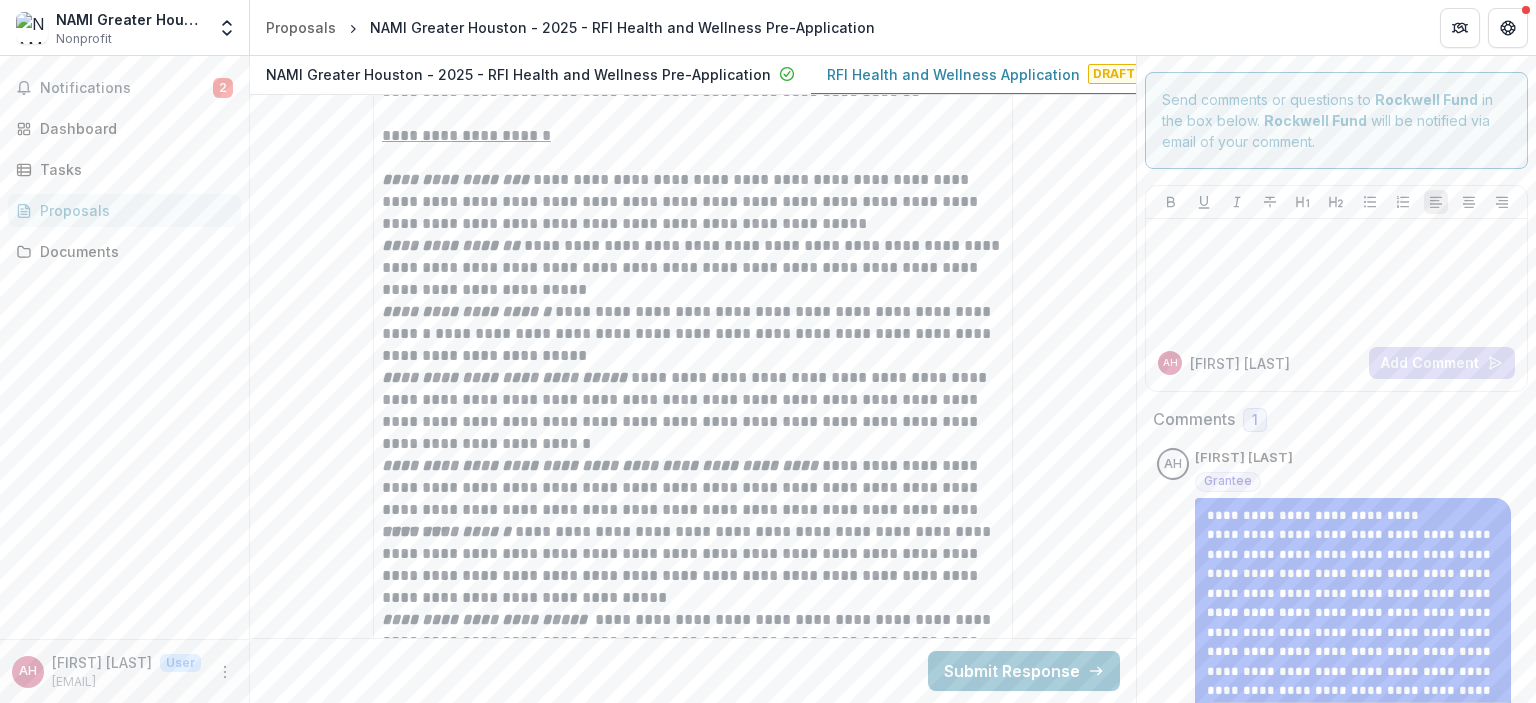 scroll, scrollTop: 12515, scrollLeft: 0, axis: vertical 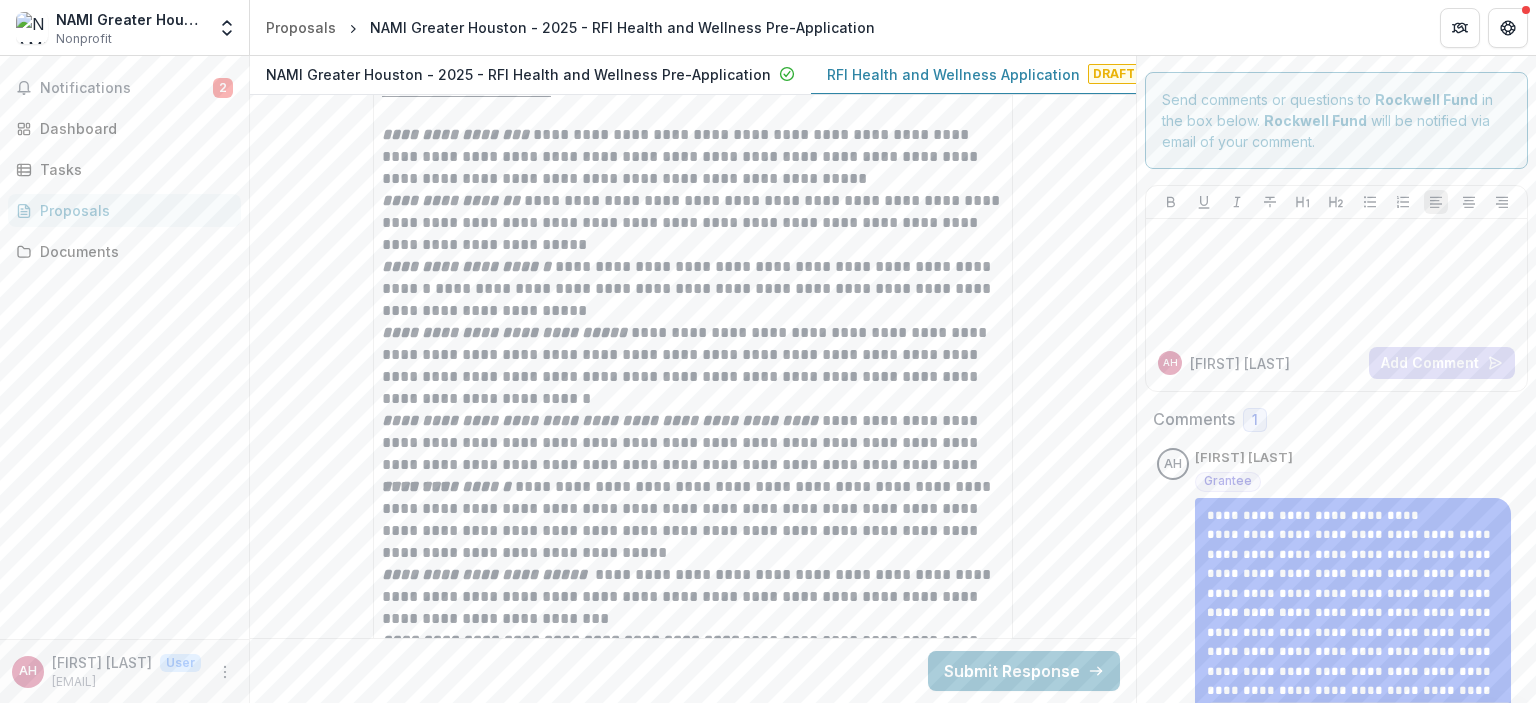 type on "*******" 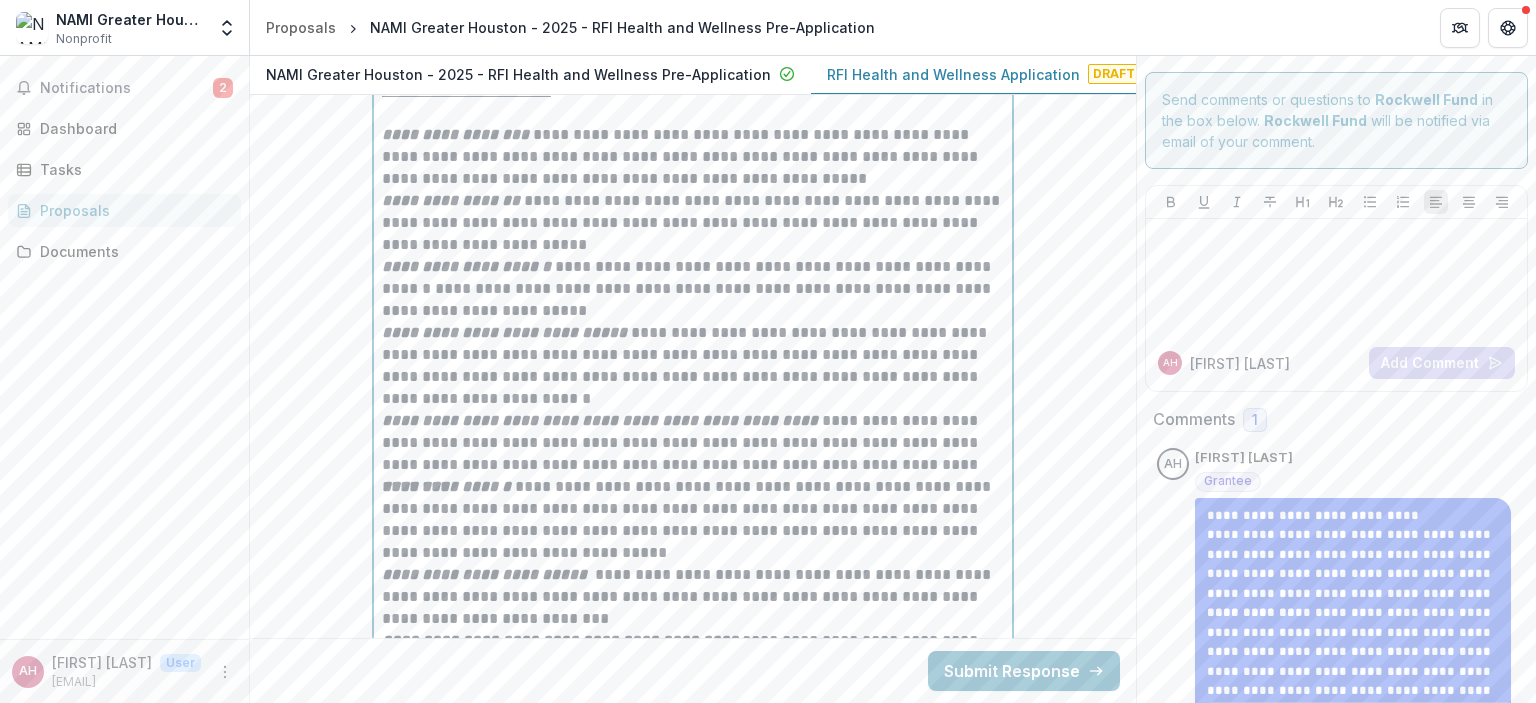 scroll, scrollTop: 11351, scrollLeft: 0, axis: vertical 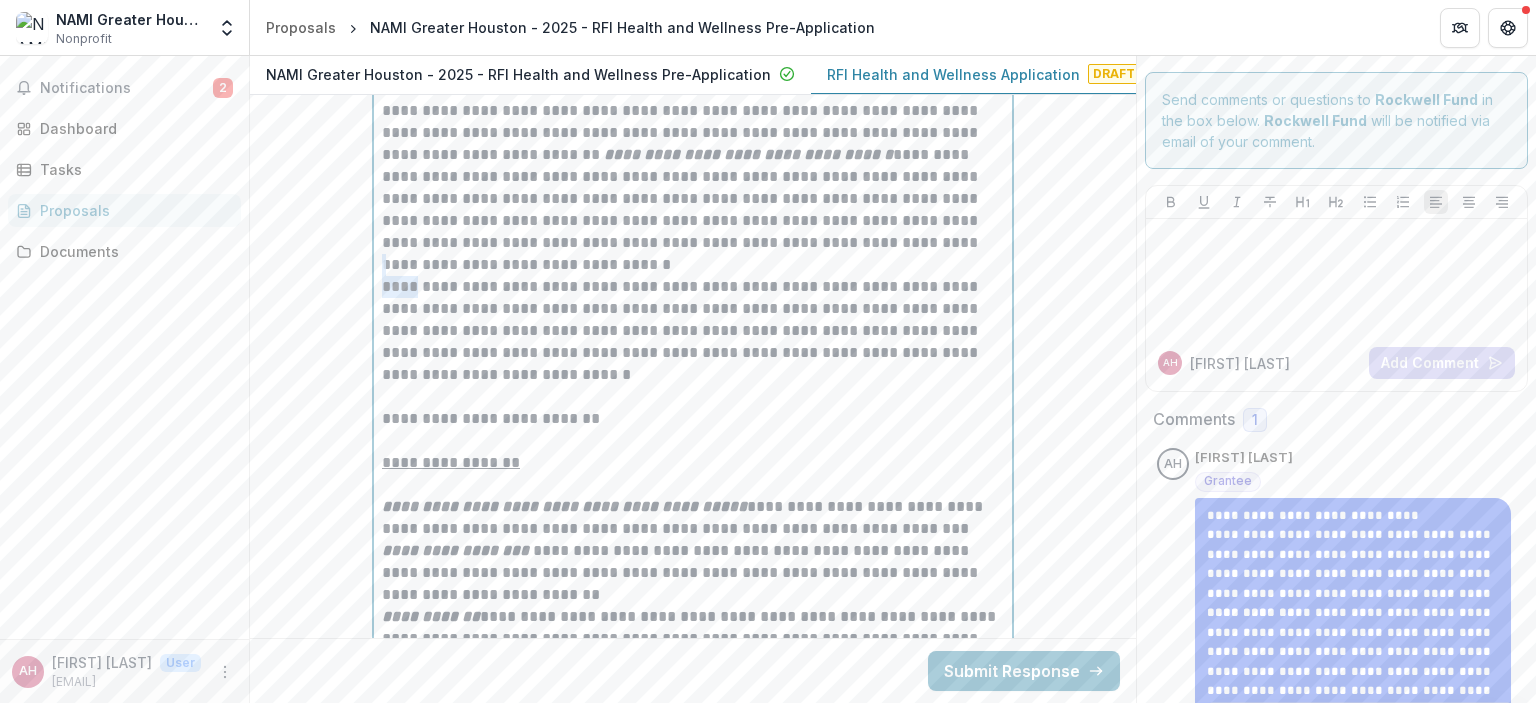 drag, startPoint x: 382, startPoint y: 249, endPoint x: 419, endPoint y: 265, distance: 40.311287 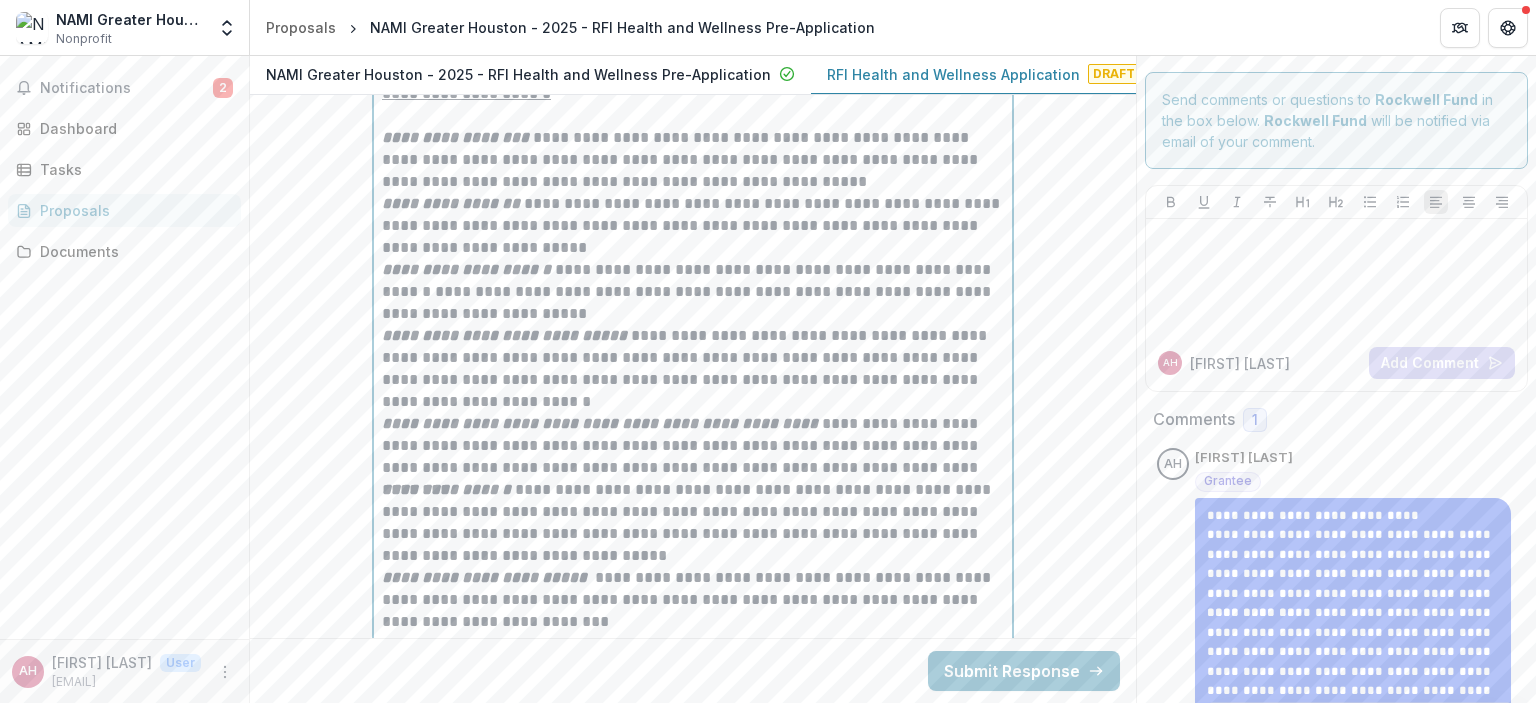 scroll, scrollTop: 12518, scrollLeft: 0, axis: vertical 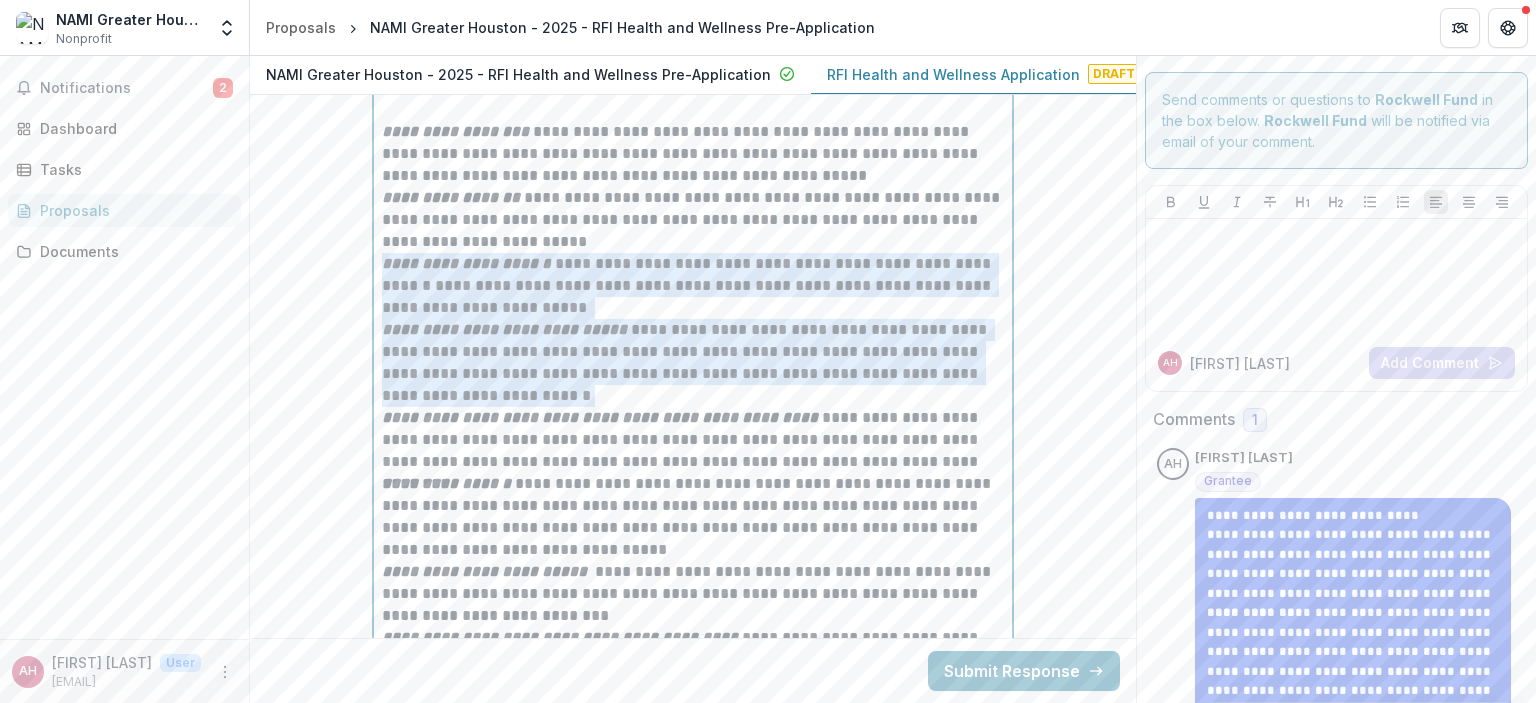 drag, startPoint x: 382, startPoint y: 247, endPoint x: 536, endPoint y: 373, distance: 198.97739 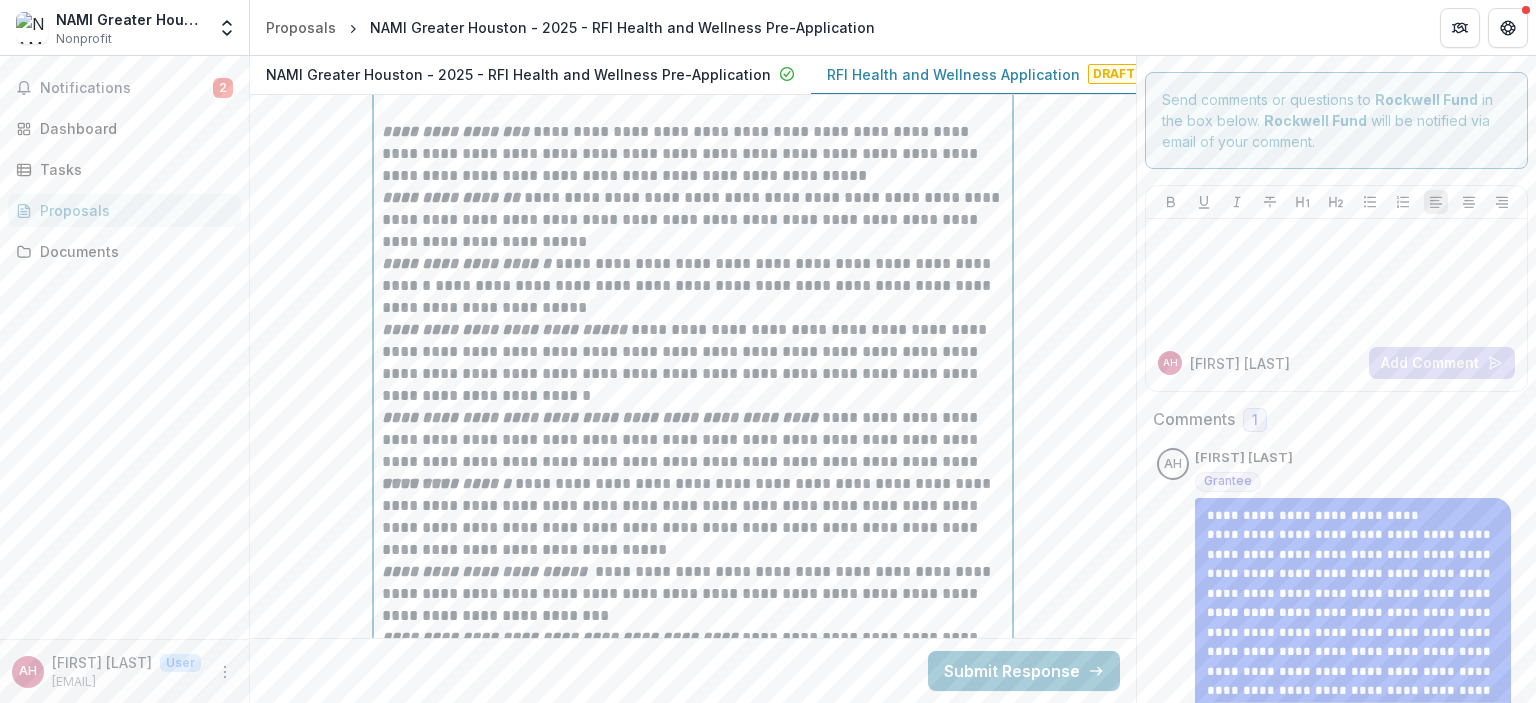 type 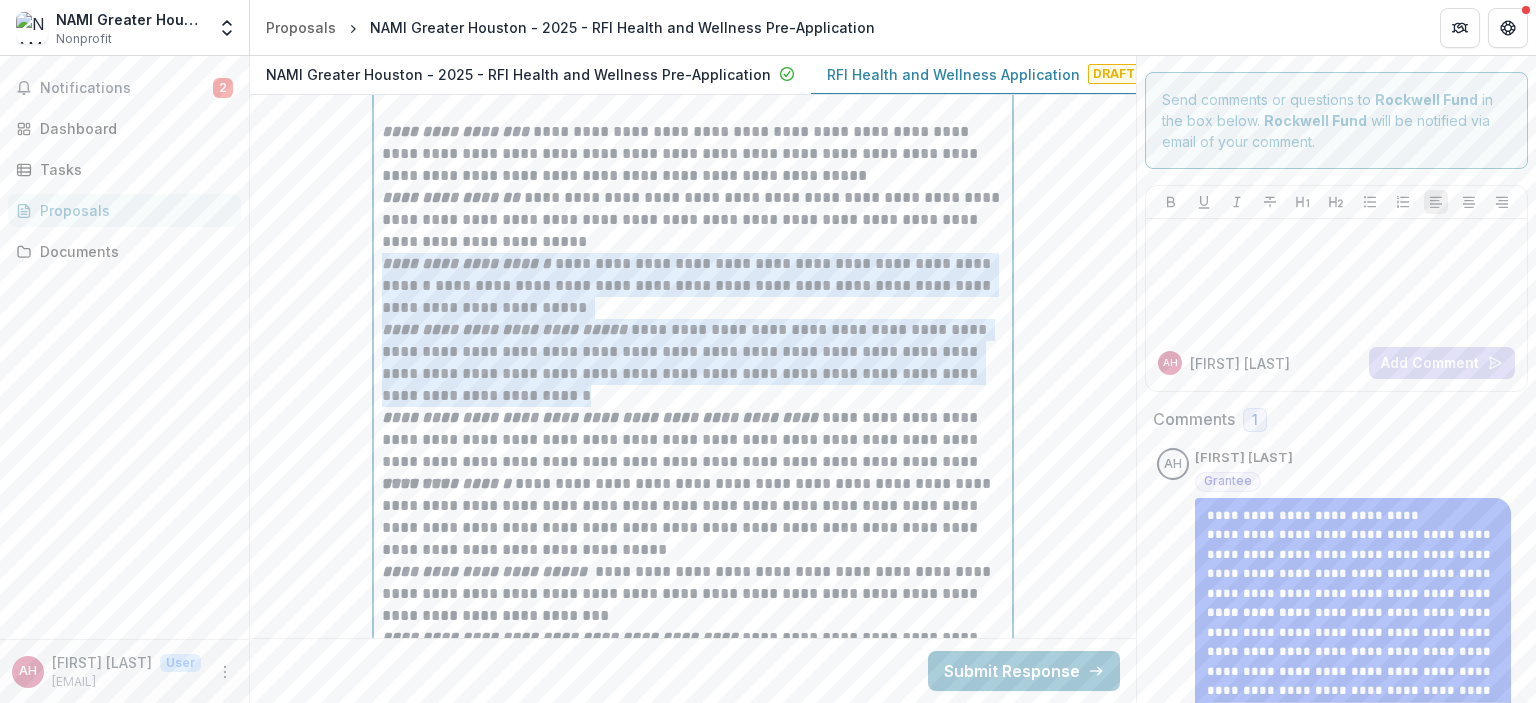 drag, startPoint x: 536, startPoint y: 373, endPoint x: 381, endPoint y: 245, distance: 201.0199 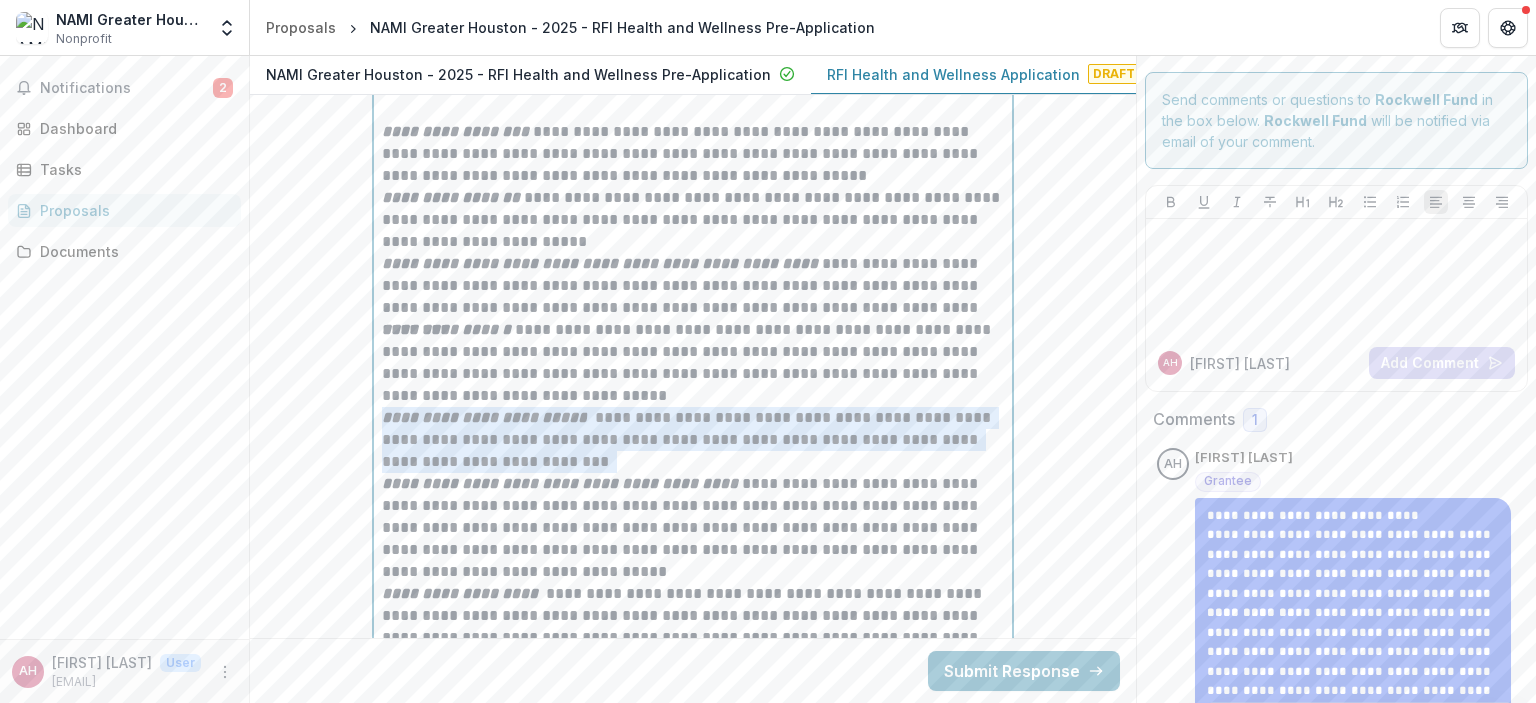 drag, startPoint x: 379, startPoint y: 403, endPoint x: 611, endPoint y: 439, distance: 234.77649 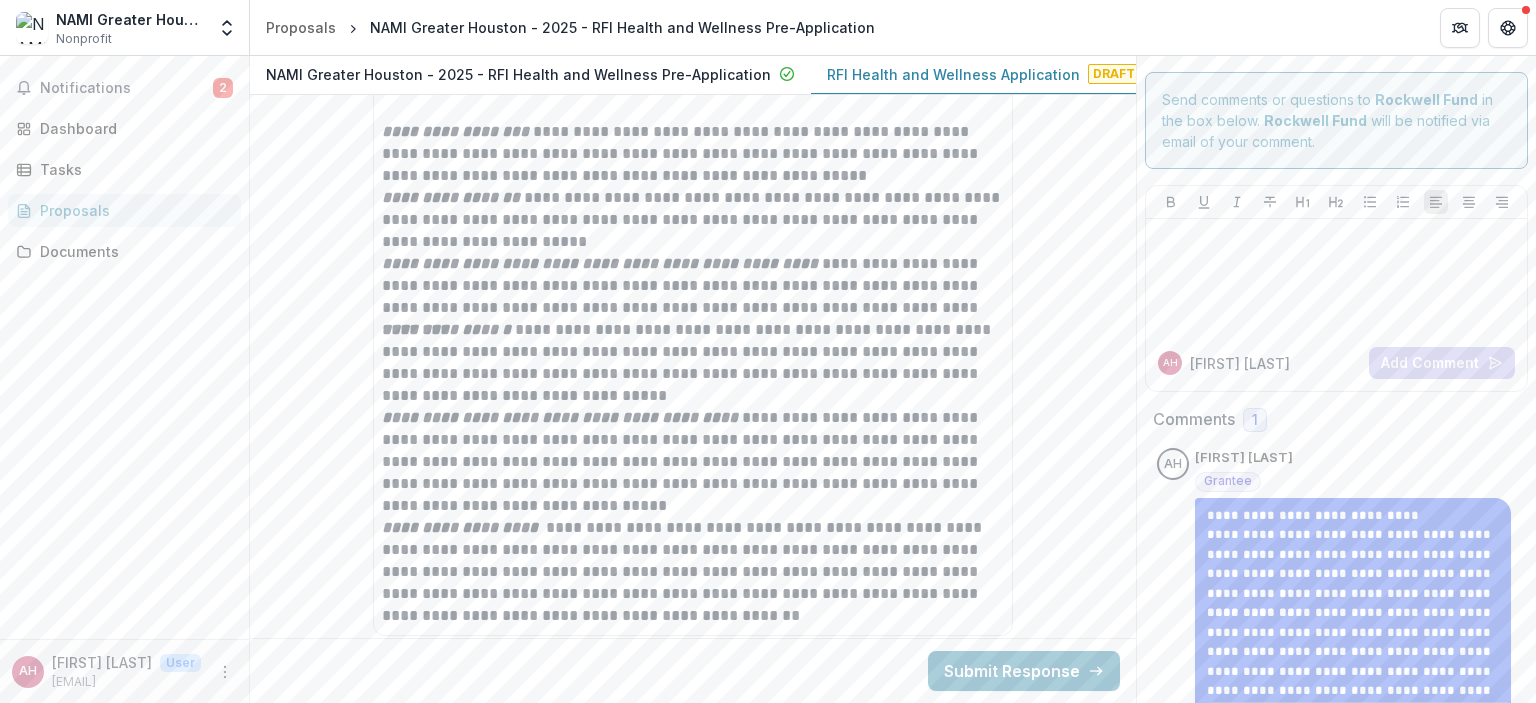 click on "**********" at bounding box center (693, -231) 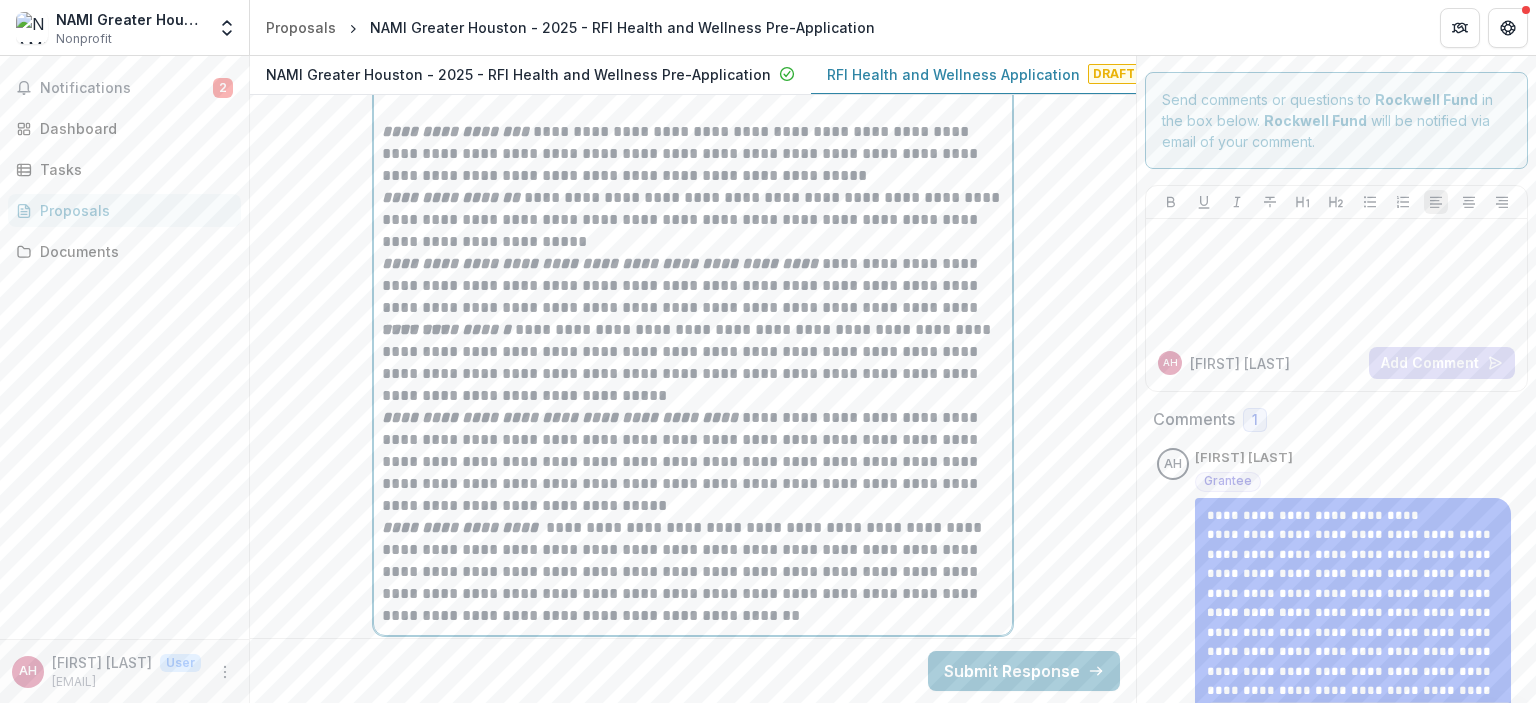 click on "**********" at bounding box center (462, 527) 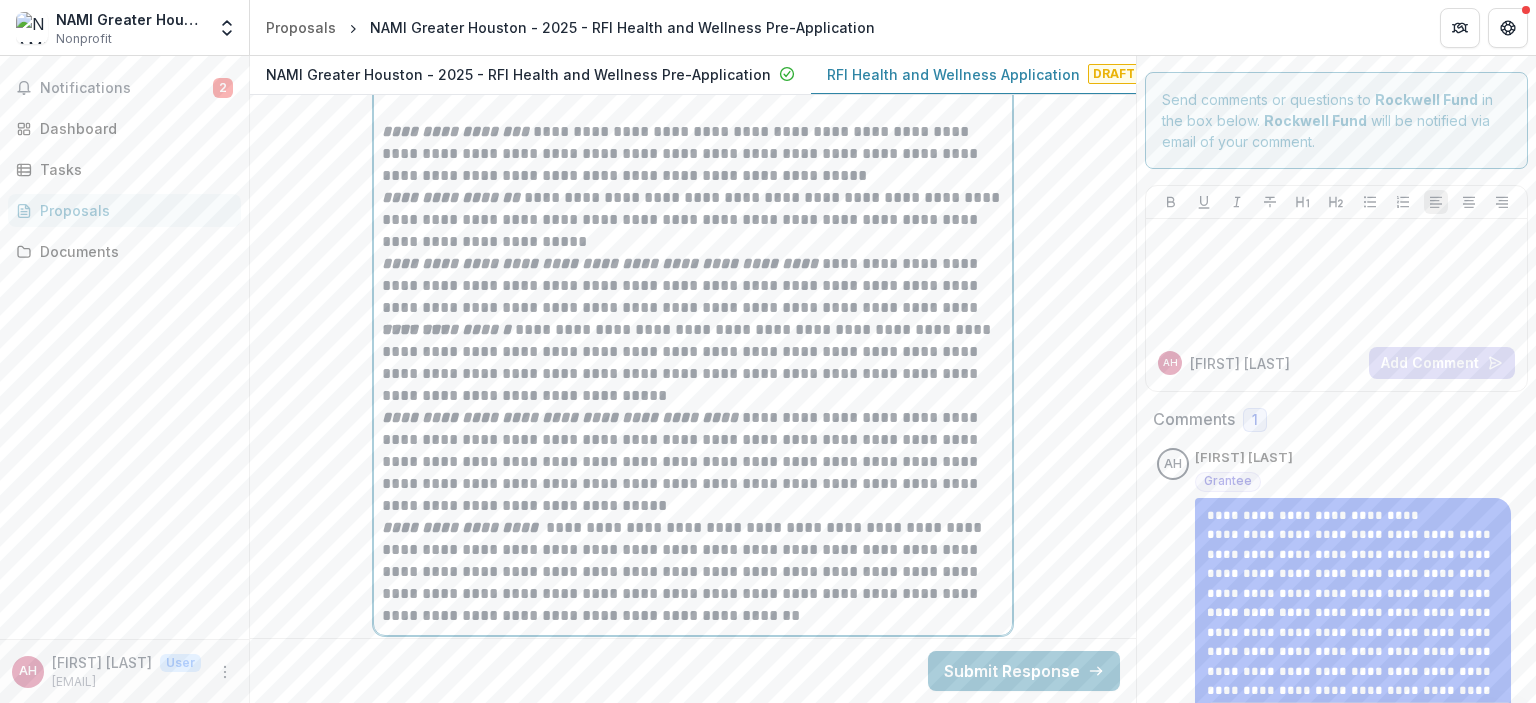 drag, startPoint x: 691, startPoint y: 596, endPoint x: 673, endPoint y: 597, distance: 18.027756 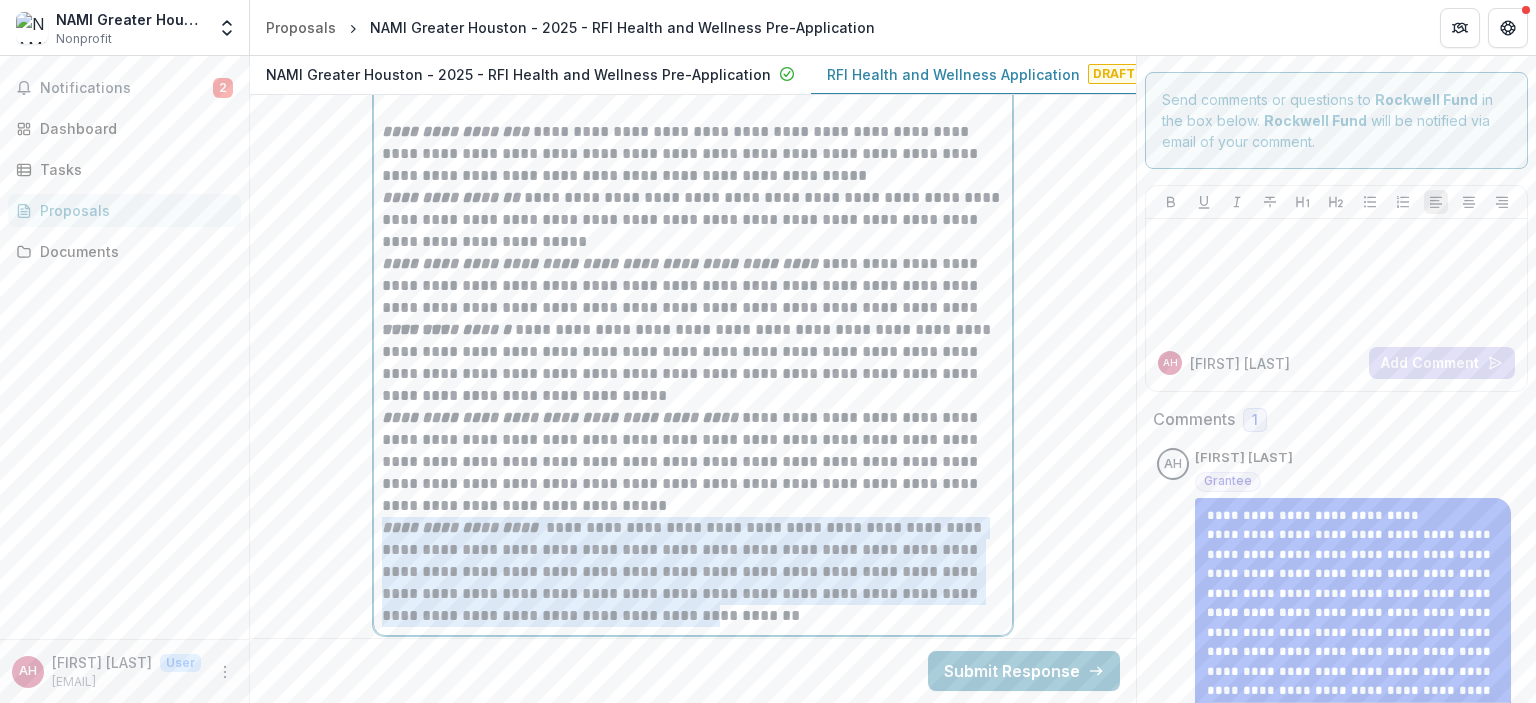 drag, startPoint x: 594, startPoint y: 588, endPoint x: 379, endPoint y: 506, distance: 230.10649 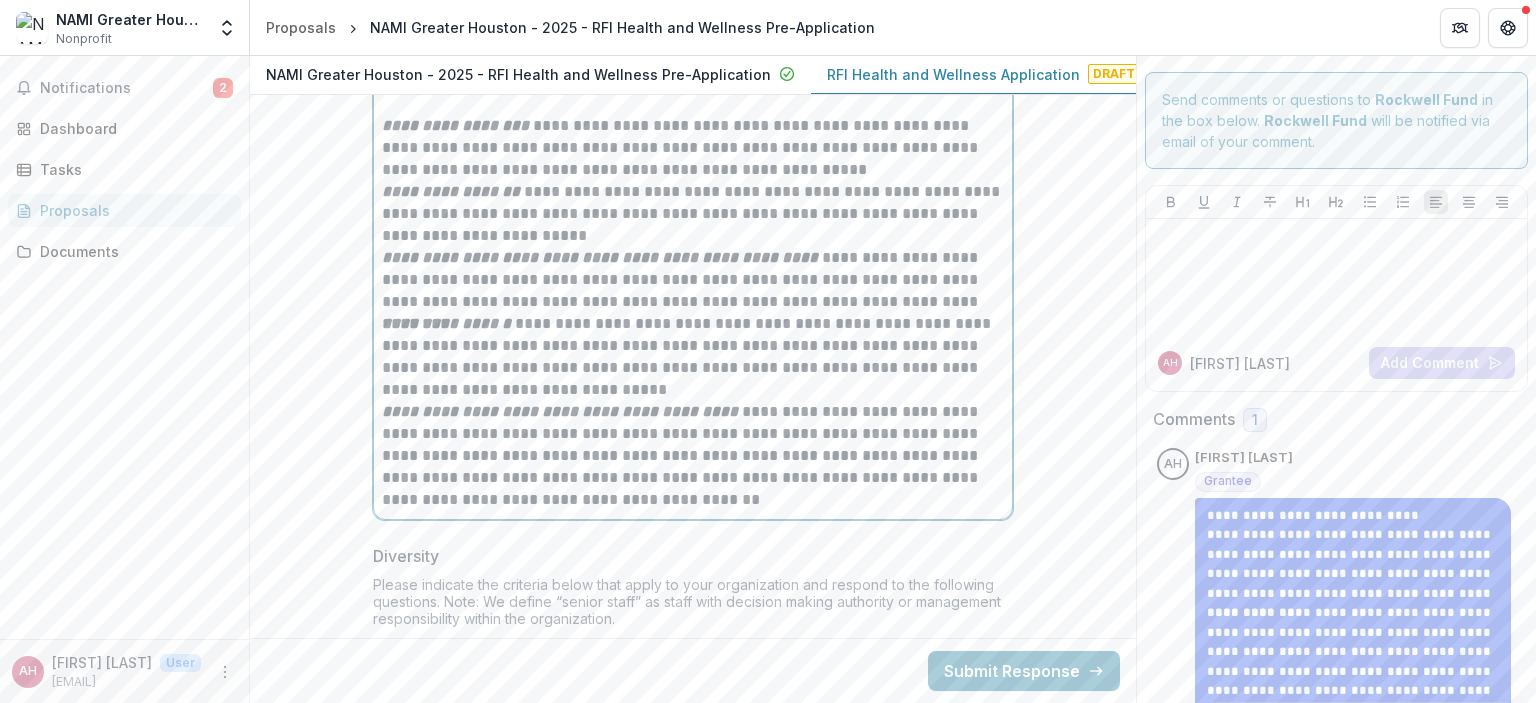 scroll, scrollTop: 12520, scrollLeft: 0, axis: vertical 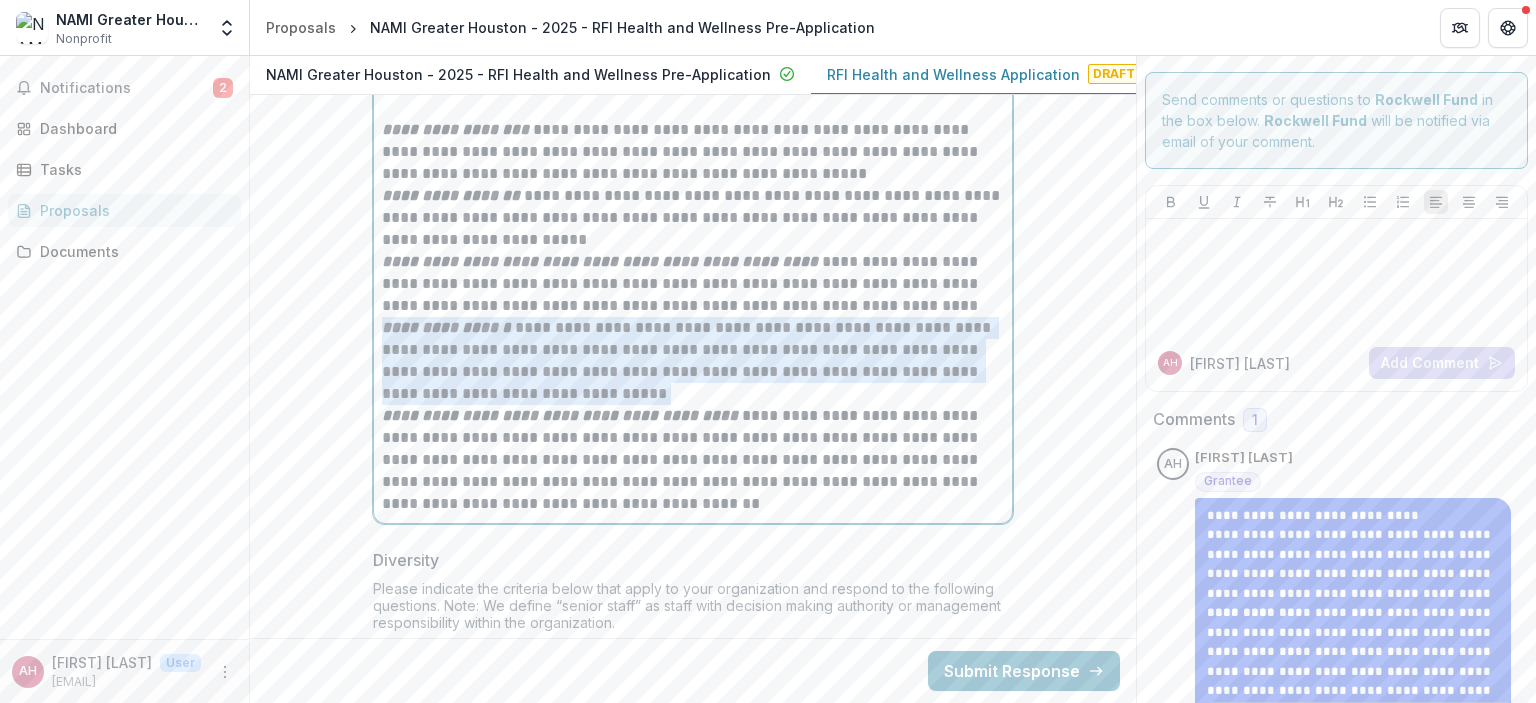 drag, startPoint x: 382, startPoint y: 312, endPoint x: 619, endPoint y: 370, distance: 243.99385 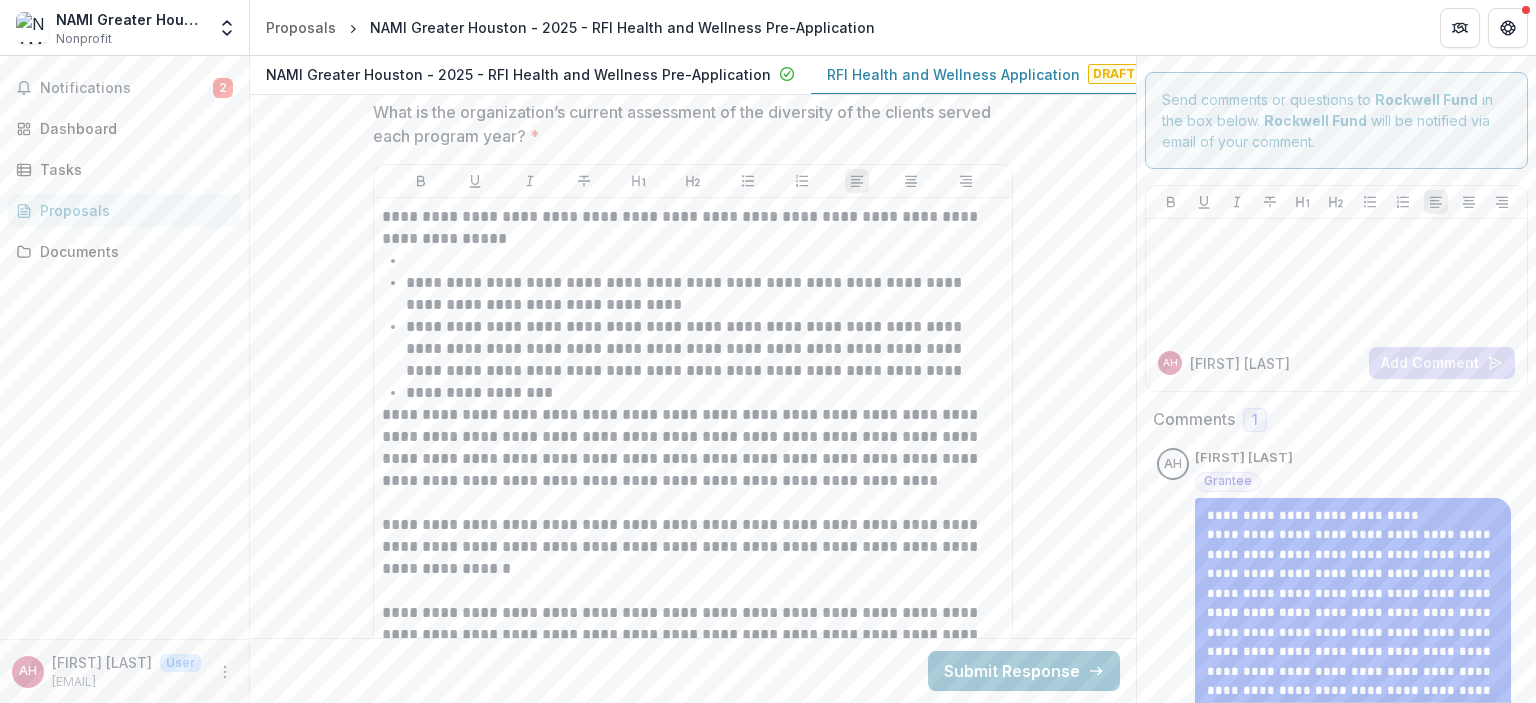 scroll, scrollTop: 13640, scrollLeft: 0, axis: vertical 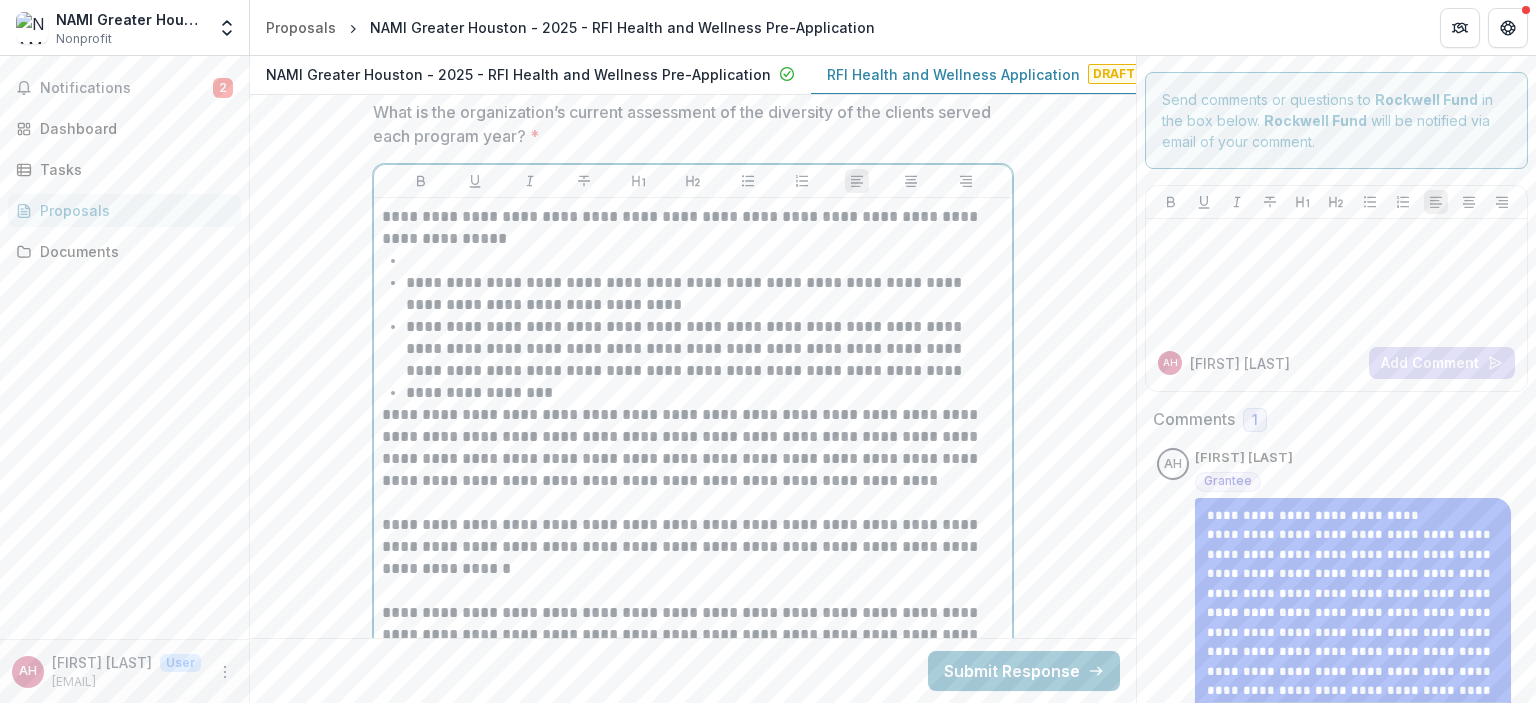 click at bounding box center (705, 261) 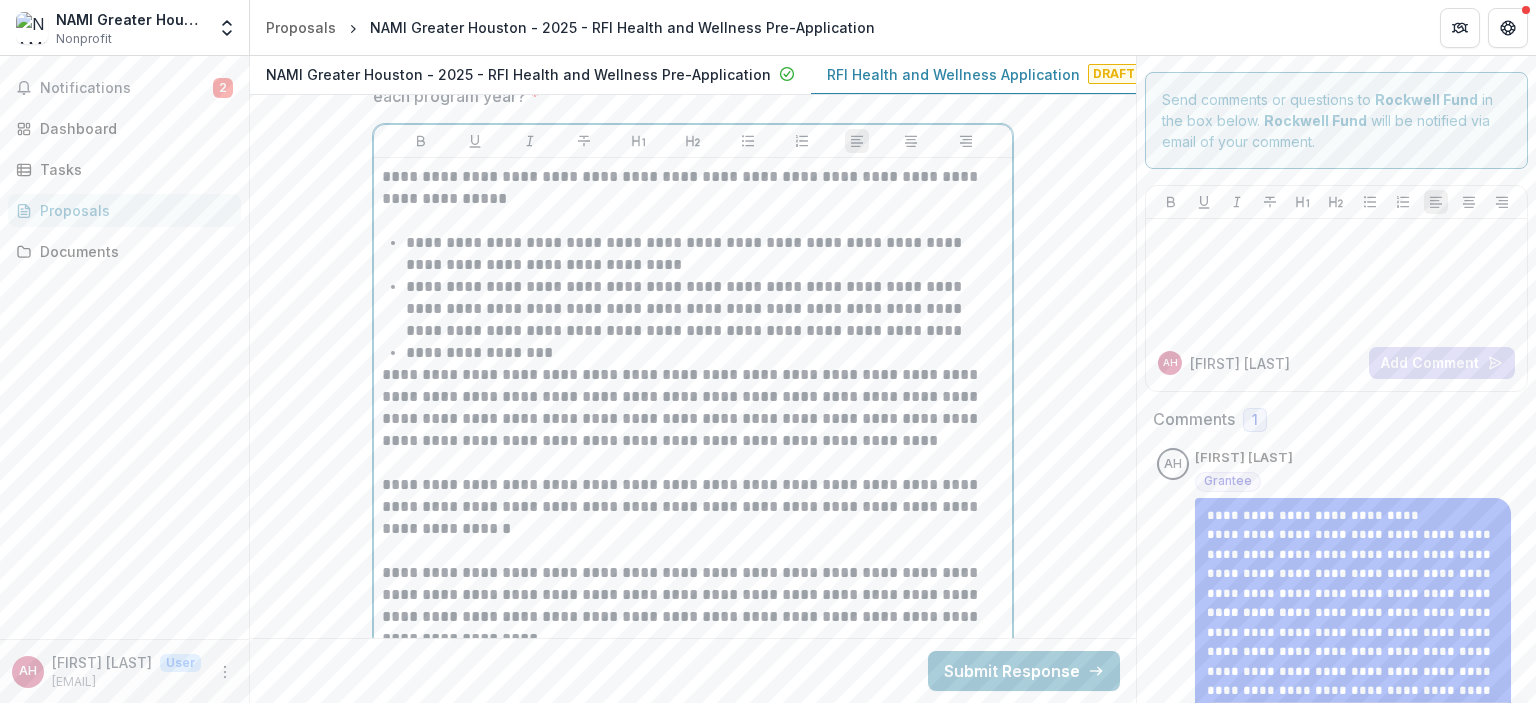 scroll, scrollTop: 13697, scrollLeft: 0, axis: vertical 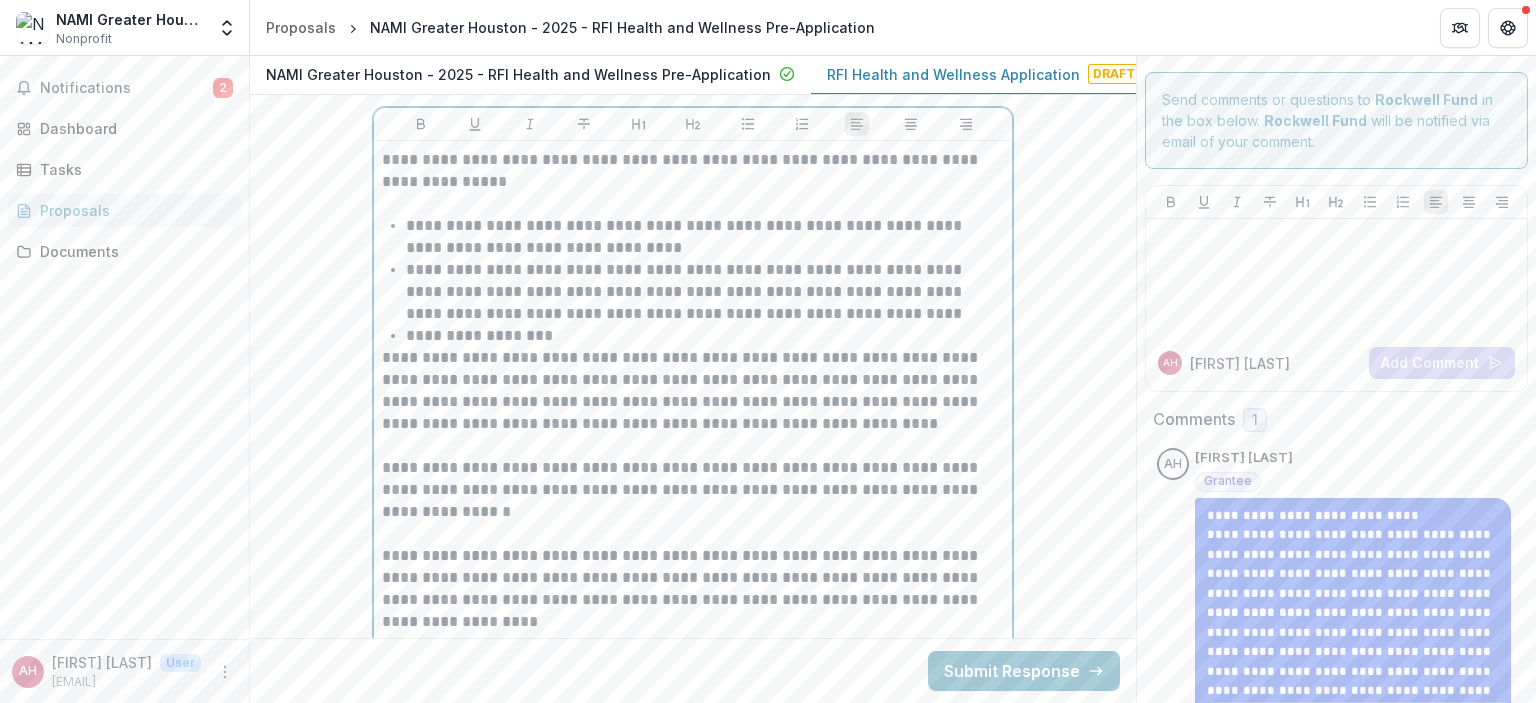 click on "**********" at bounding box center (693, 171) 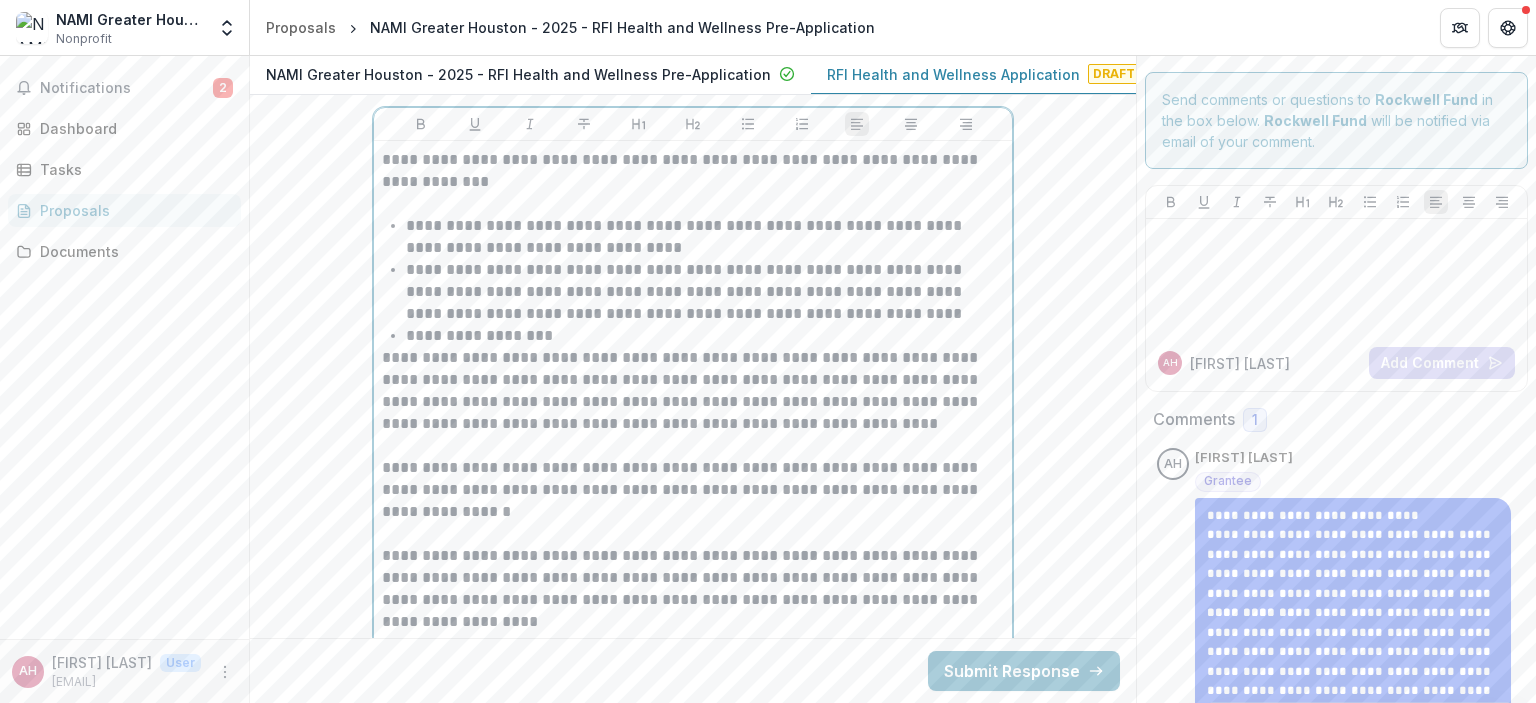 click on "**********" at bounding box center (693, 171) 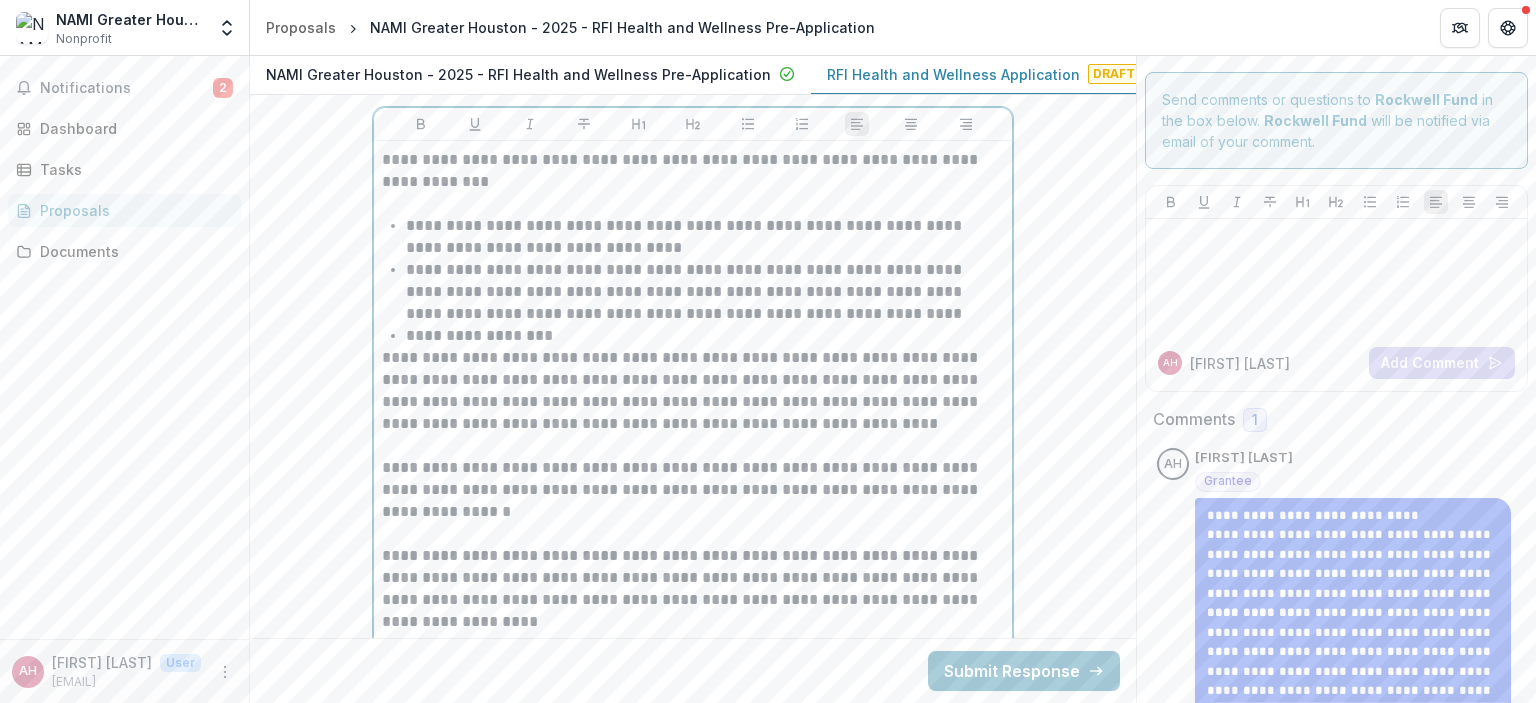 click at bounding box center [705, 336] 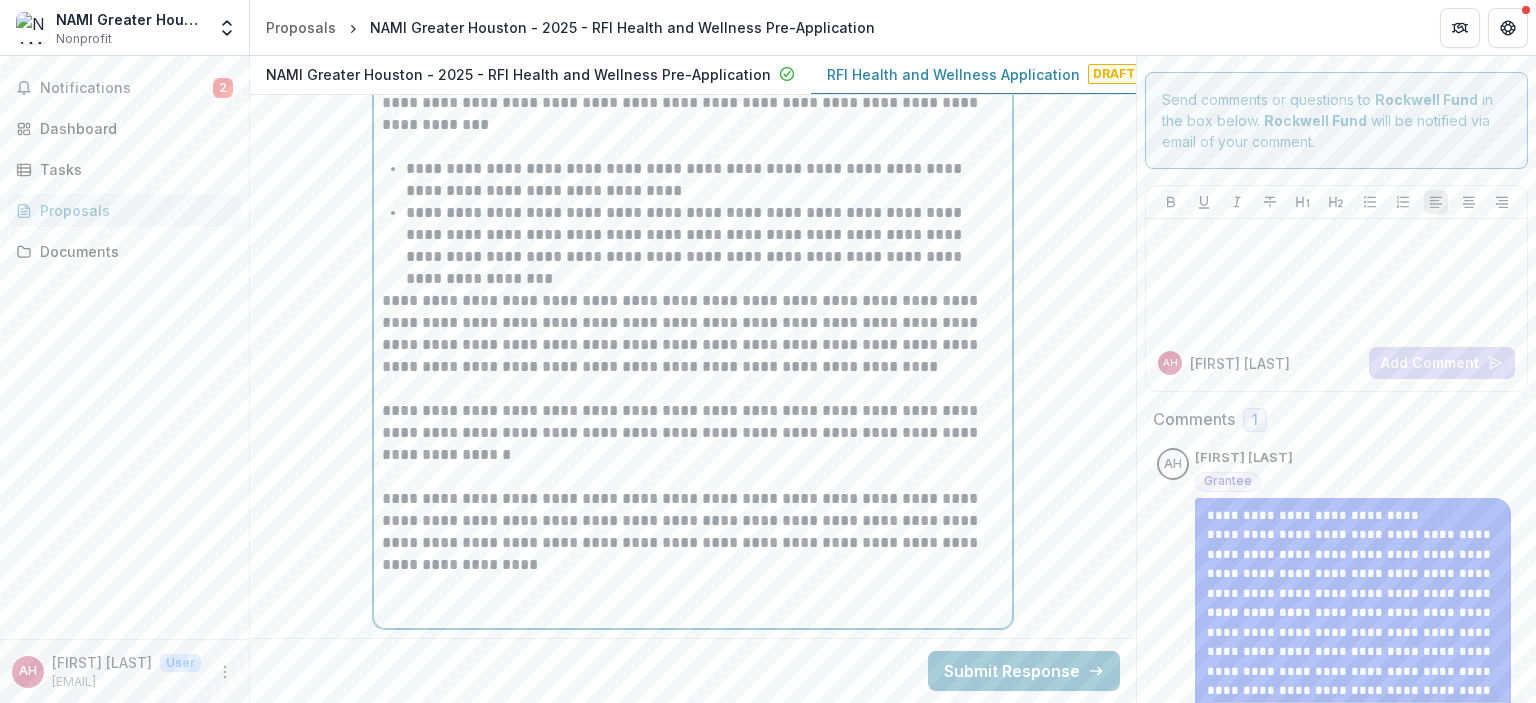 scroll, scrollTop: 13788, scrollLeft: 0, axis: vertical 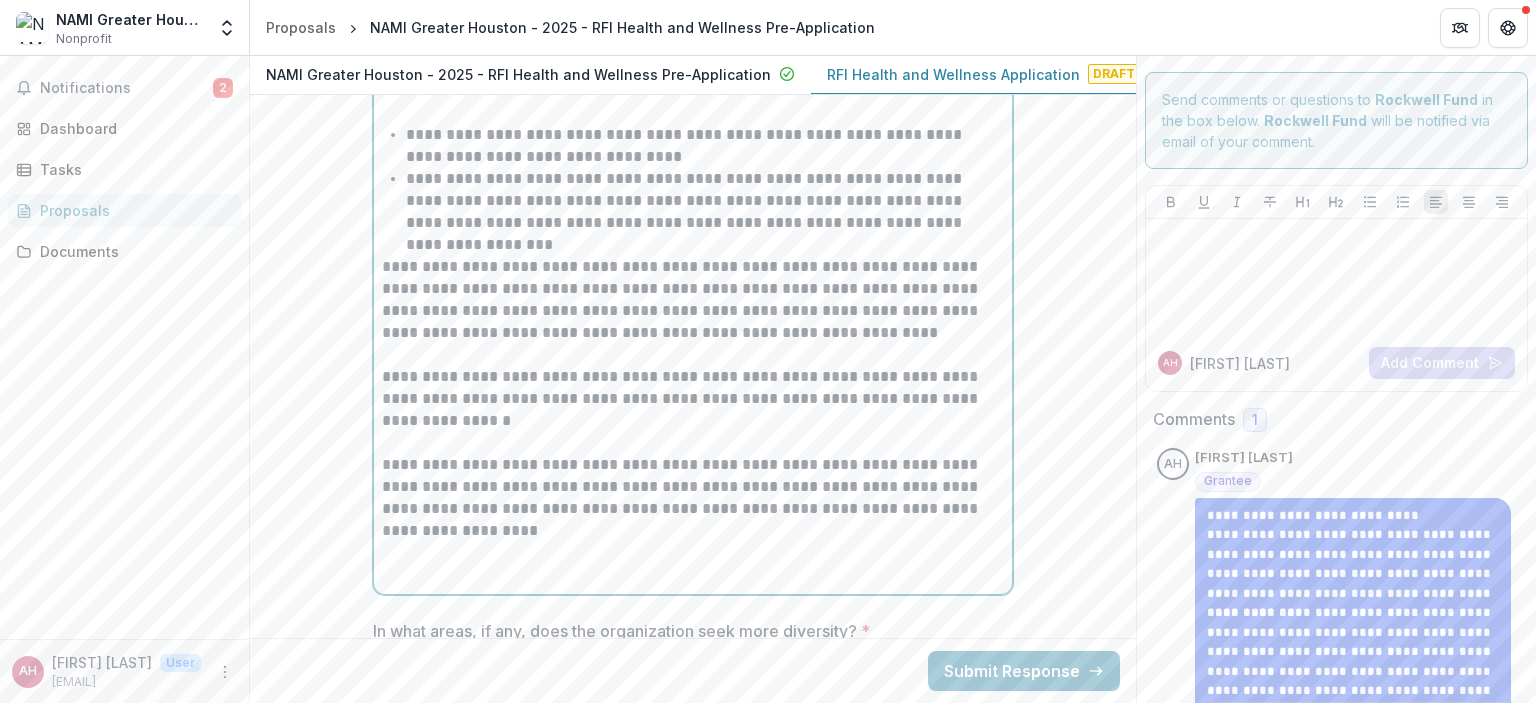 click on "**********" at bounding box center (693, 399) 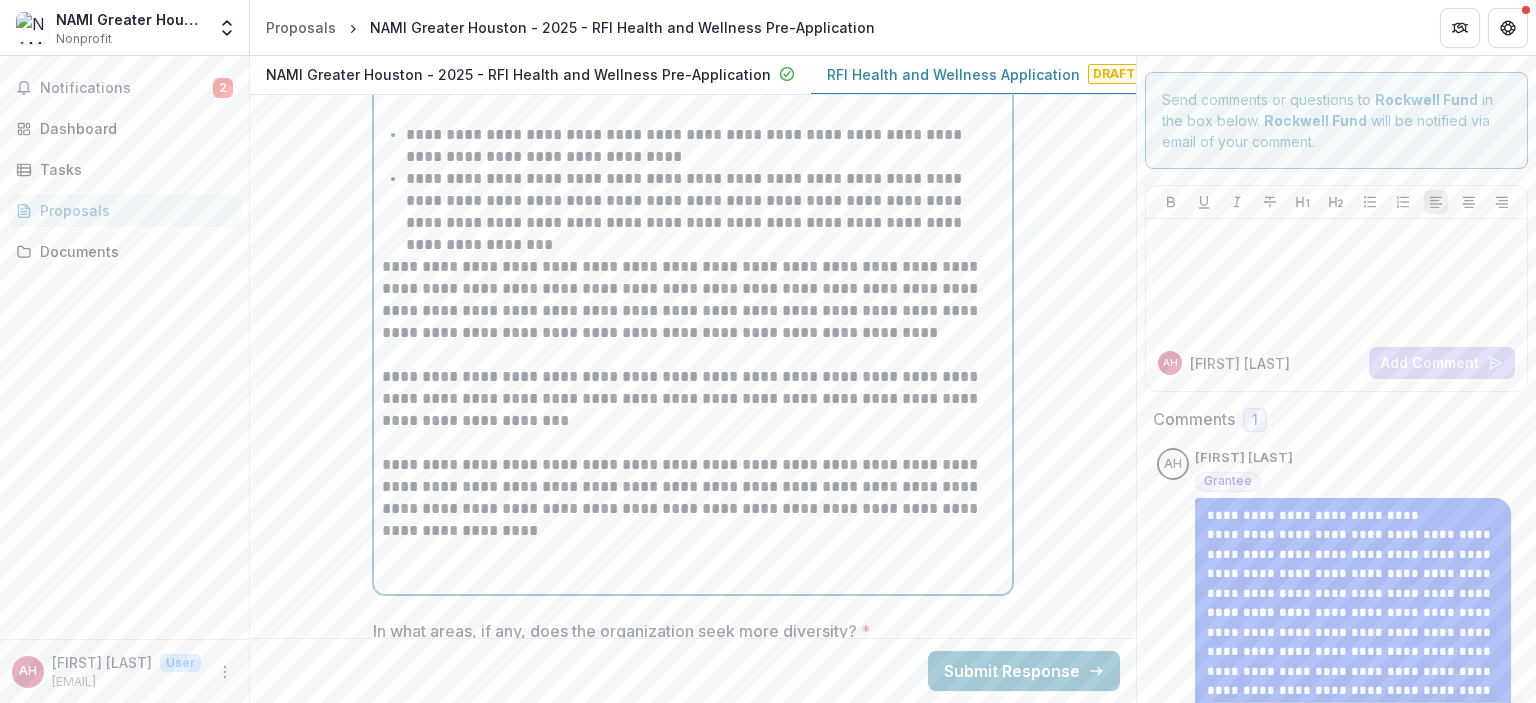 click on "**********" at bounding box center (693, 399) 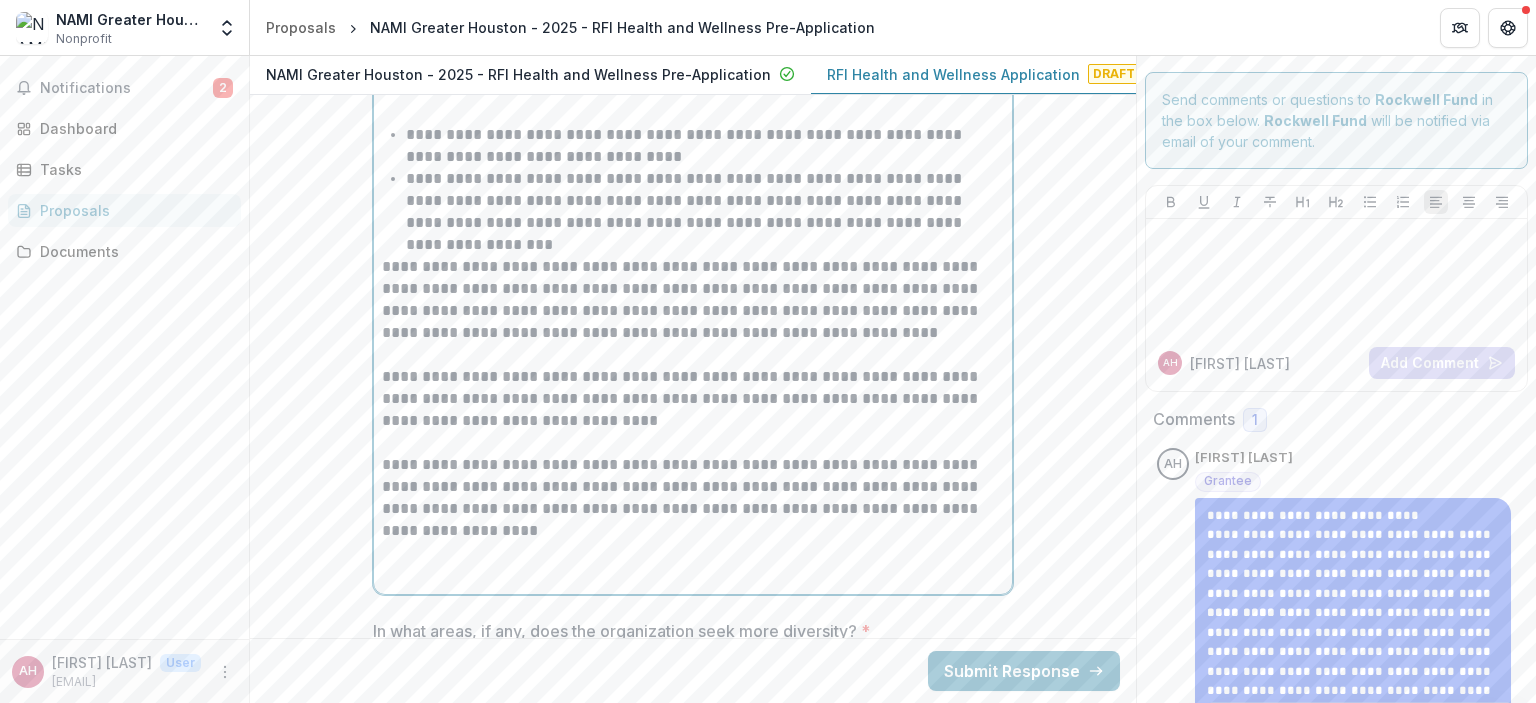 click on "**********" at bounding box center (693, 498) 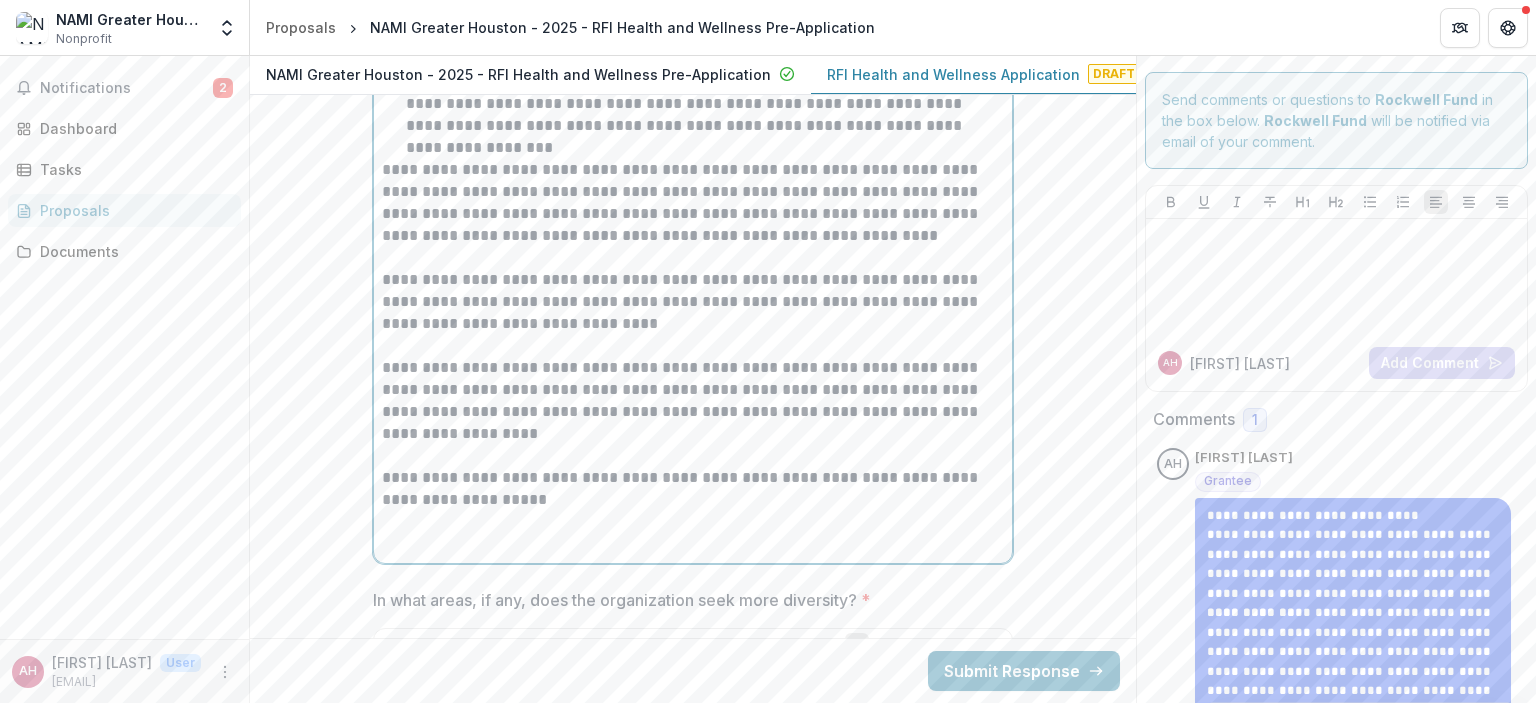 scroll, scrollTop: 13886, scrollLeft: 0, axis: vertical 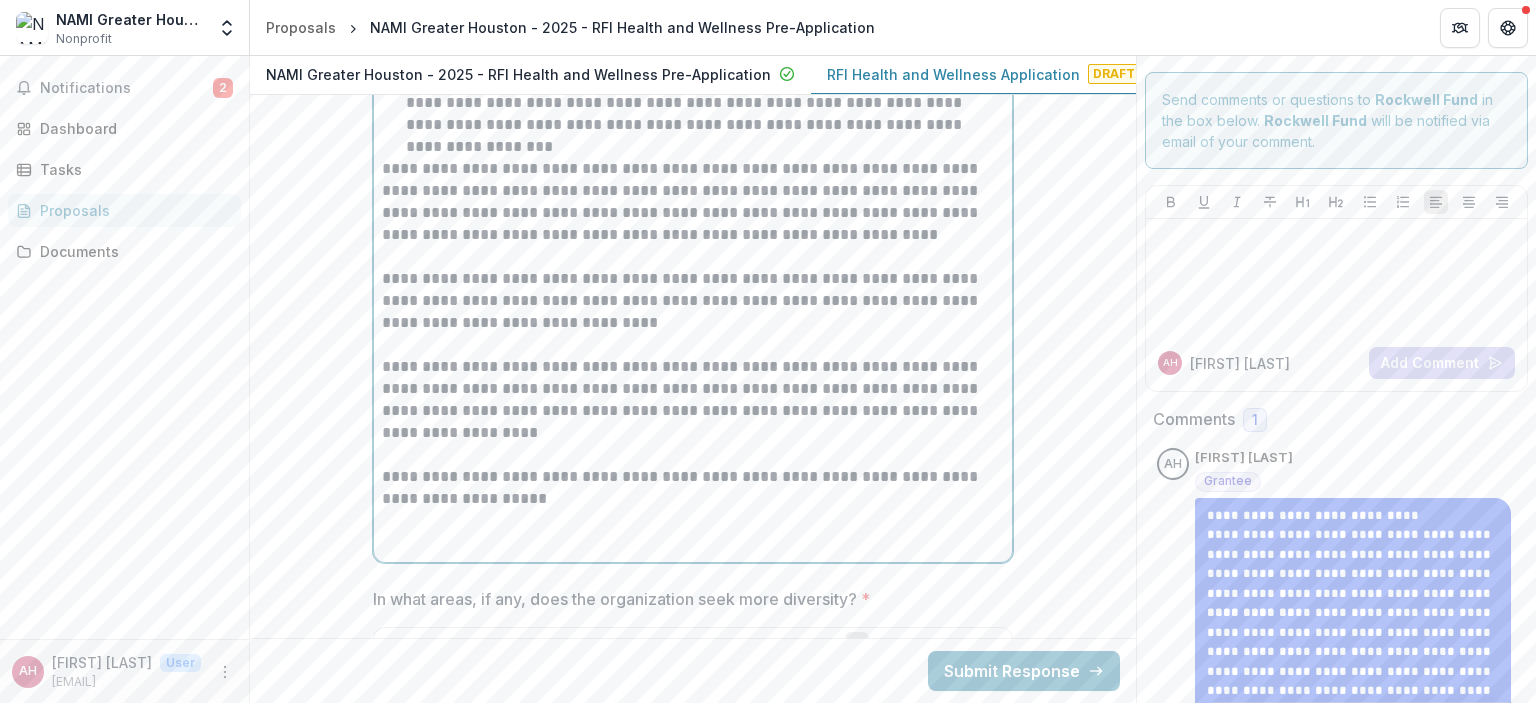 click at bounding box center [693, 543] 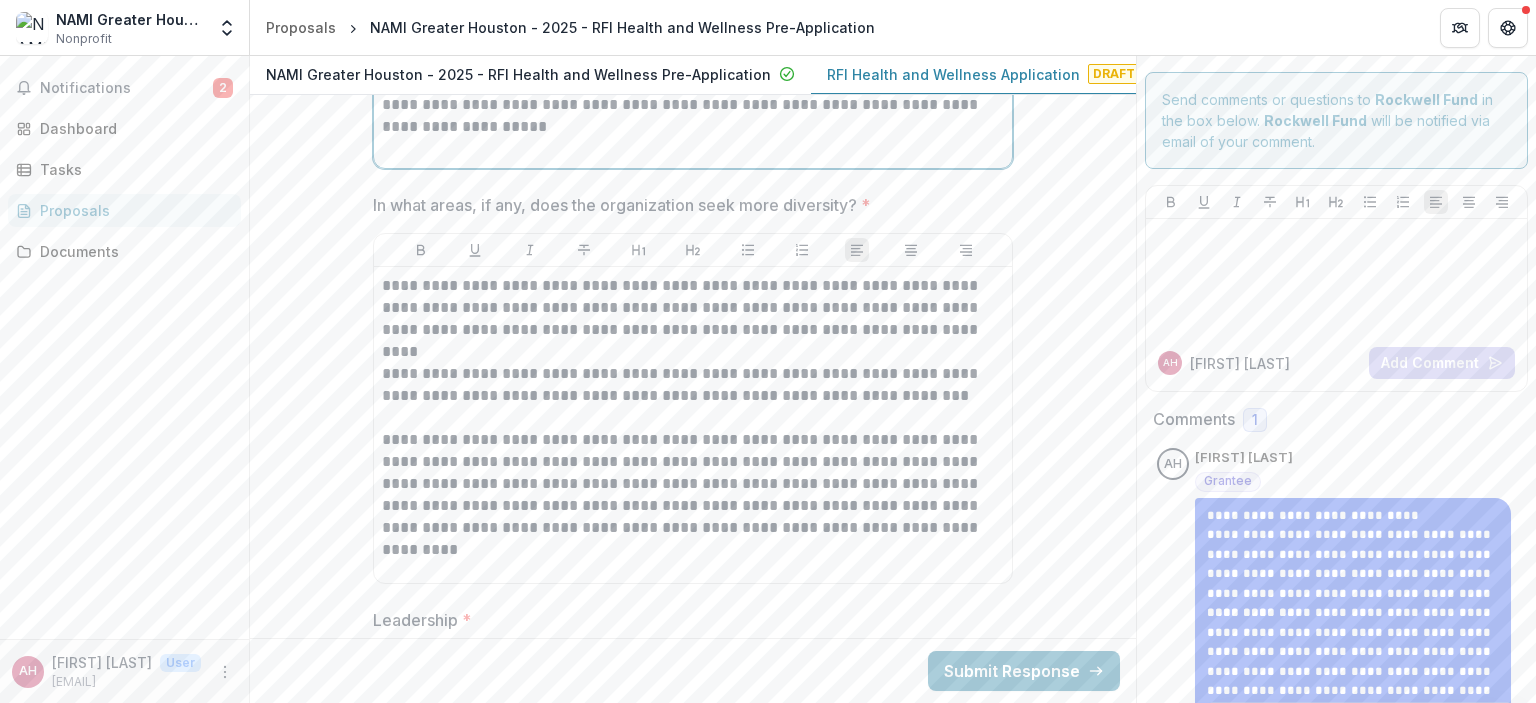 scroll, scrollTop: 14272, scrollLeft: 0, axis: vertical 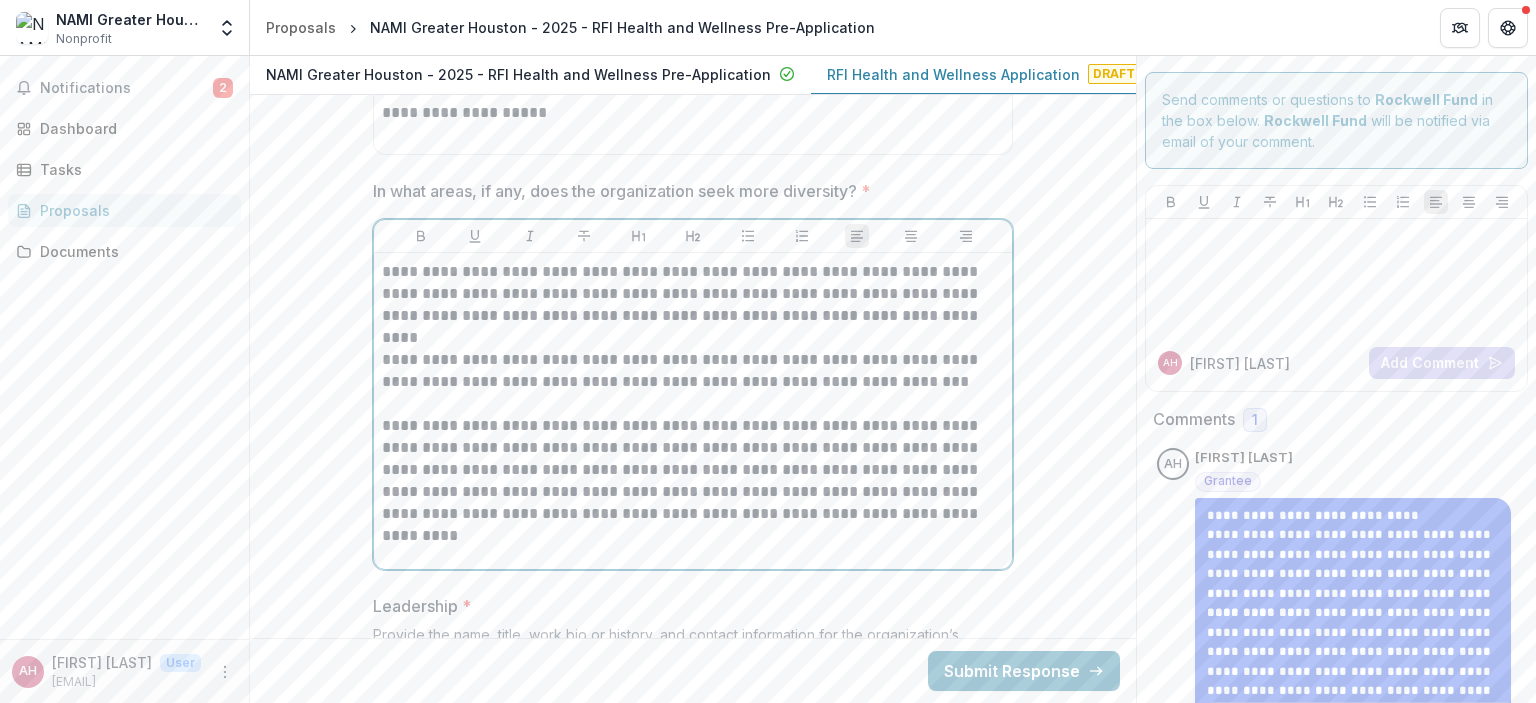click on "**********" at bounding box center (693, 470) 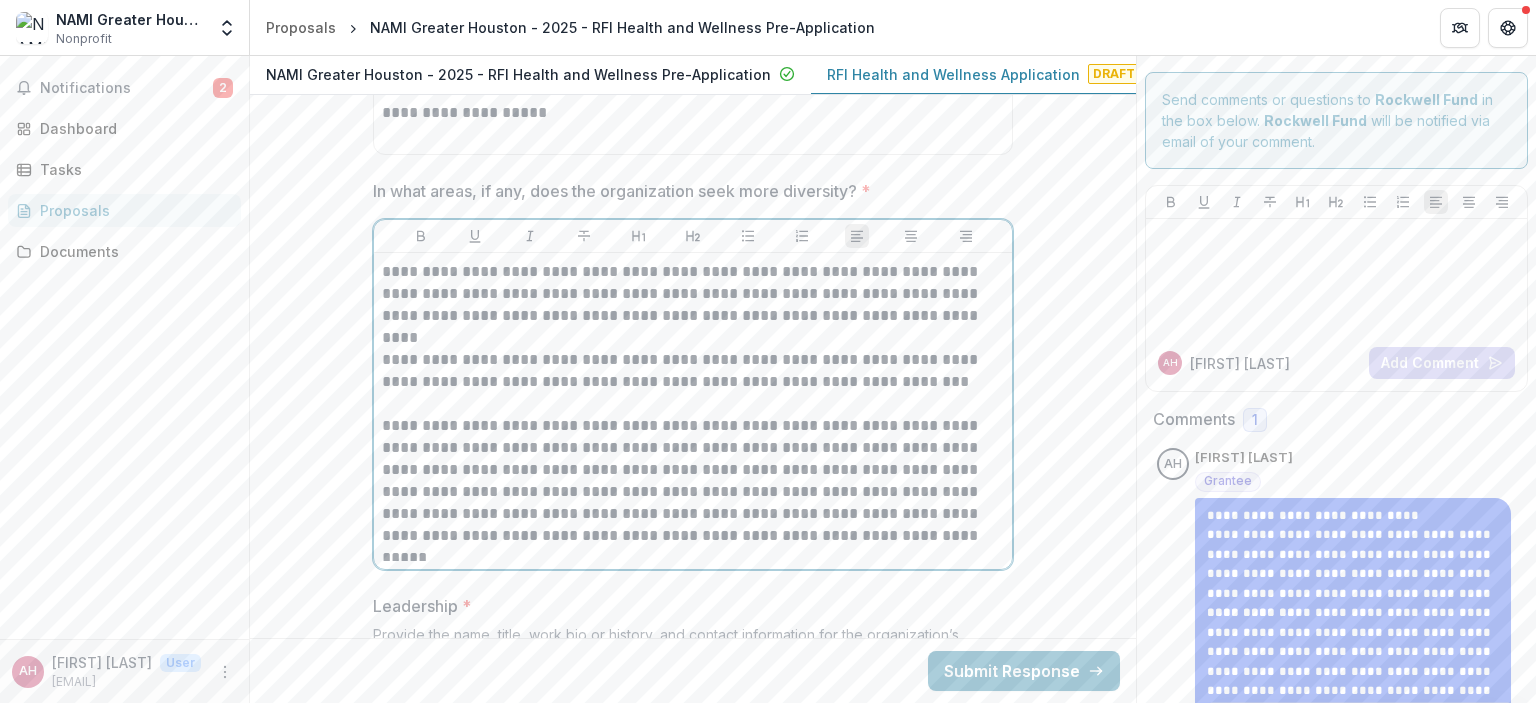 click on "**********" at bounding box center [693, 481] 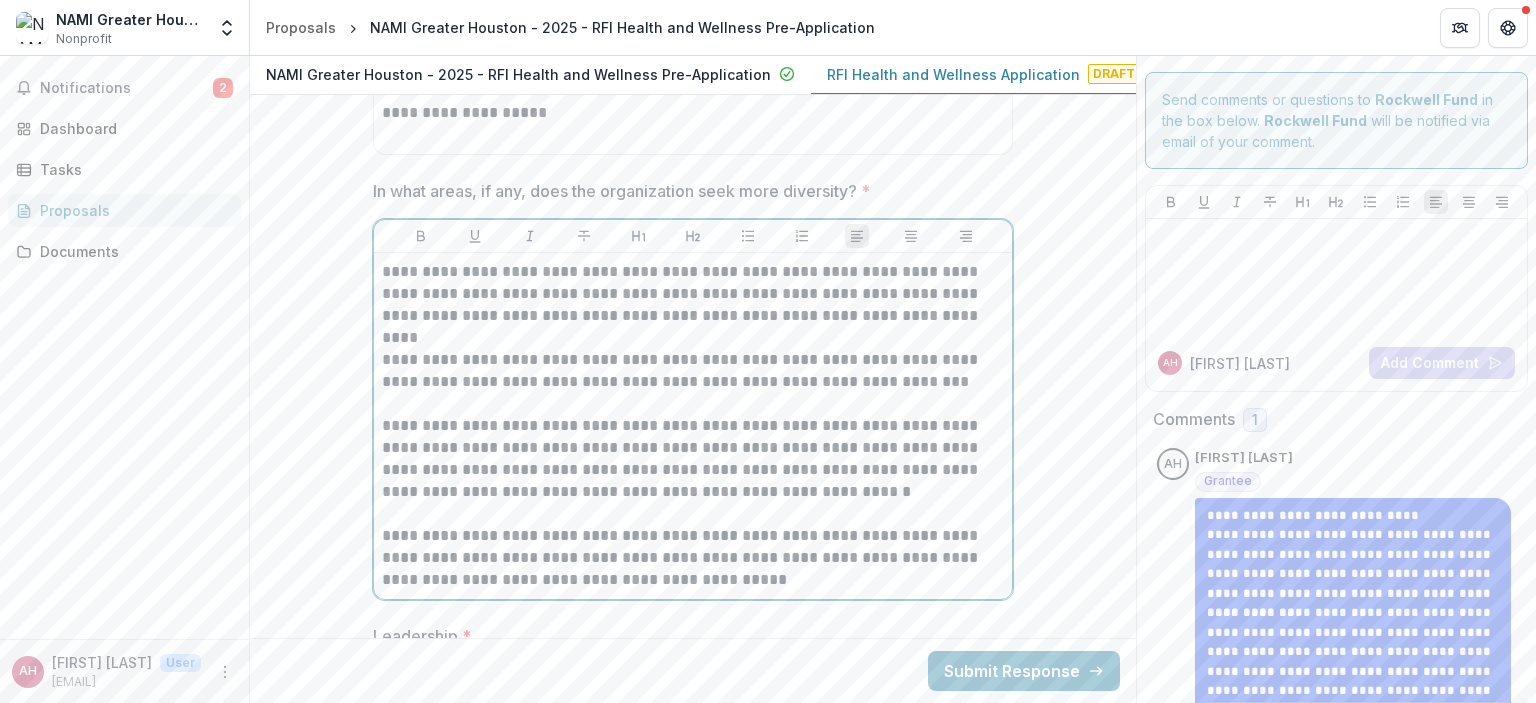 click on "**********" at bounding box center (693, 558) 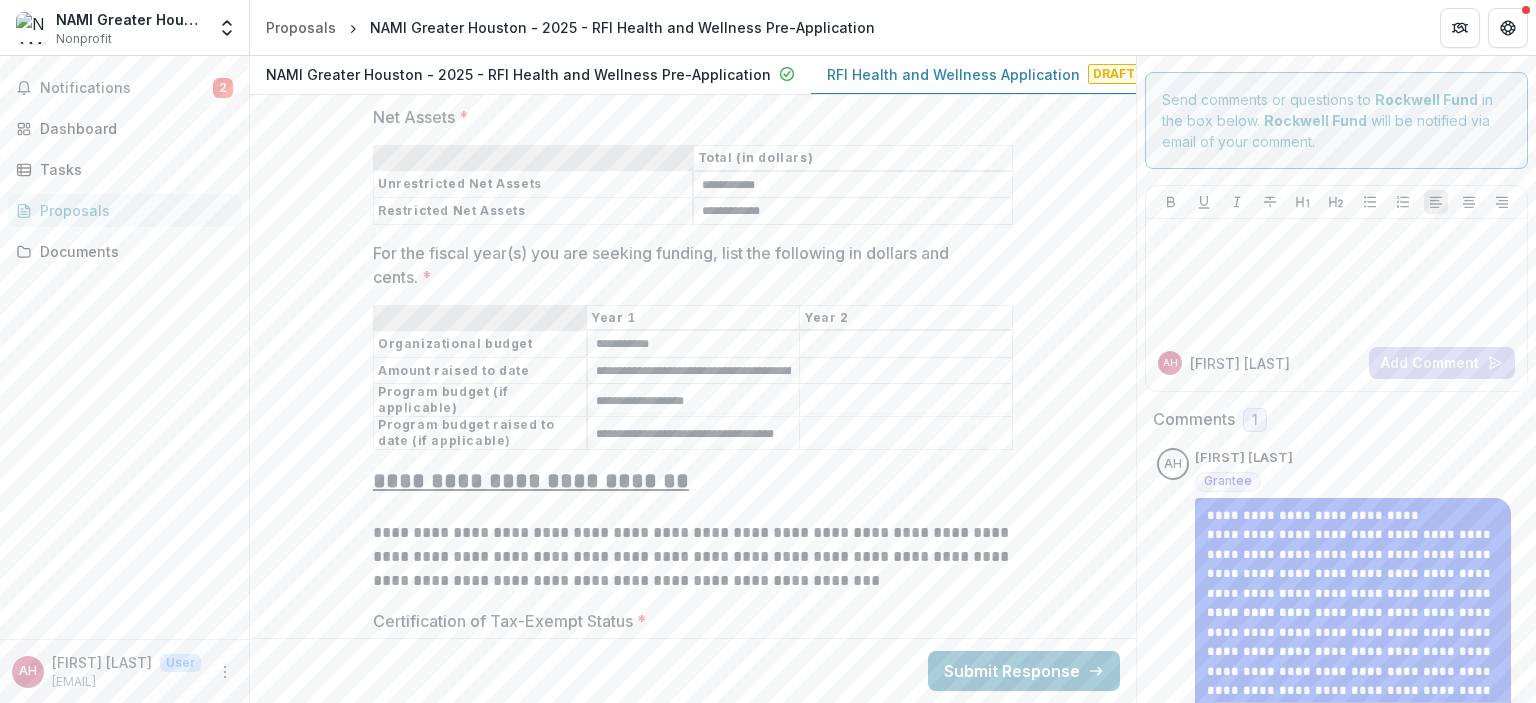 scroll, scrollTop: 15875, scrollLeft: 0, axis: vertical 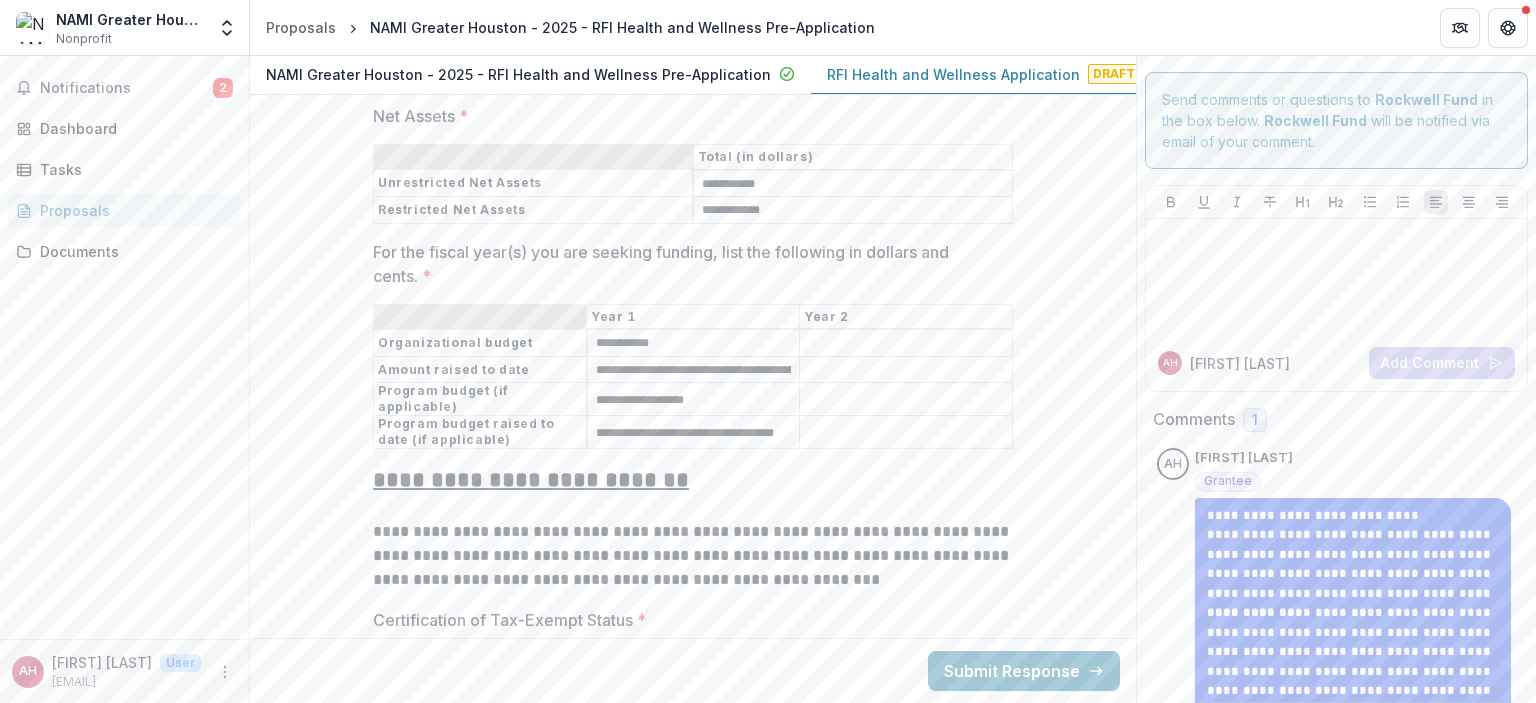click on "**********" at bounding box center (694, 433) 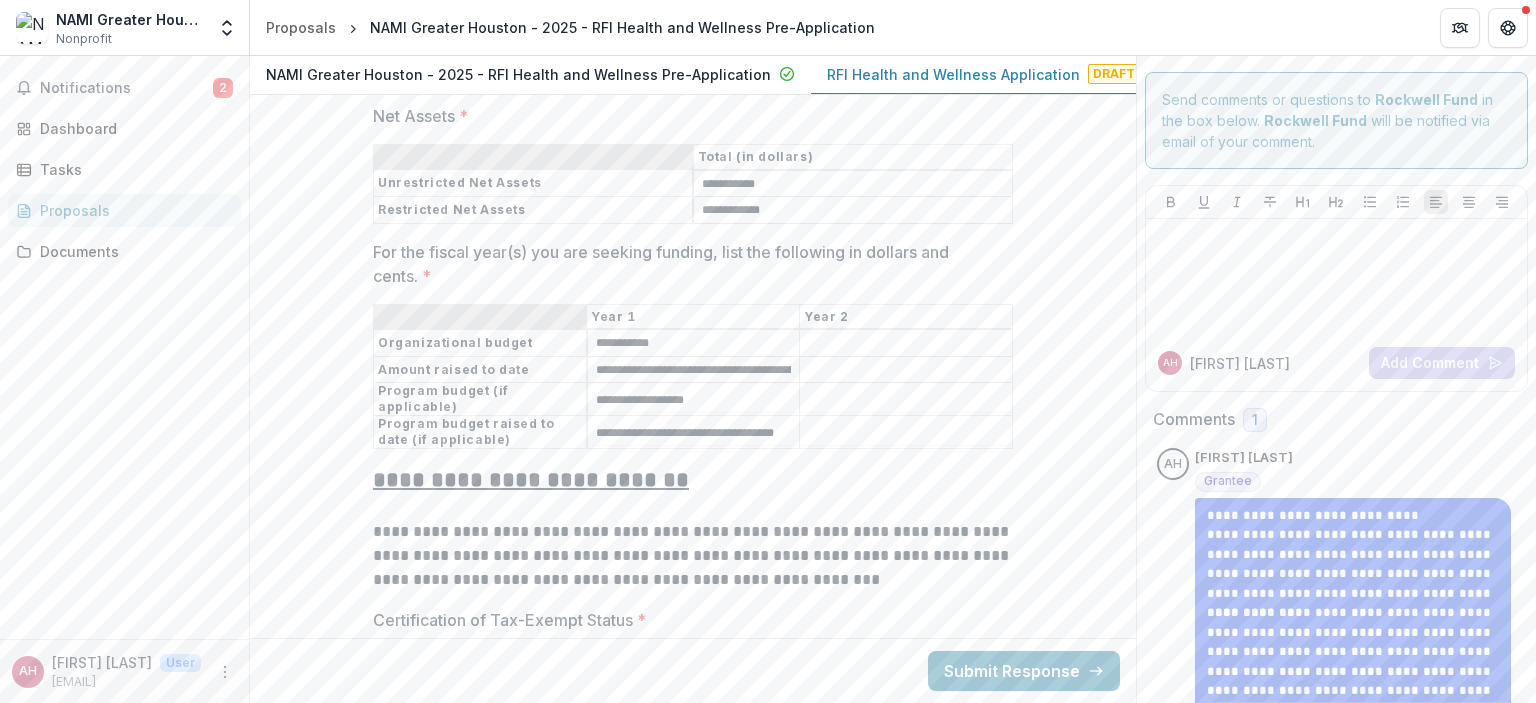 click on "**********" at bounding box center [694, 433] 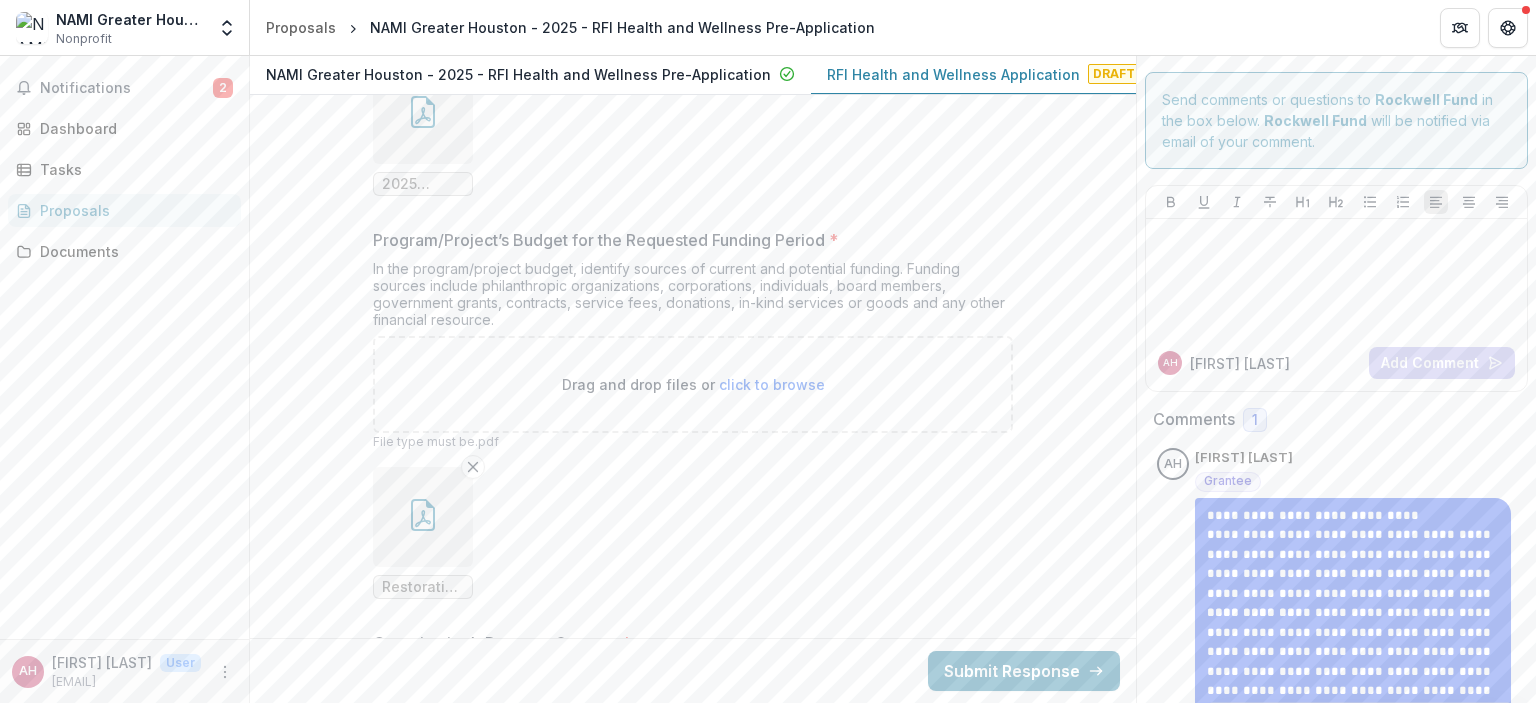 scroll, scrollTop: 18243, scrollLeft: 0, axis: vertical 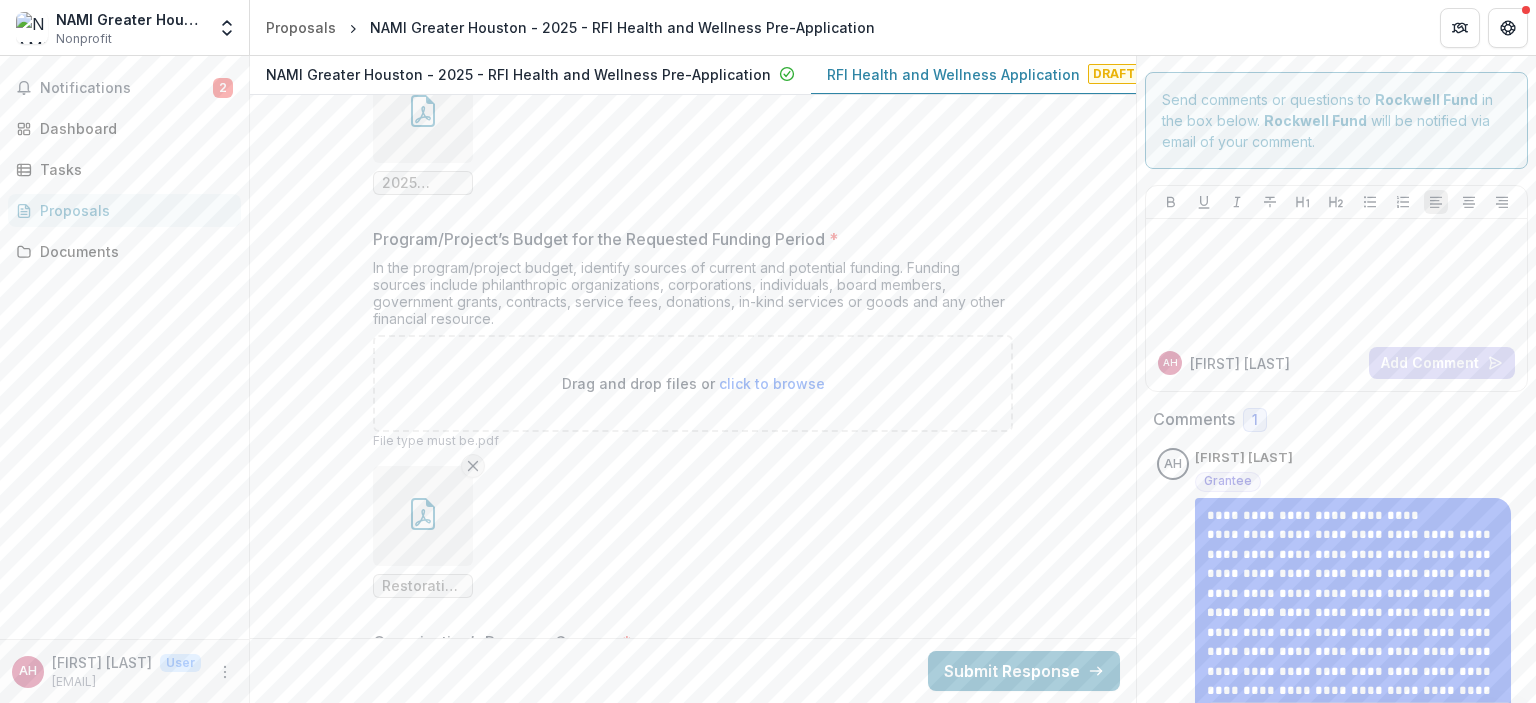 type on "**********" 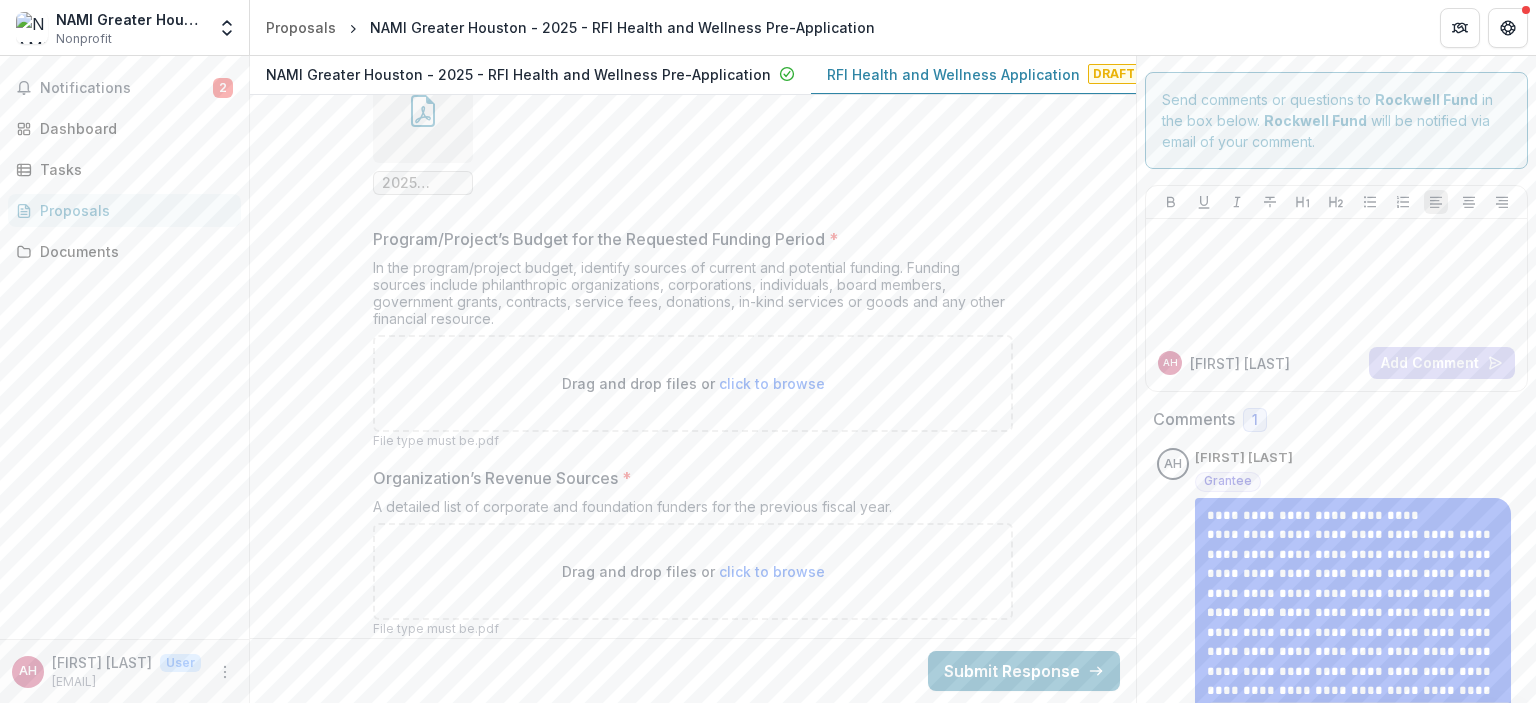 click on "click to browse" at bounding box center (772, 383) 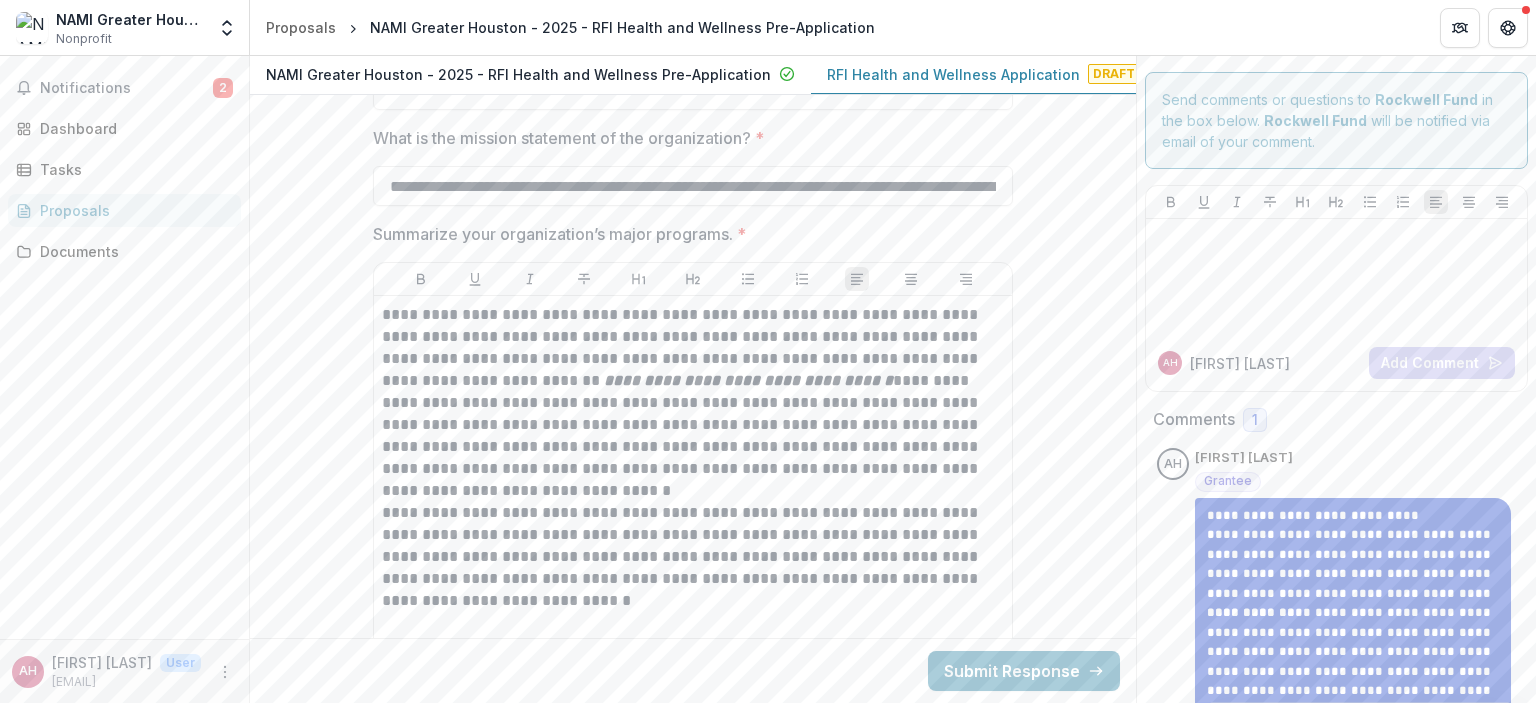 scroll, scrollTop: 10920, scrollLeft: 0, axis: vertical 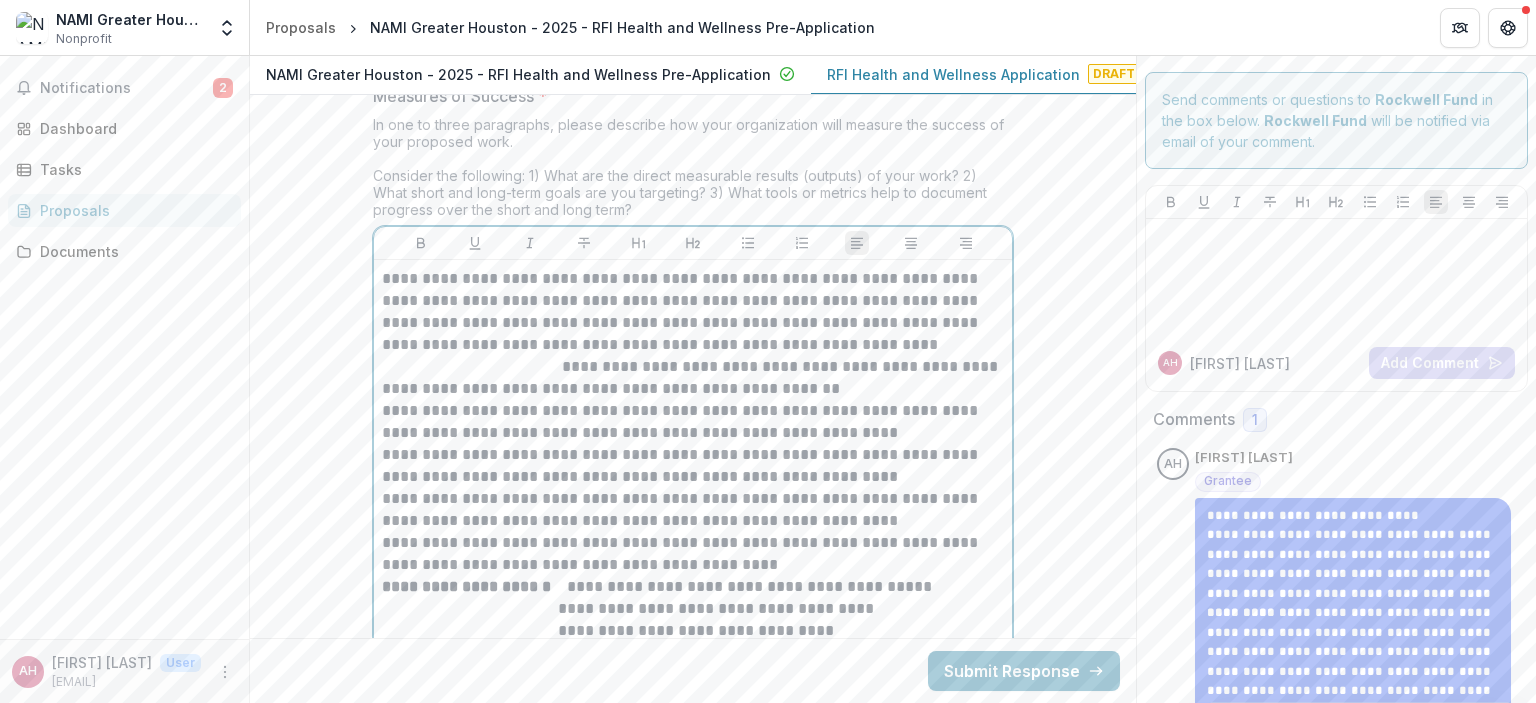 click on "**********" at bounding box center (693, 378) 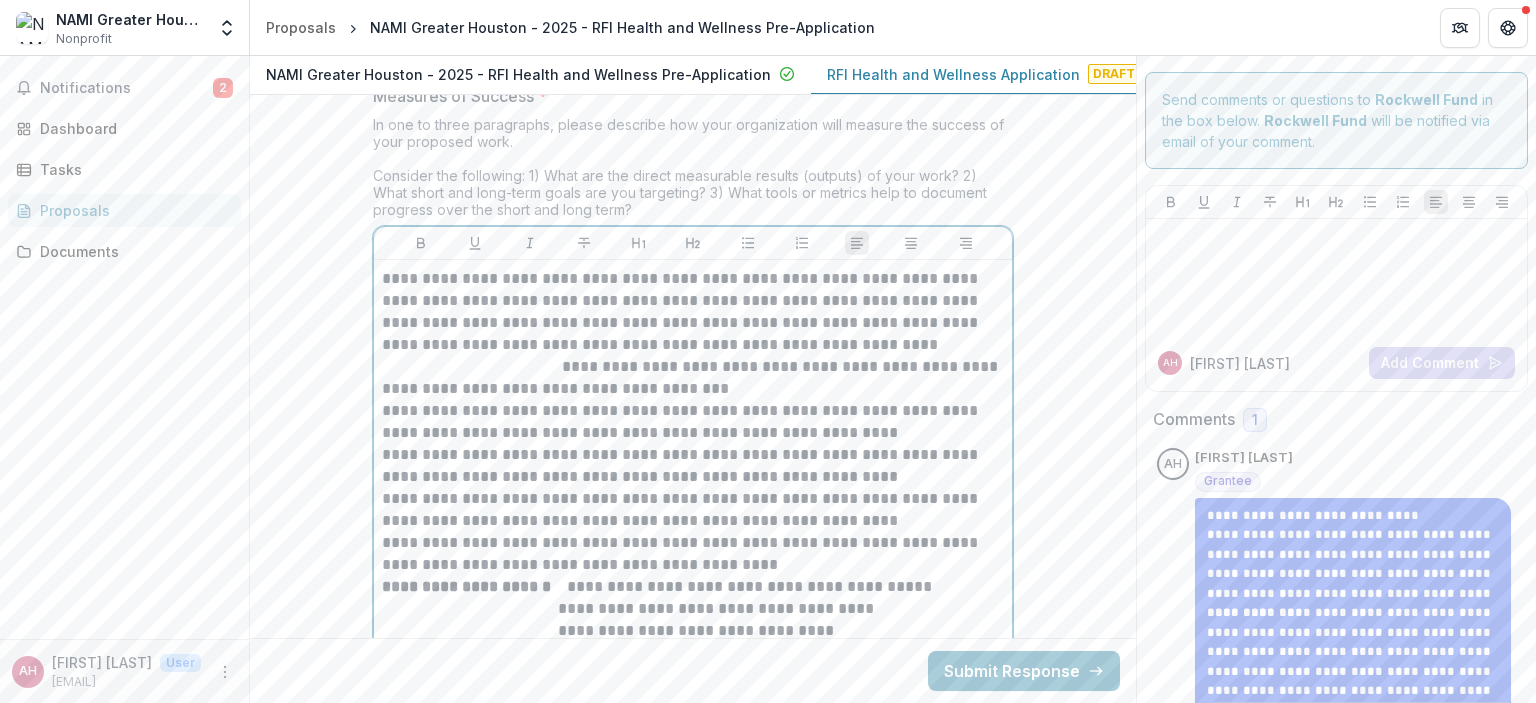 click on "**********" at bounding box center [693, 378] 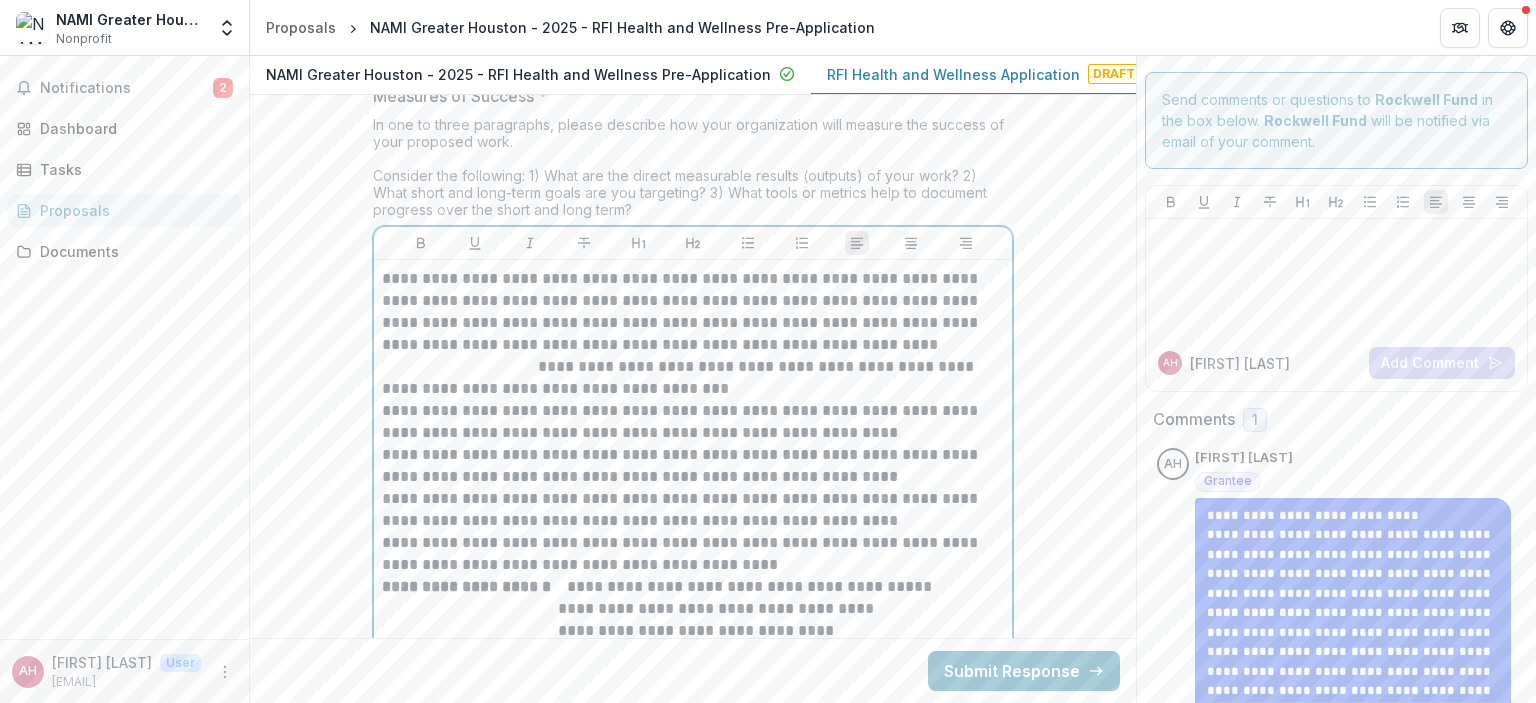 click on "**********" at bounding box center (693, 378) 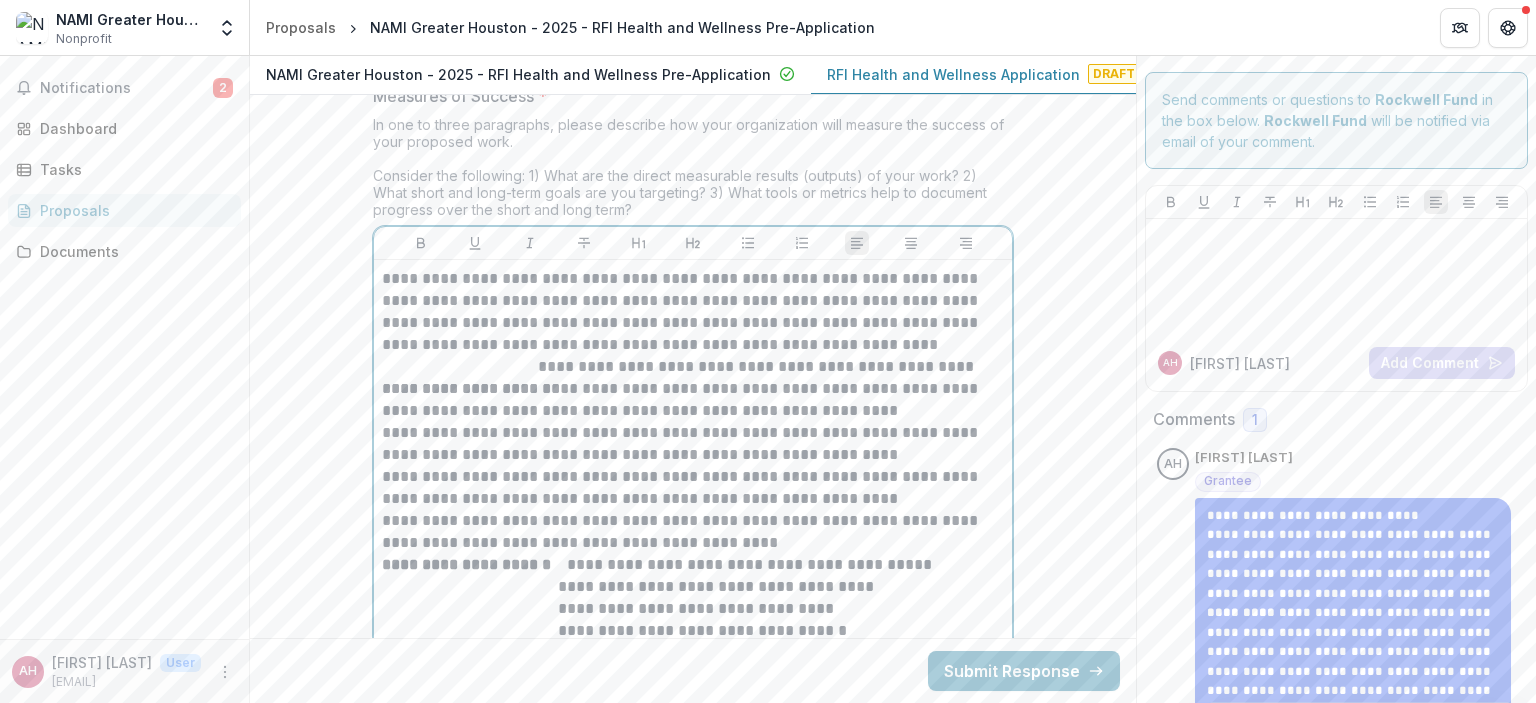 click on "**********" at bounding box center [693, 400] 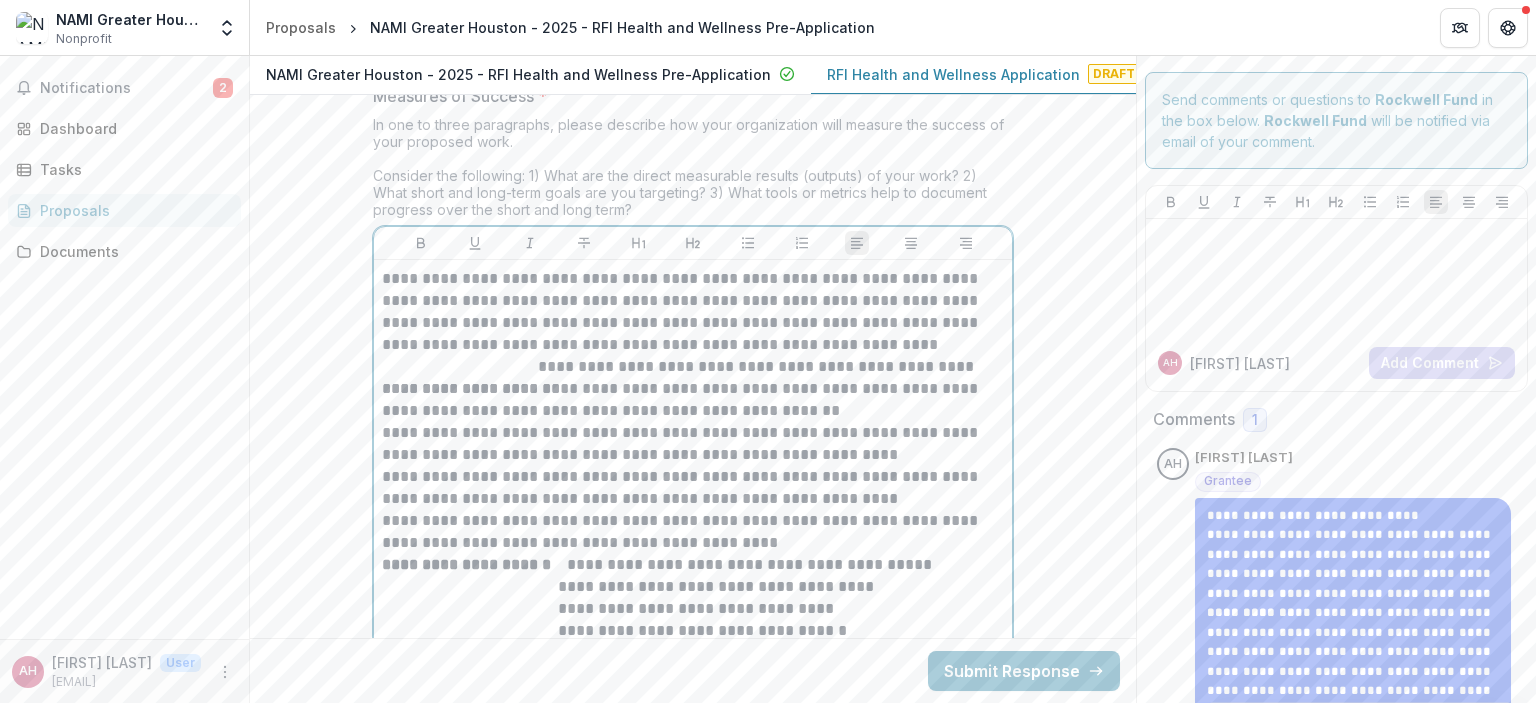 click on "**********" at bounding box center (693, 400) 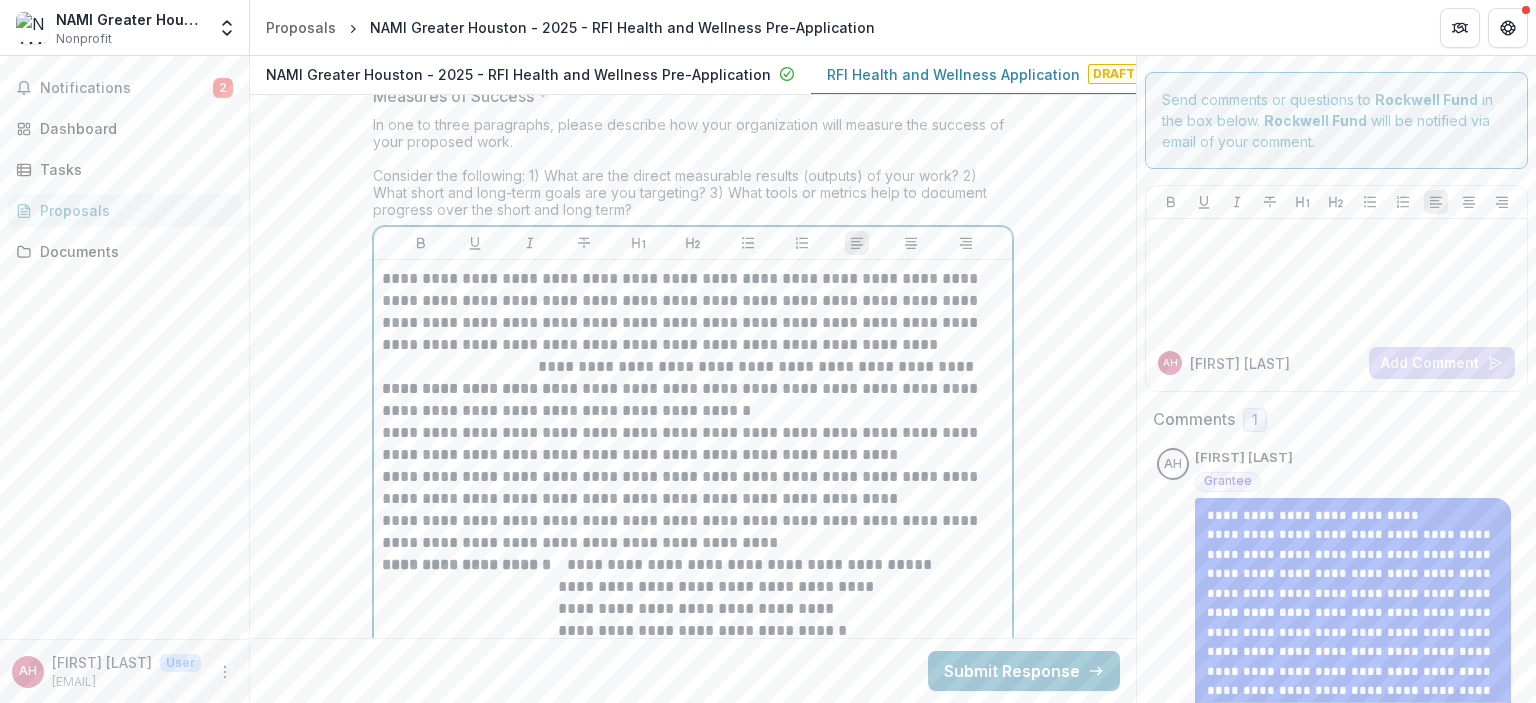 click on "**********" at bounding box center [693, 400] 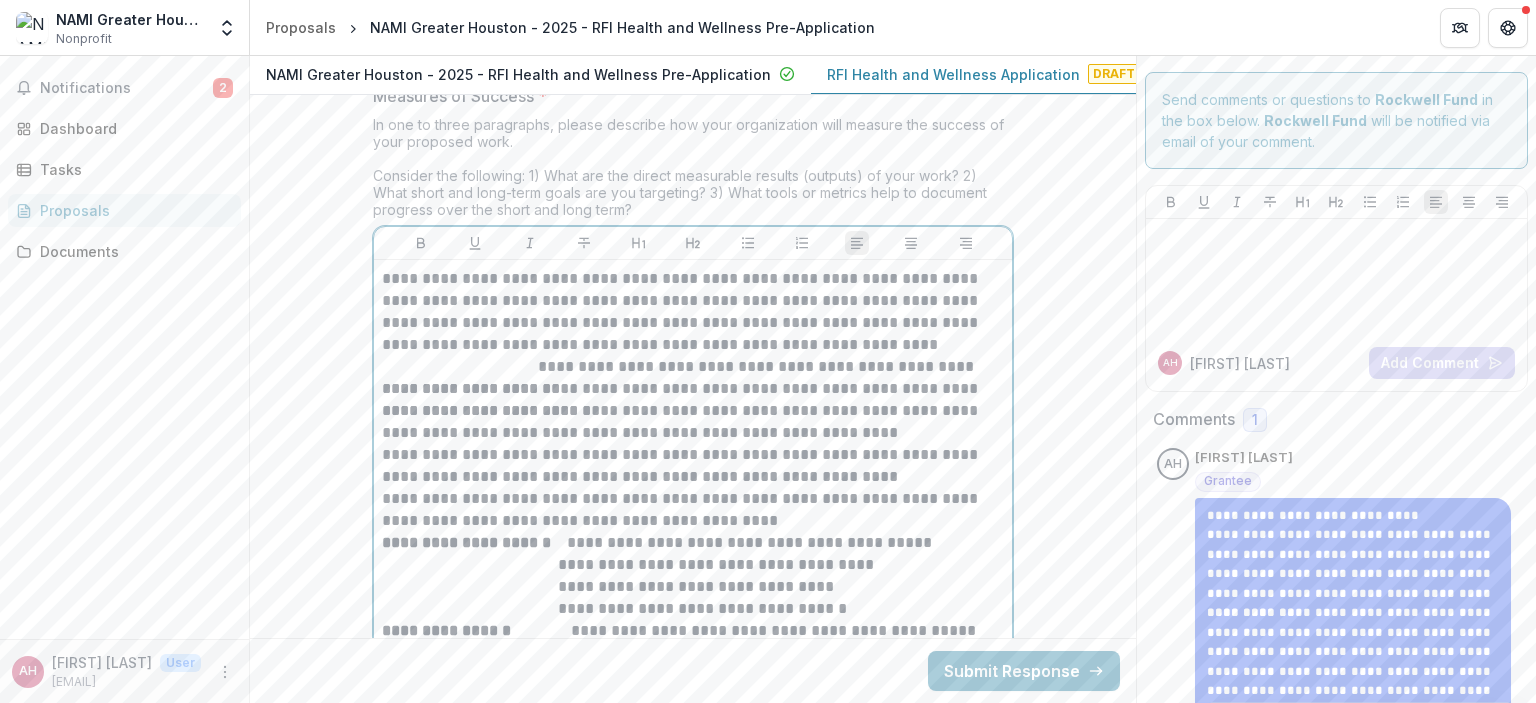 click on "**********" at bounding box center (693, 422) 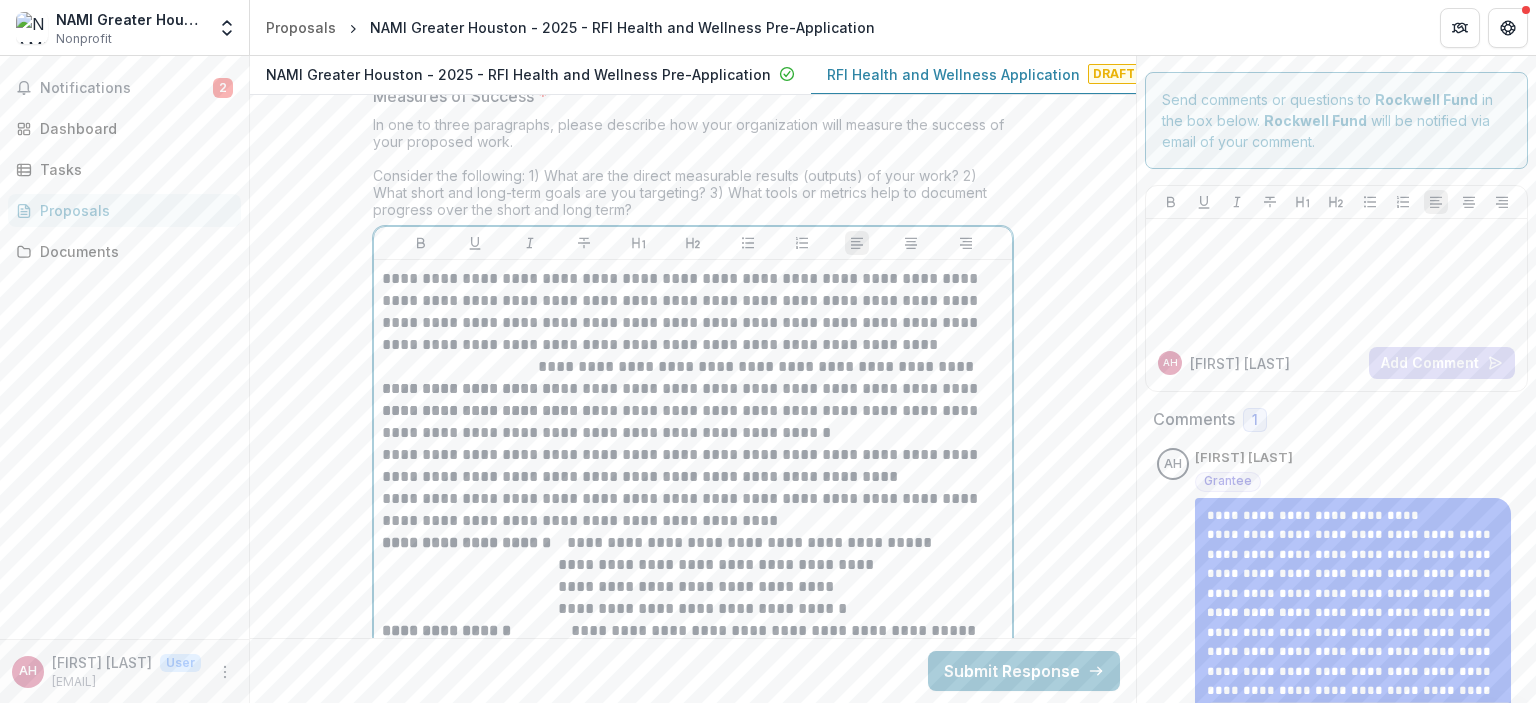 click on "**********" at bounding box center [693, 422] 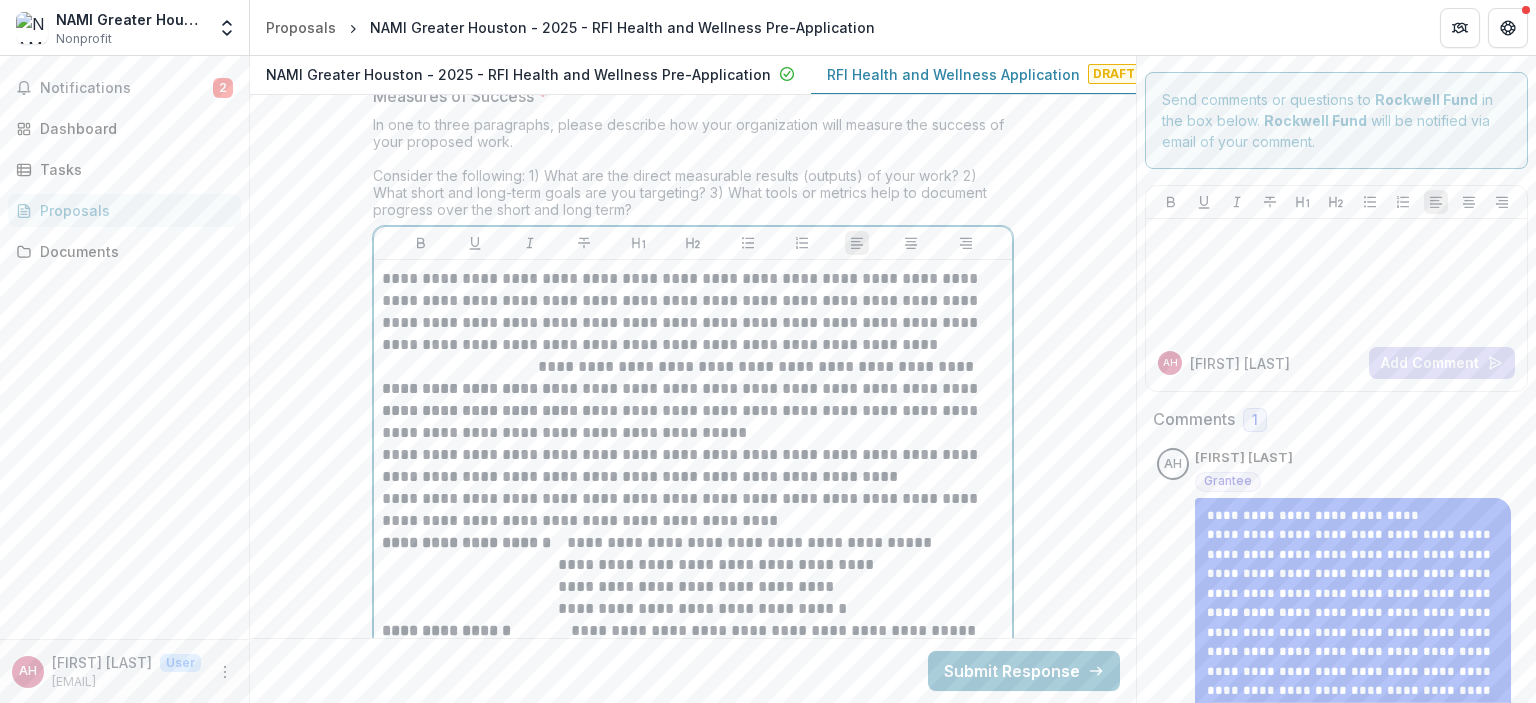 click on "**********" at bounding box center [693, 367] 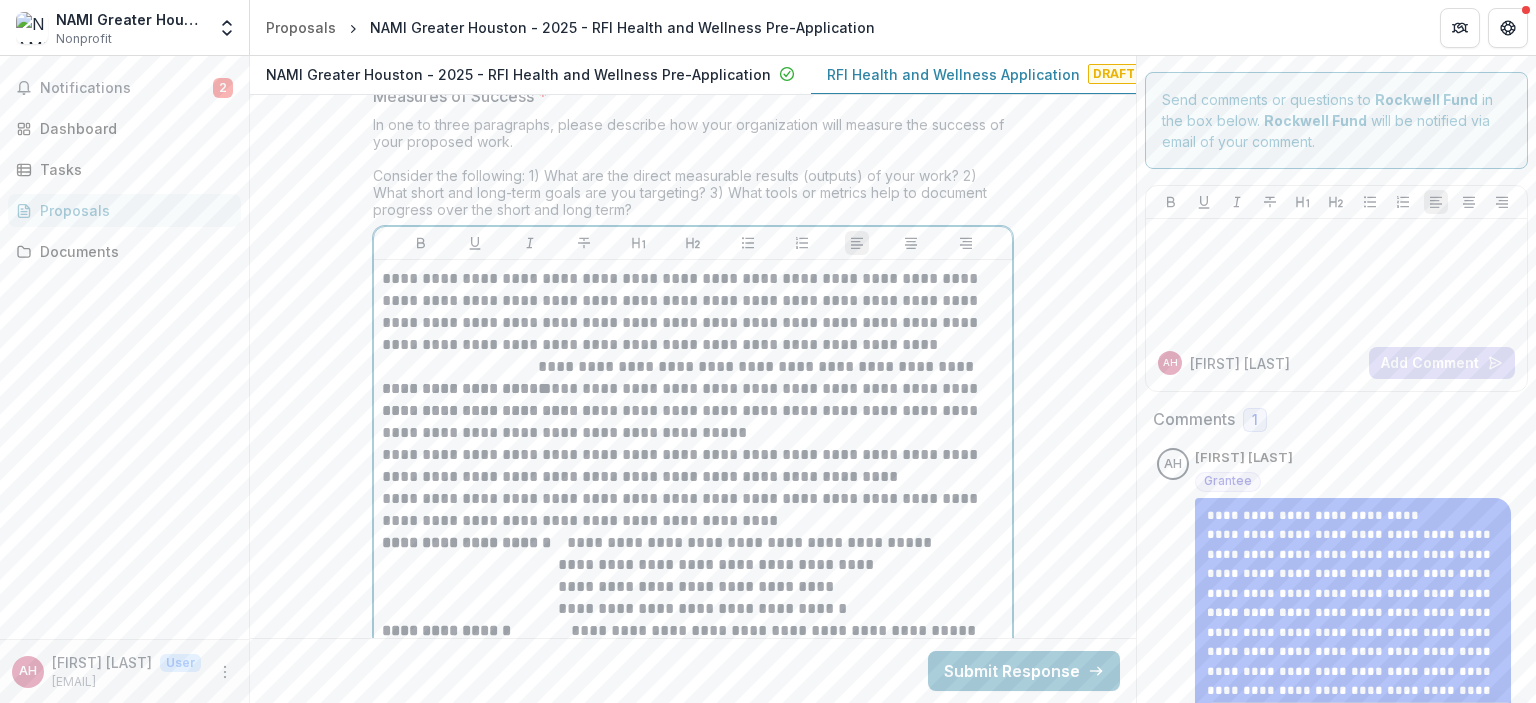 click on "**********" at bounding box center (693, 422) 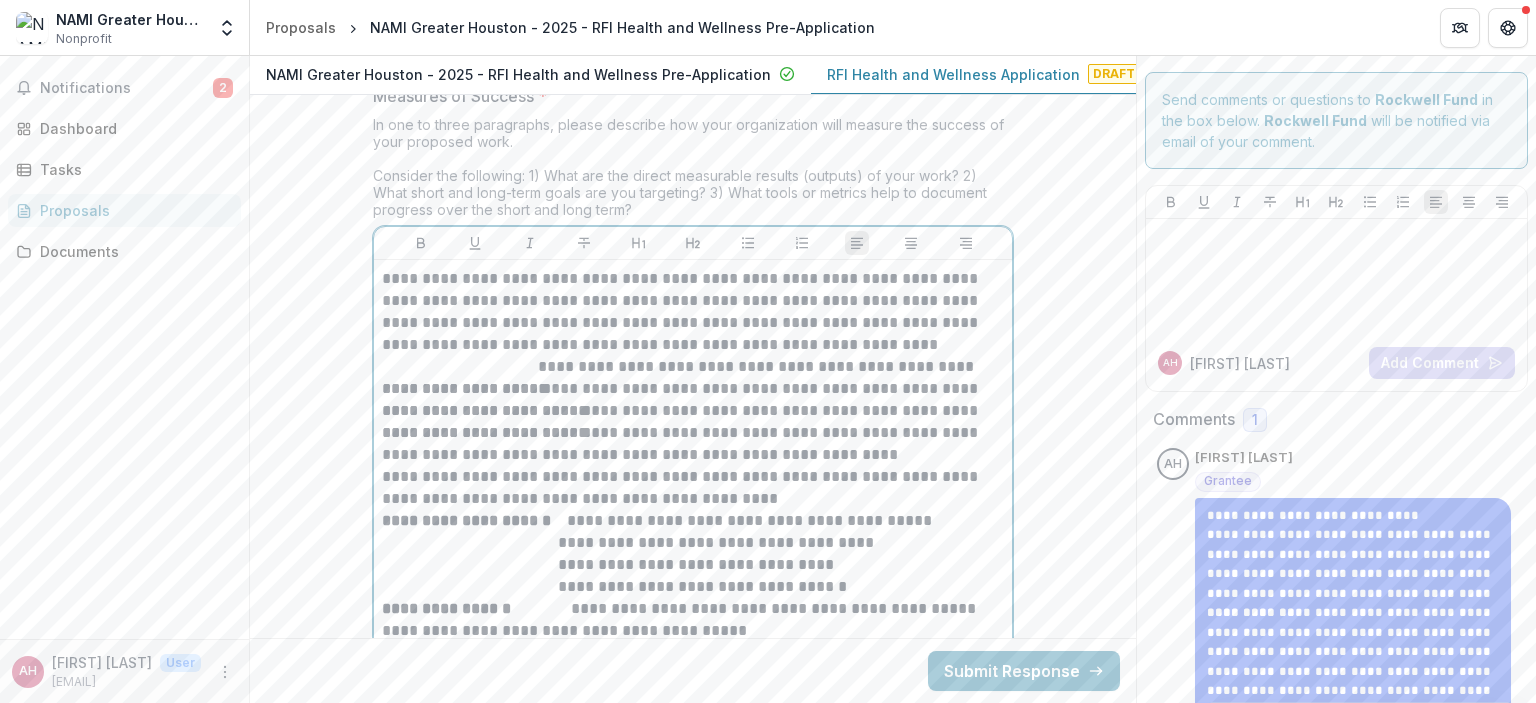 click on "**********" at bounding box center [693, 411] 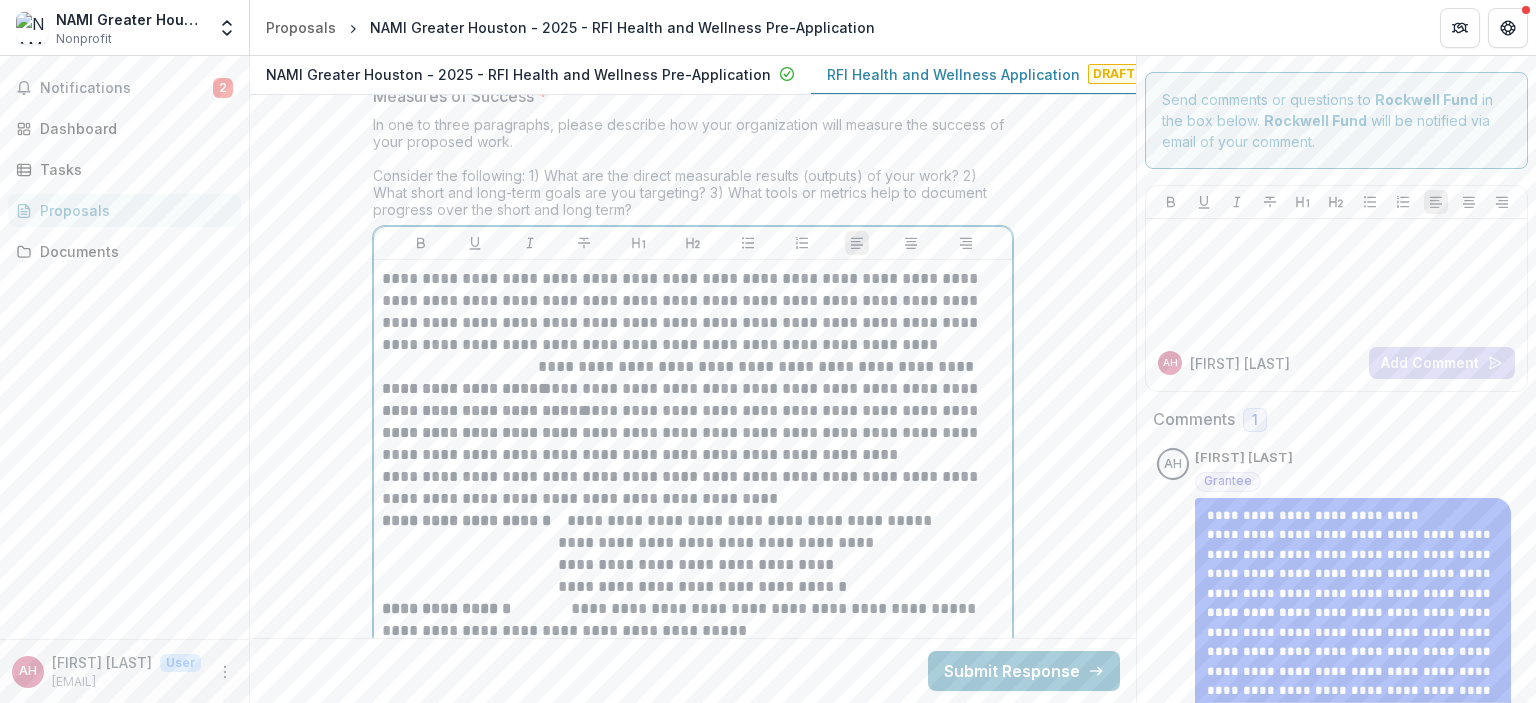 click on "**********" at bounding box center [693, 444] 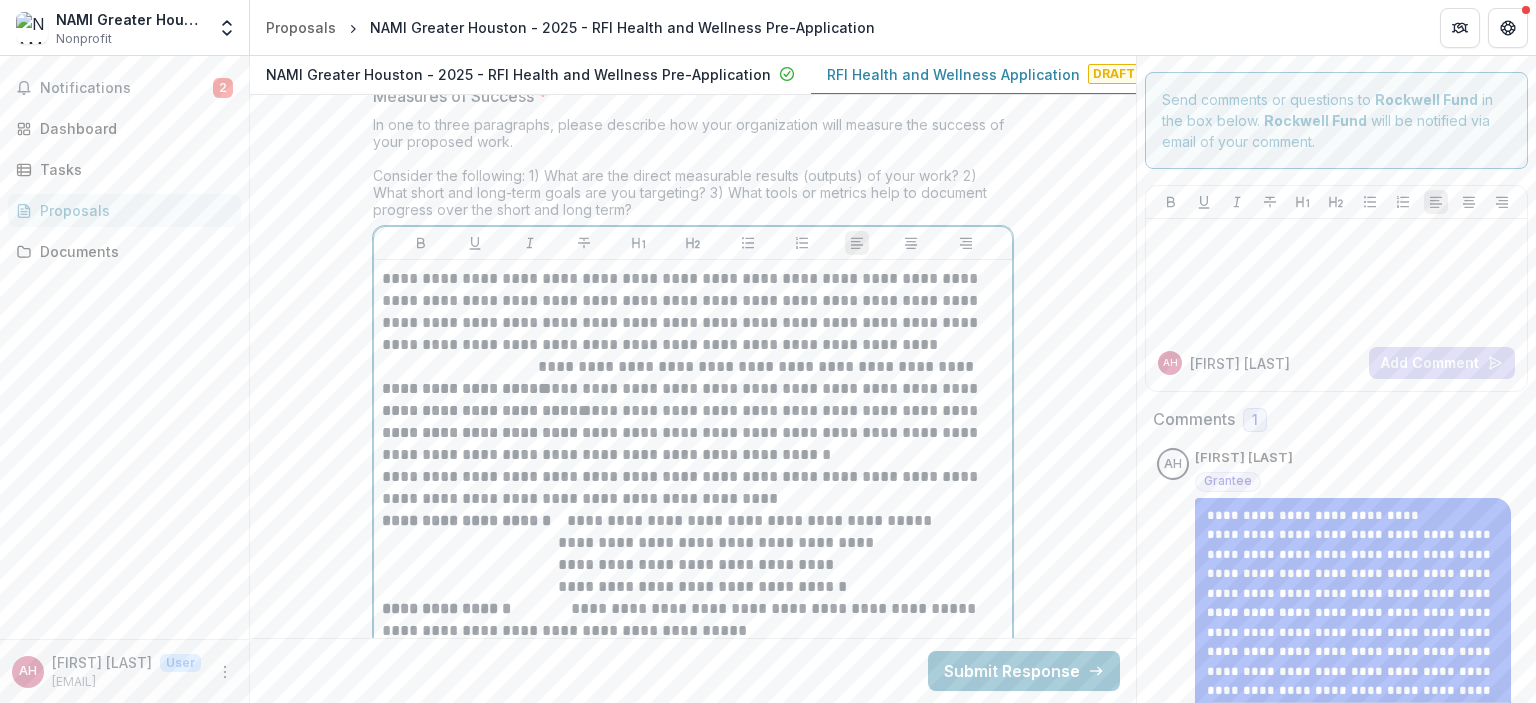 click on "**********" at bounding box center (693, 444) 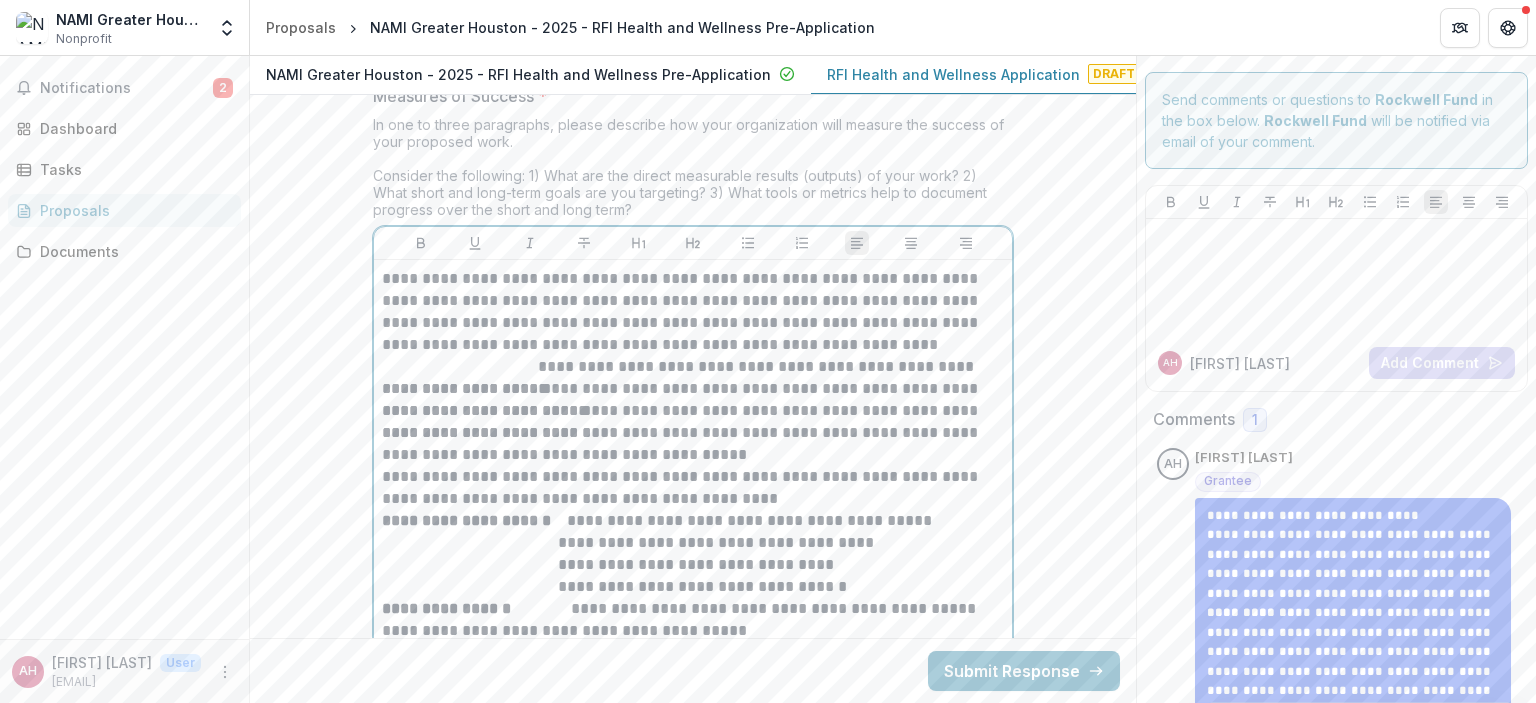 click on "**********" at bounding box center [693, 444] 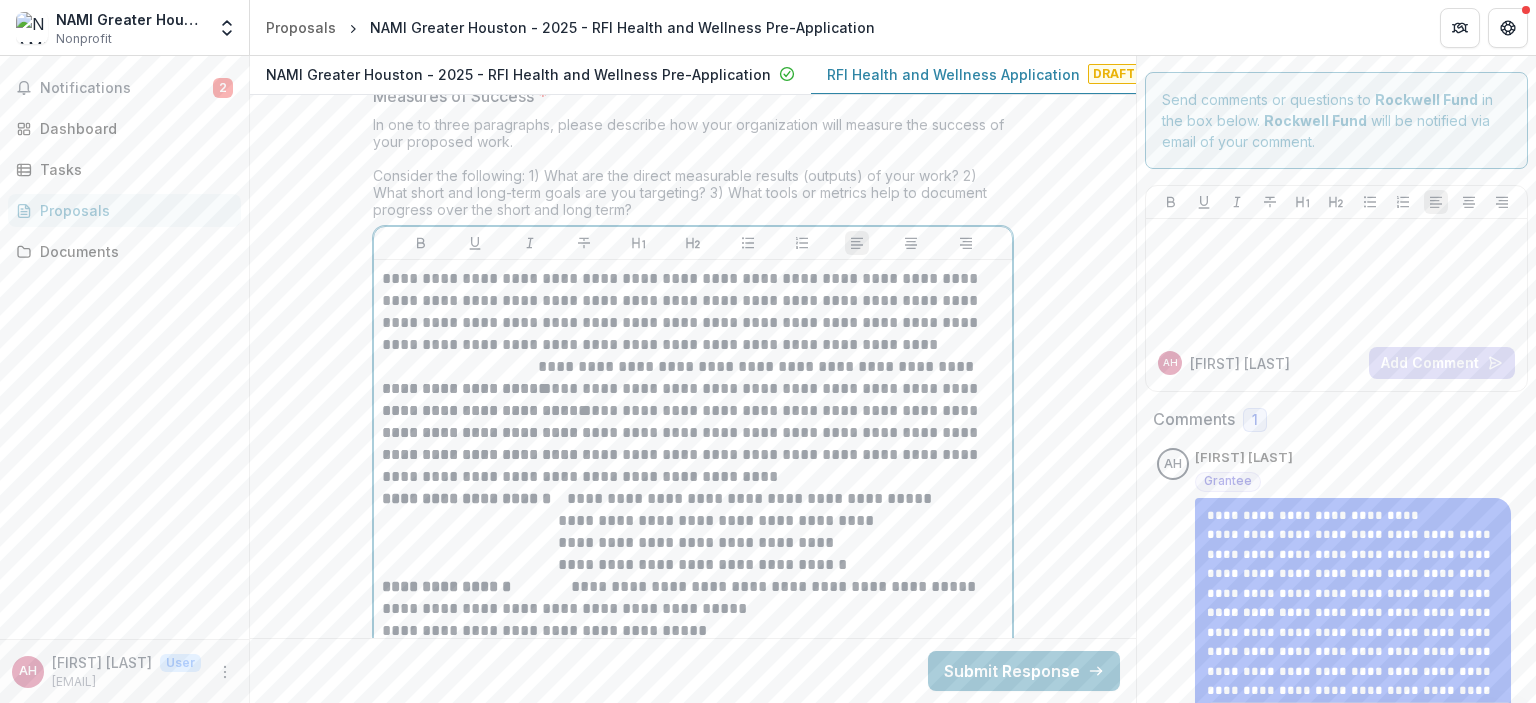 click on "**********" at bounding box center [693, 389] 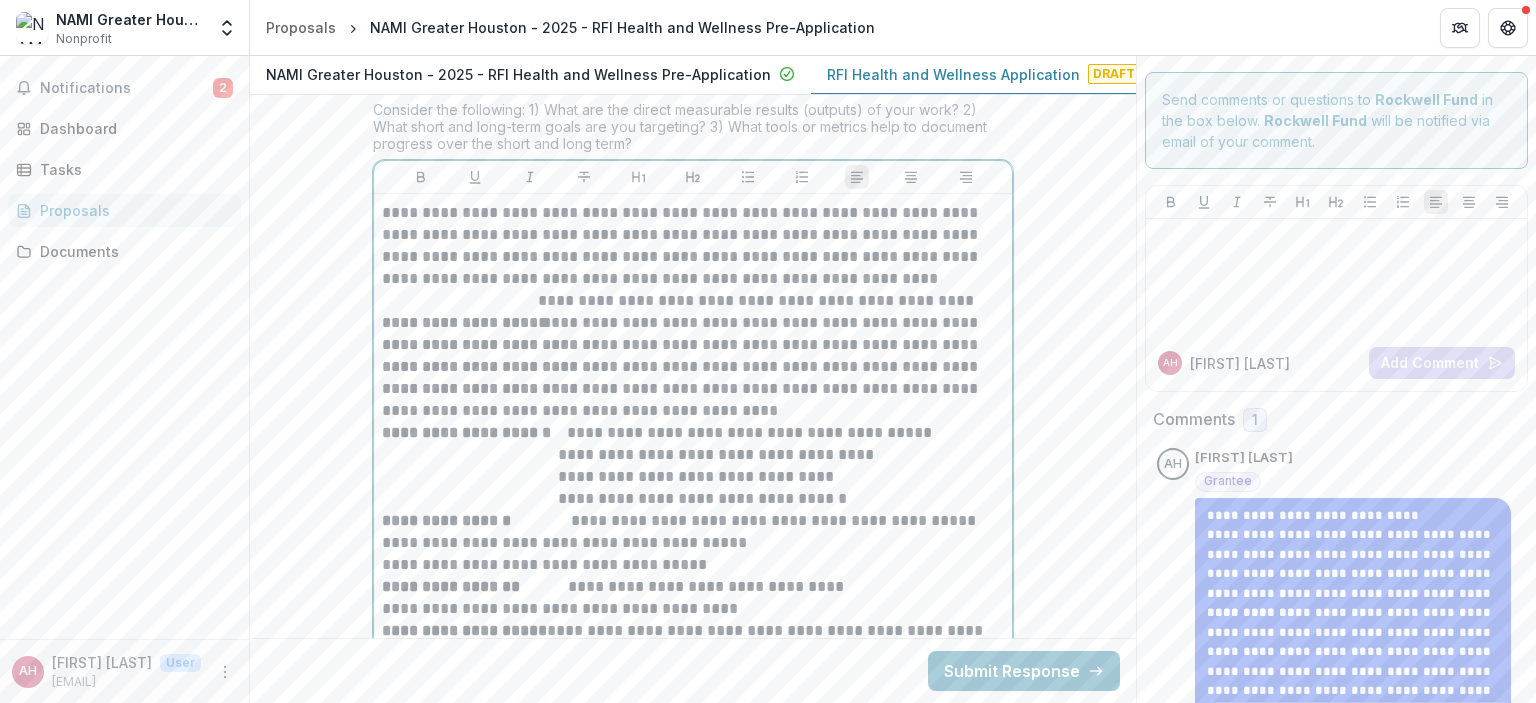 scroll, scrollTop: 8904, scrollLeft: 0, axis: vertical 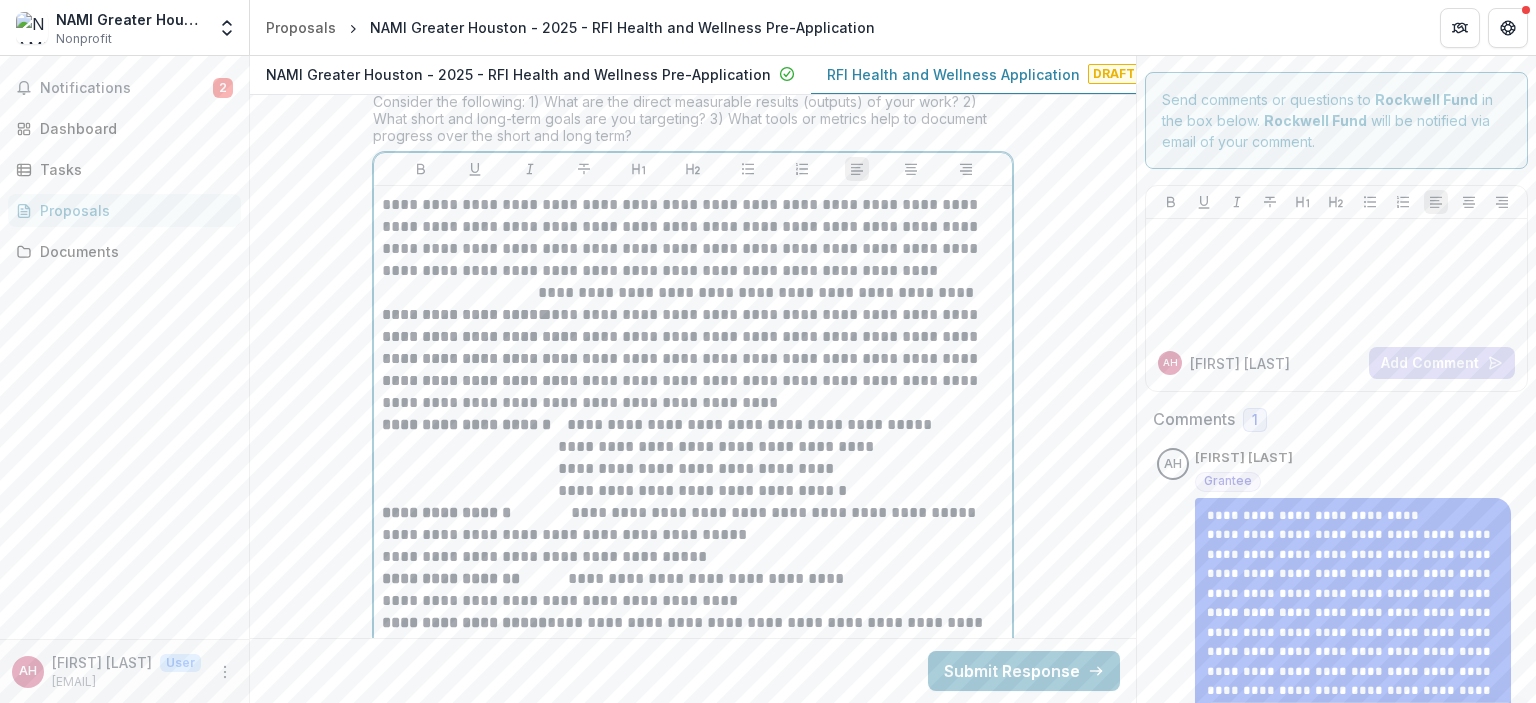 click on "**********" at bounding box center (693, 425) 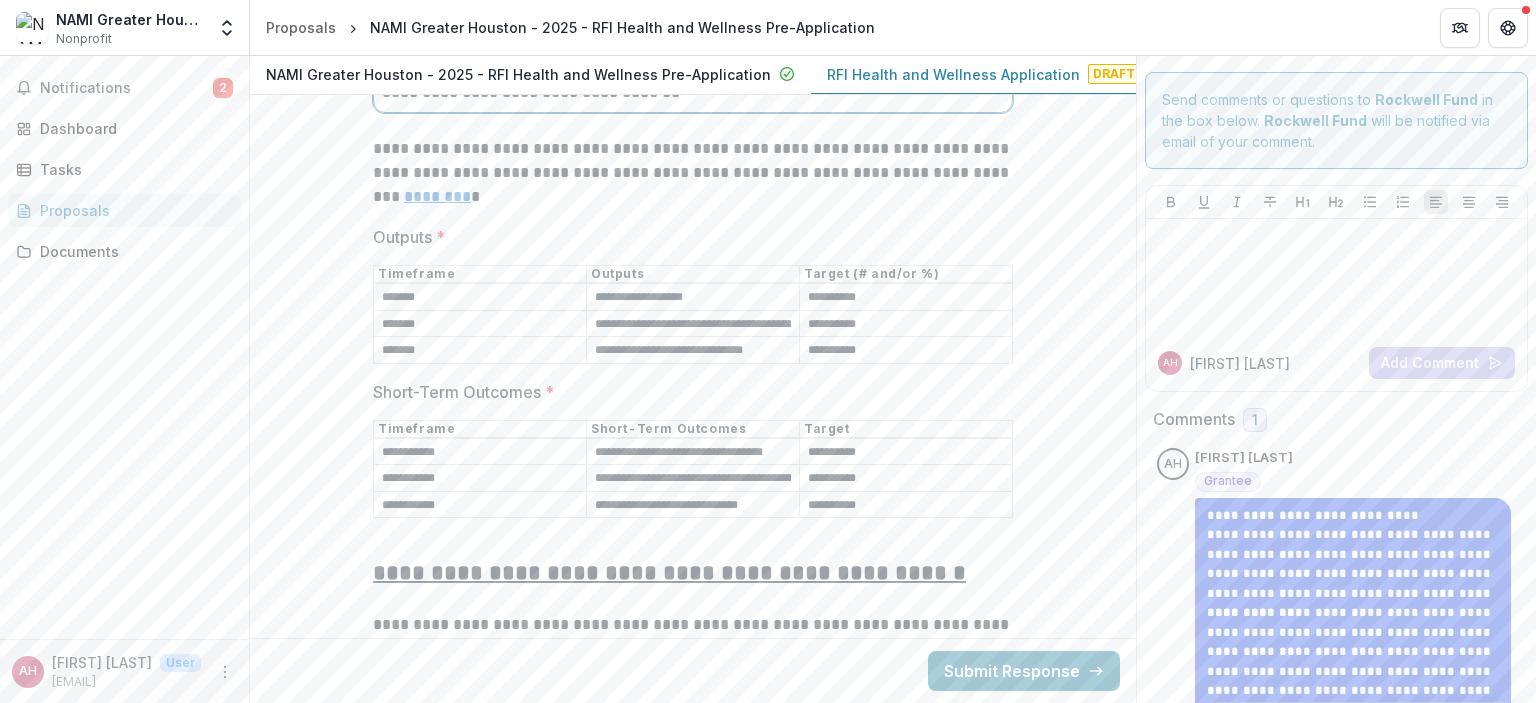 scroll, scrollTop: 10269, scrollLeft: 0, axis: vertical 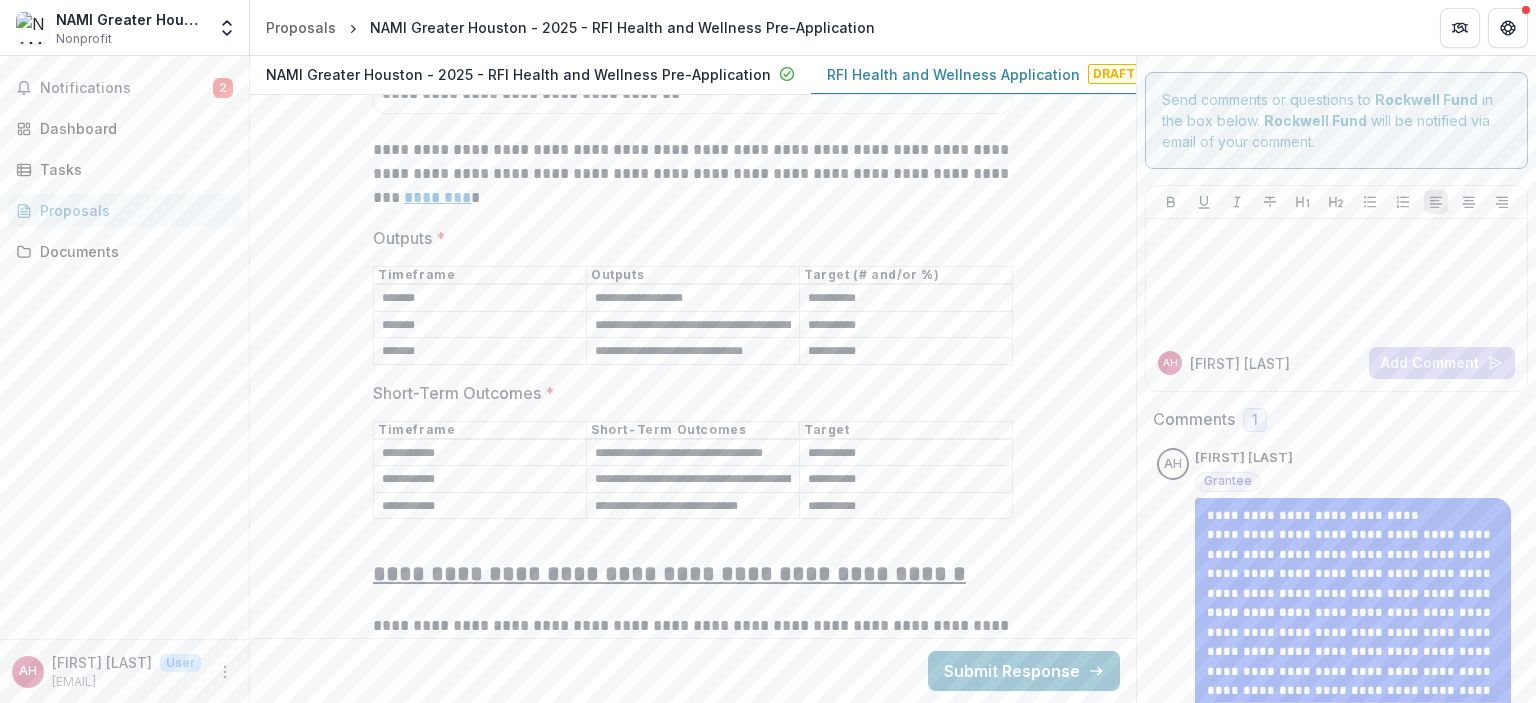 click on "**********" at bounding box center [906, 325] 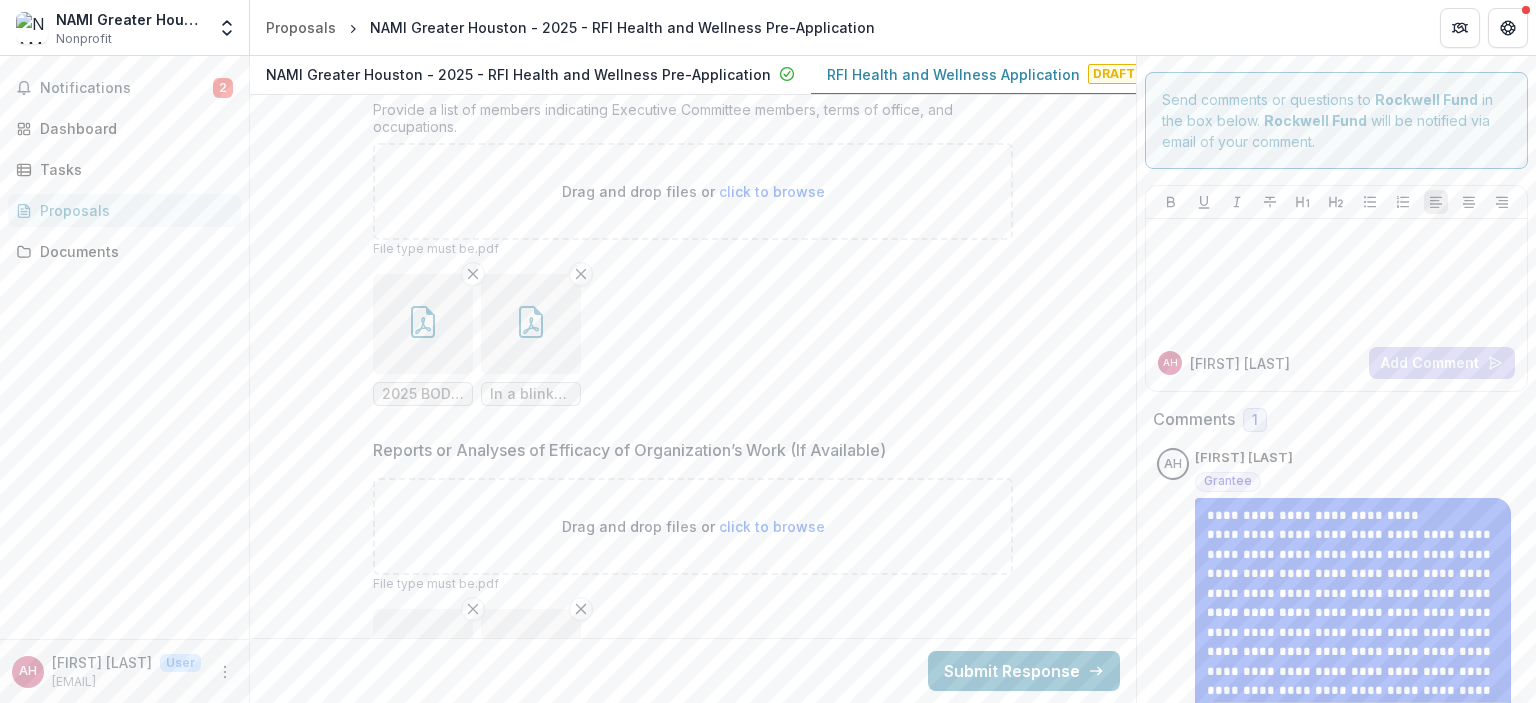 scroll, scrollTop: 19212, scrollLeft: 0, axis: vertical 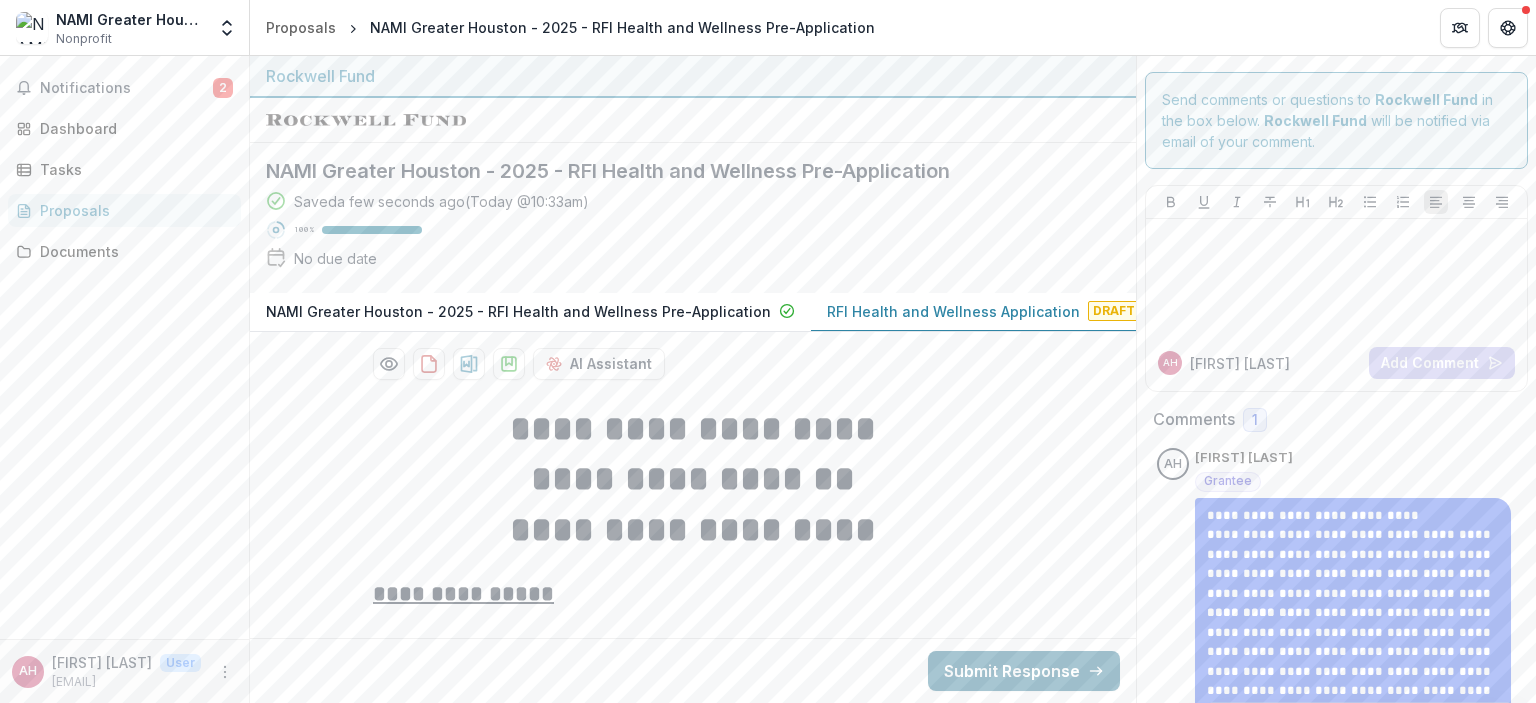 click on "Submit Response" at bounding box center [1024, 671] 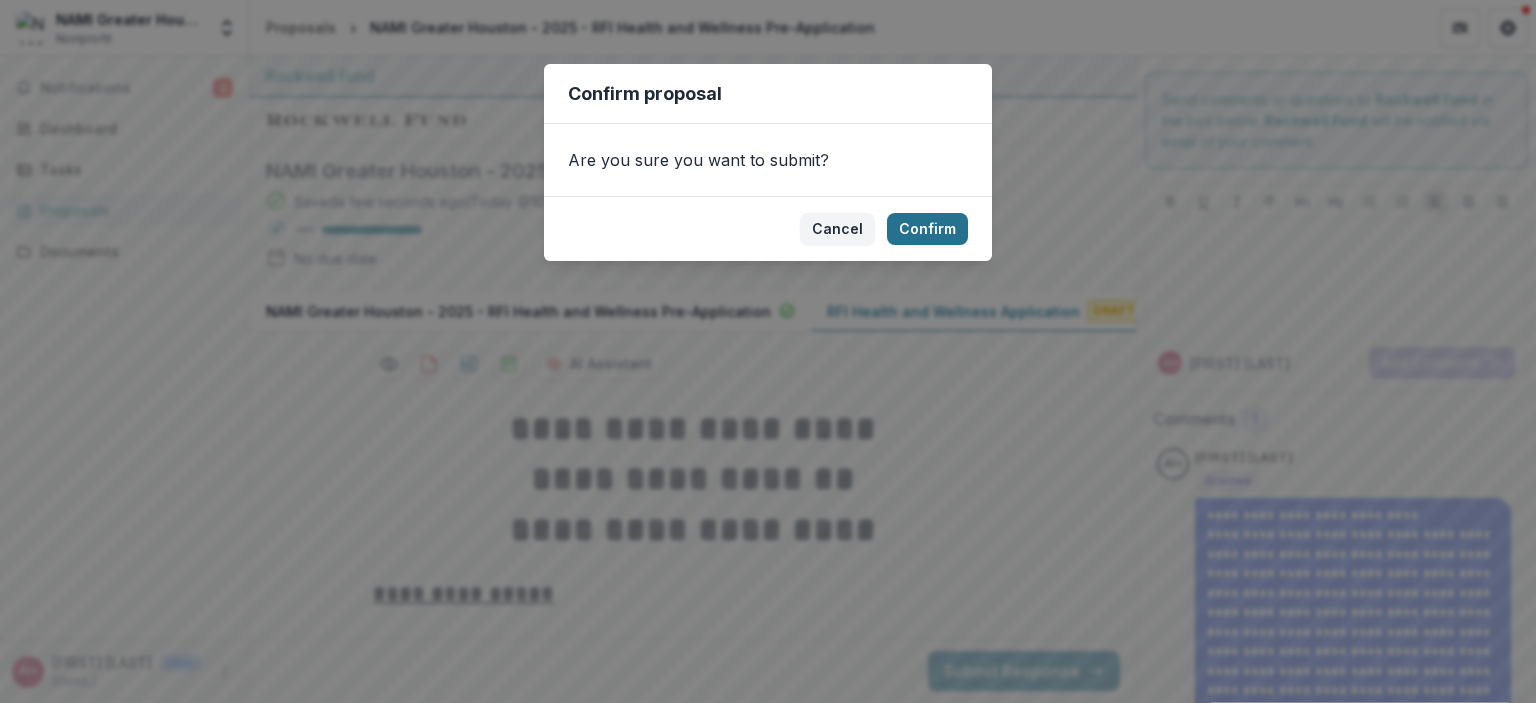 click on "Confirm" at bounding box center [927, 229] 